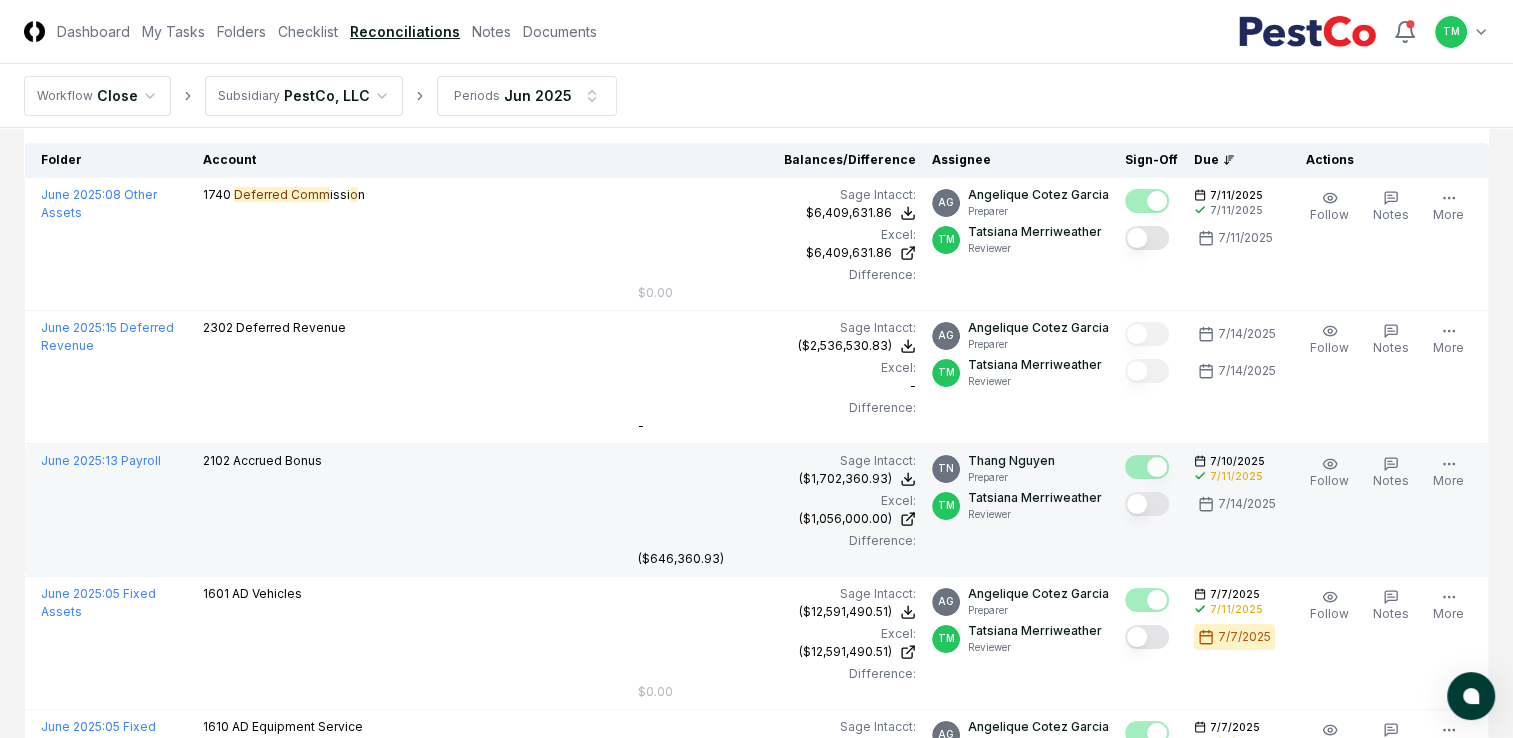 scroll, scrollTop: 200, scrollLeft: 0, axis: vertical 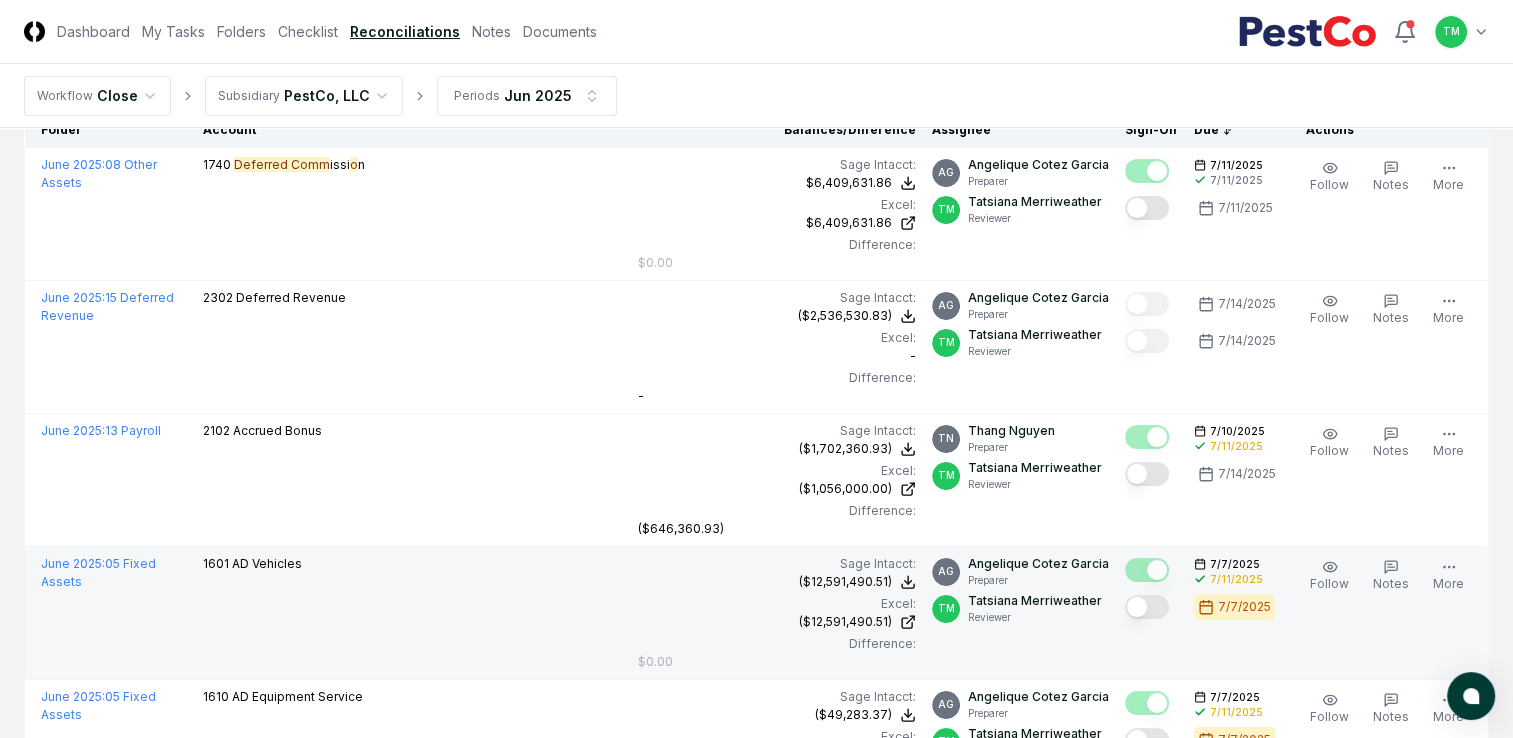 click at bounding box center [1147, 607] 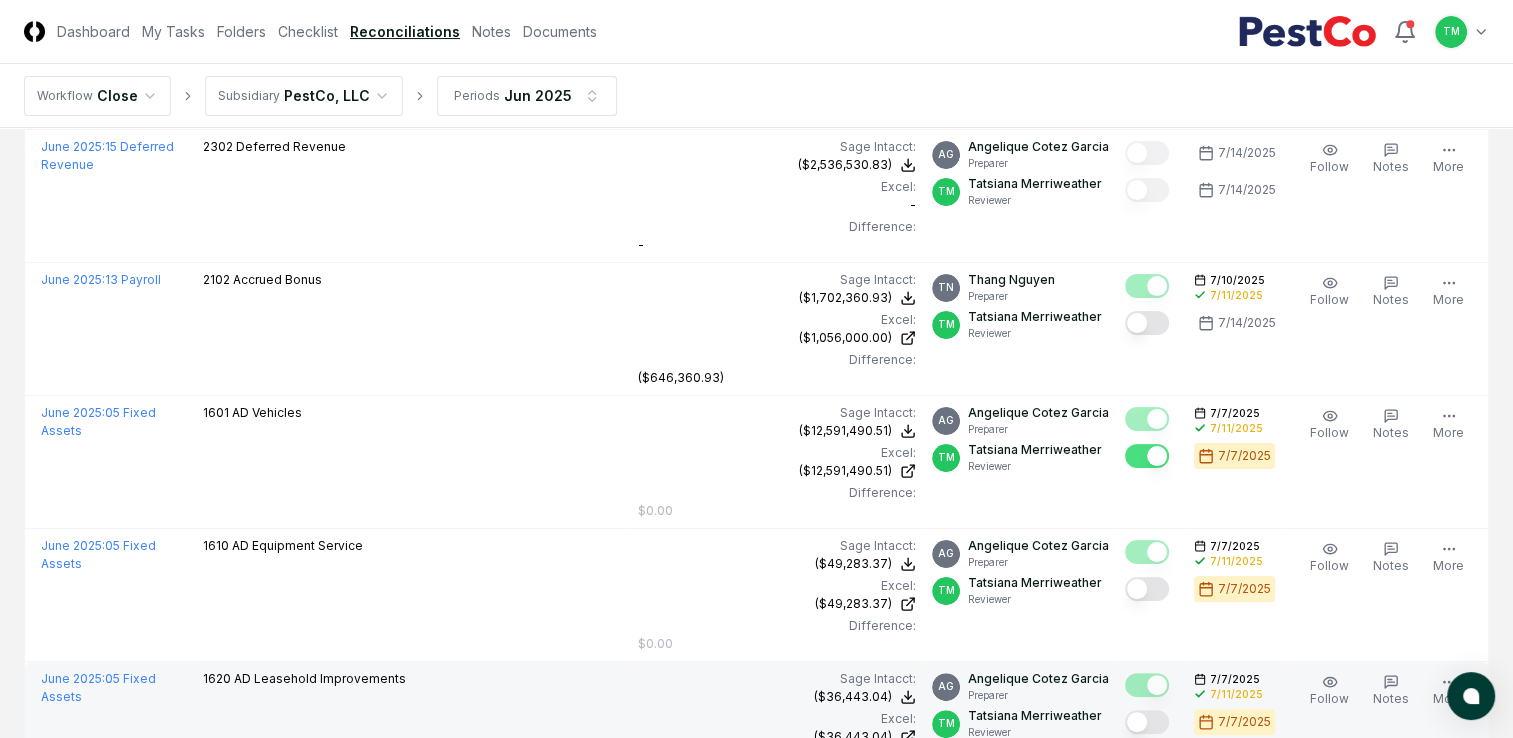 scroll, scrollTop: 500, scrollLeft: 0, axis: vertical 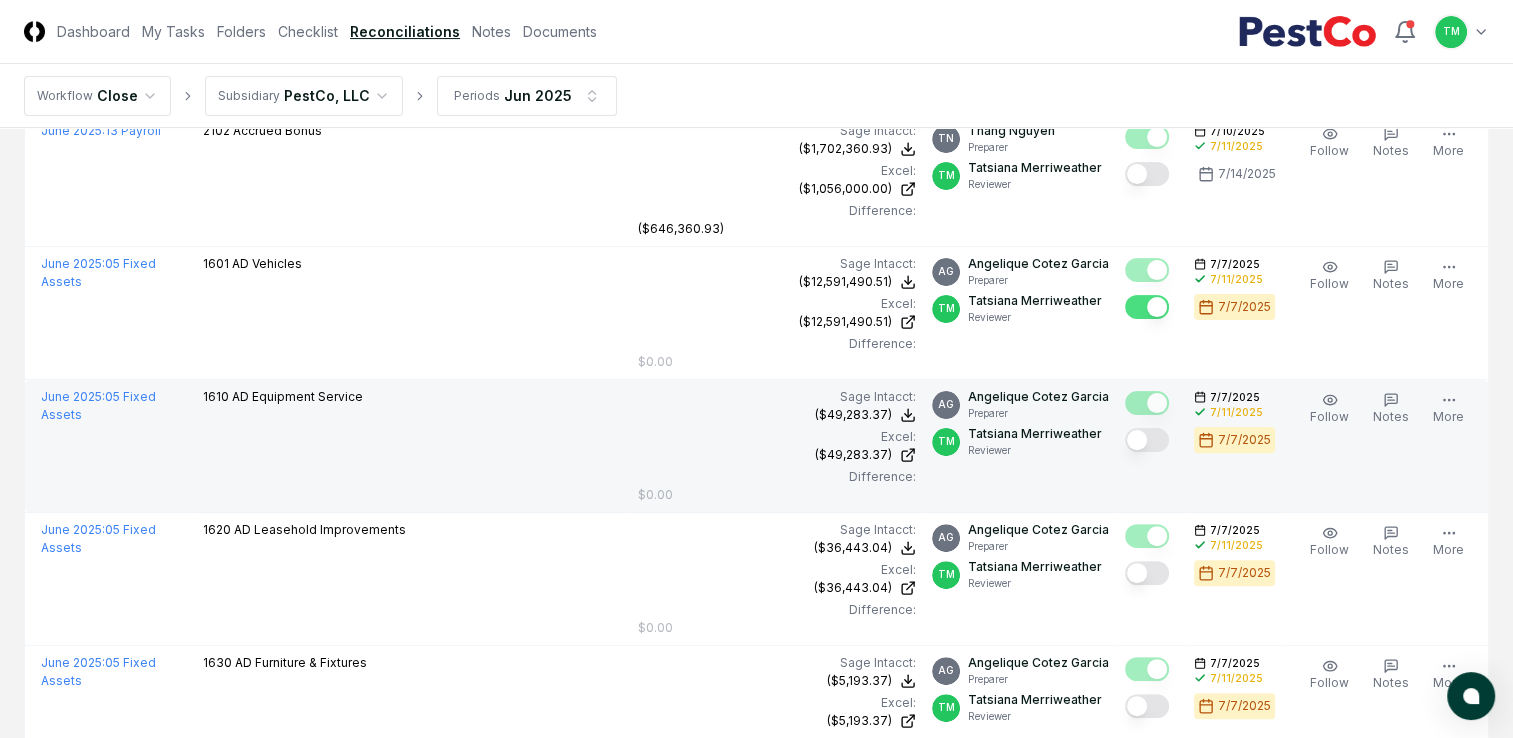 click at bounding box center [1147, 440] 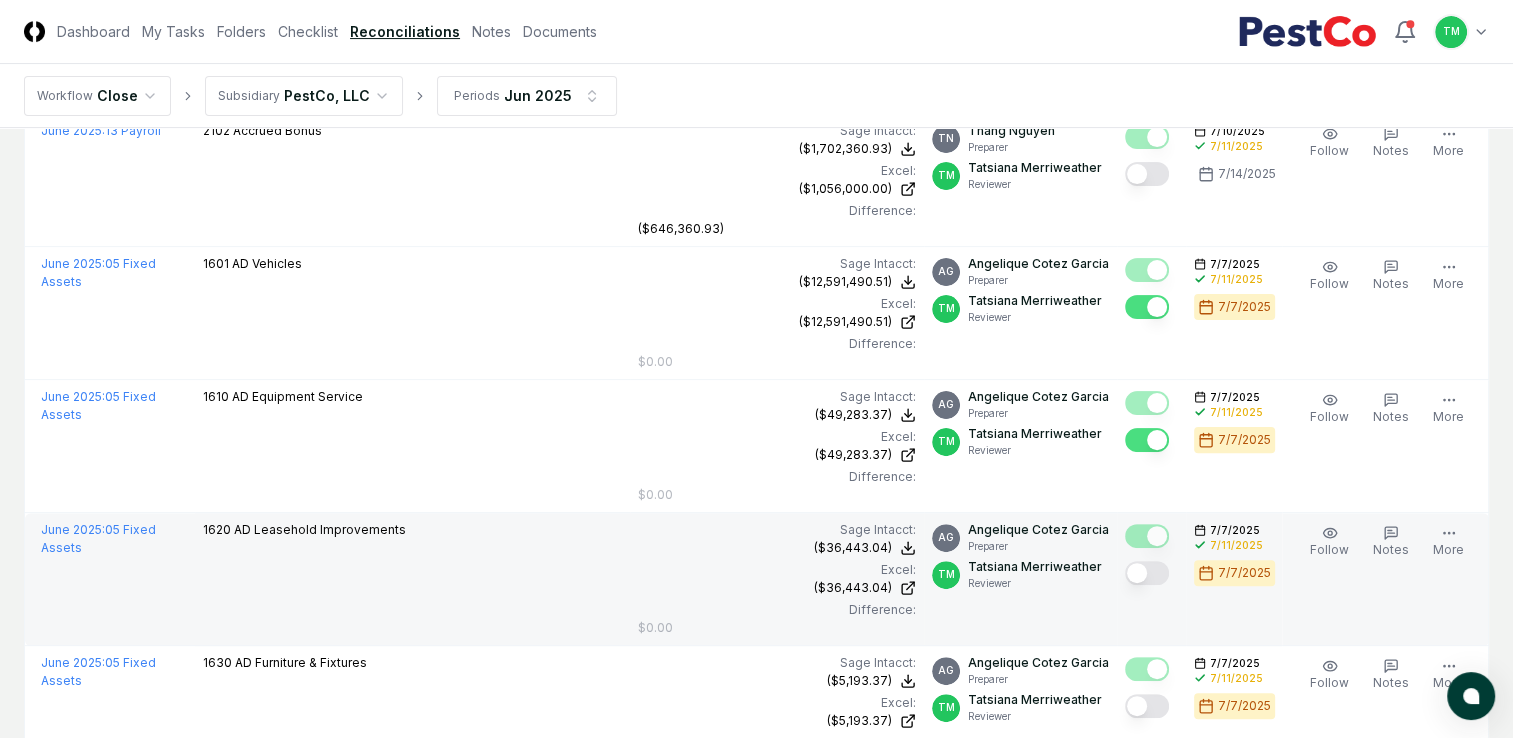 click at bounding box center (1147, 573) 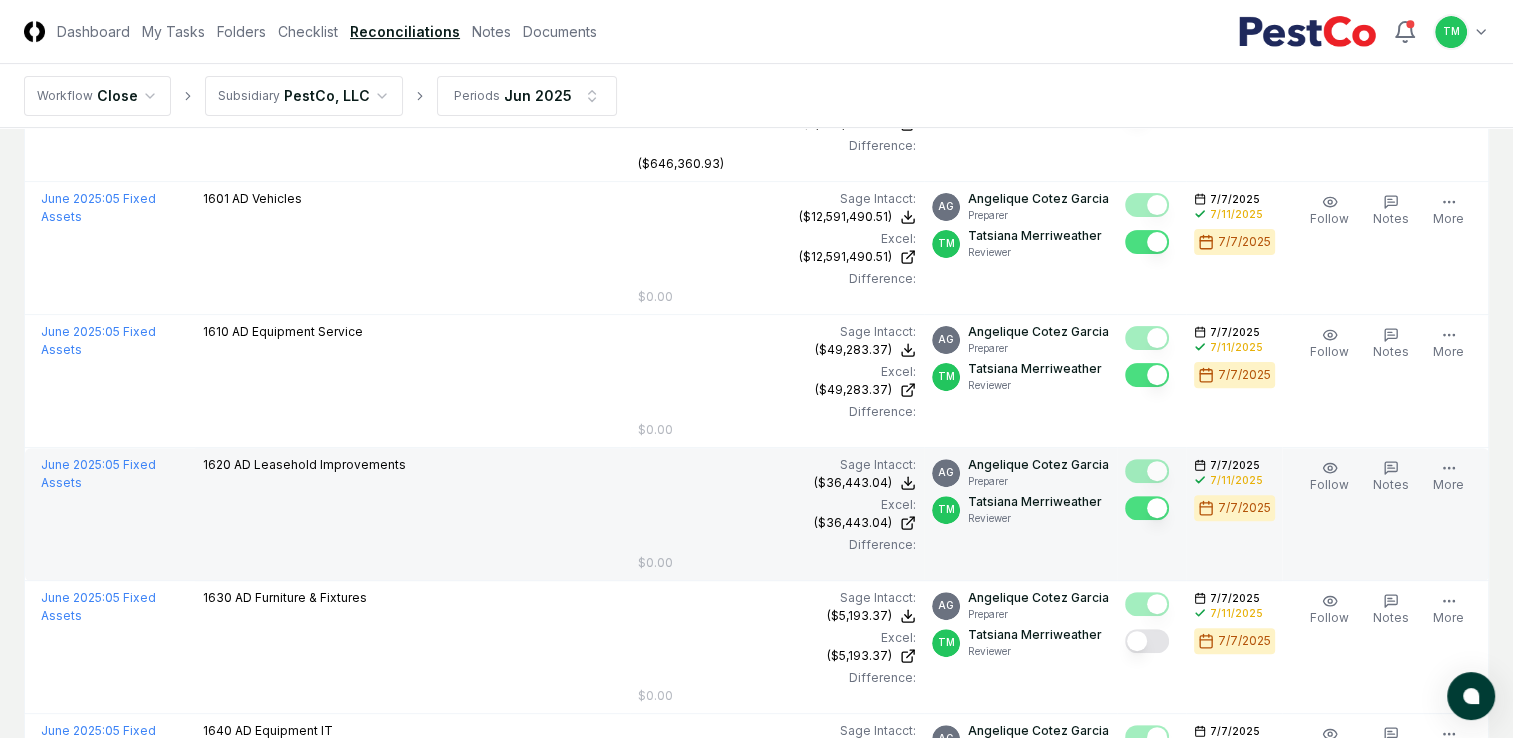 scroll, scrollTop: 600, scrollLeft: 0, axis: vertical 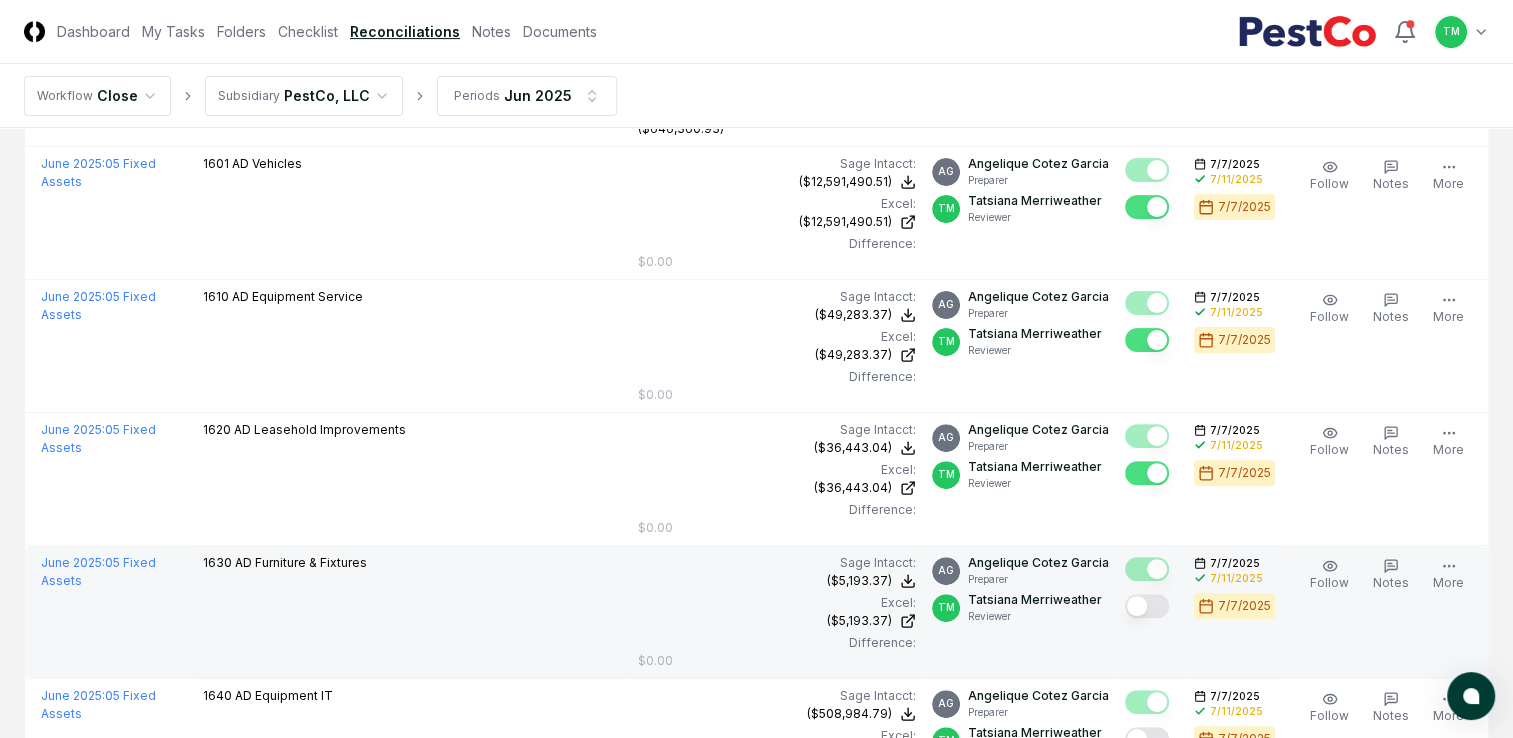 click at bounding box center (1147, 606) 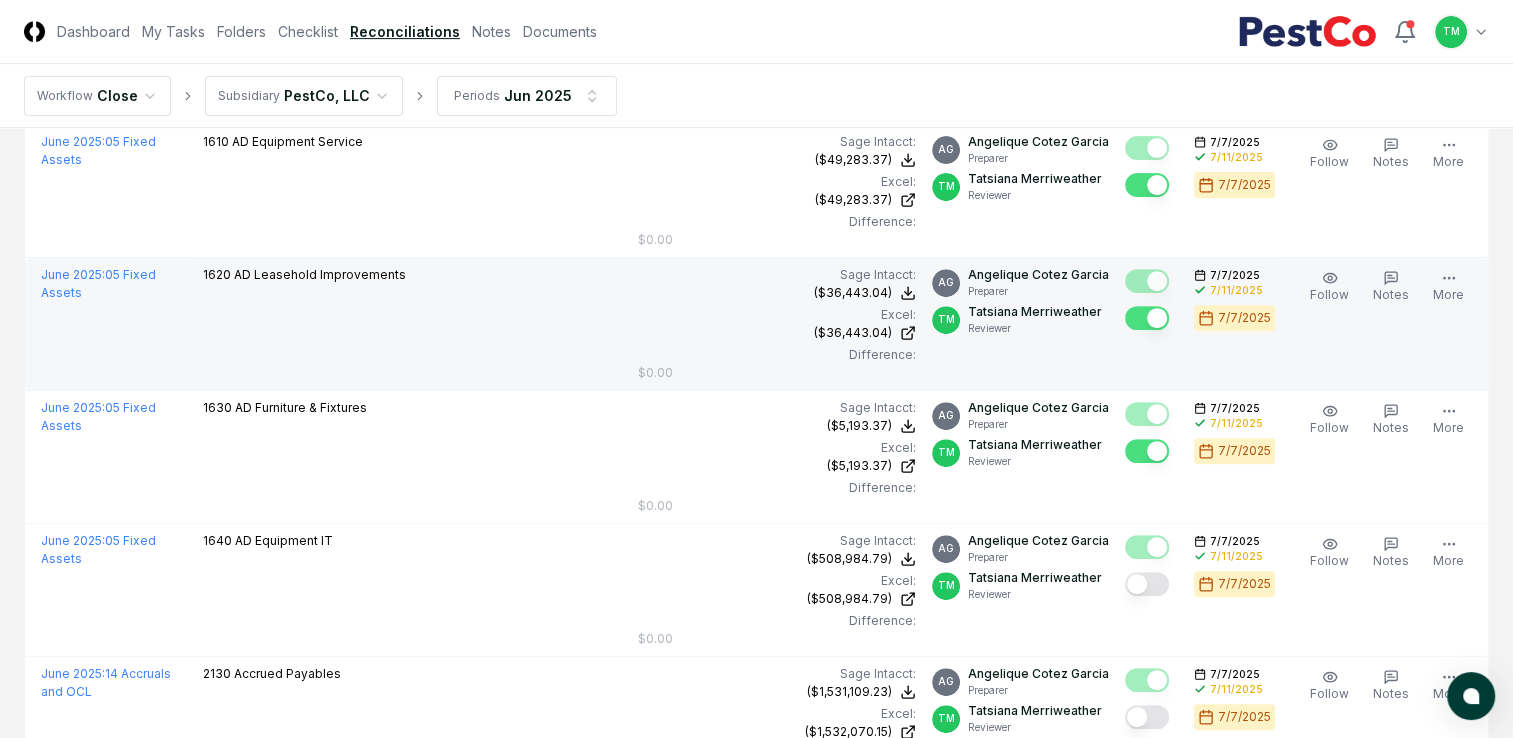 scroll, scrollTop: 900, scrollLeft: 0, axis: vertical 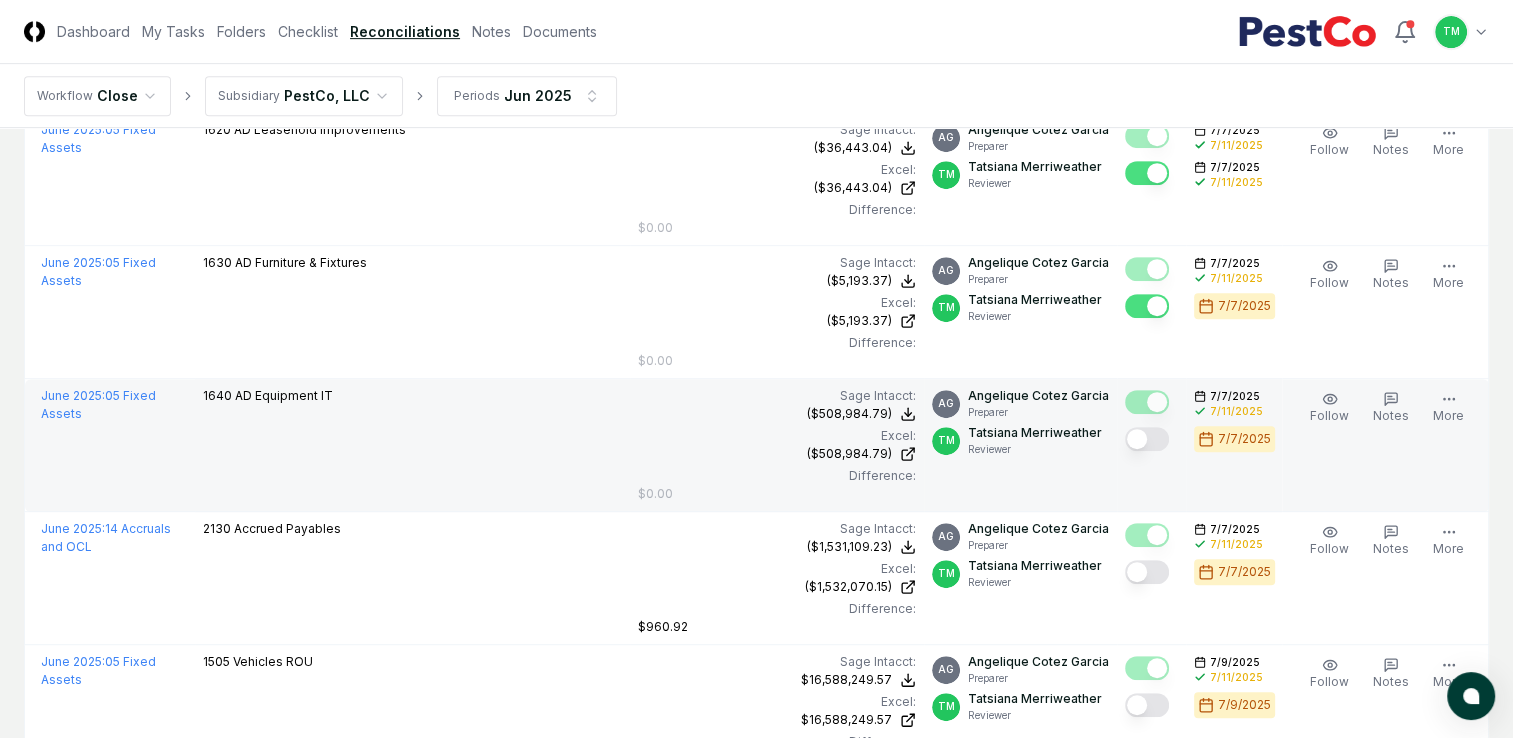 click at bounding box center [1147, 439] 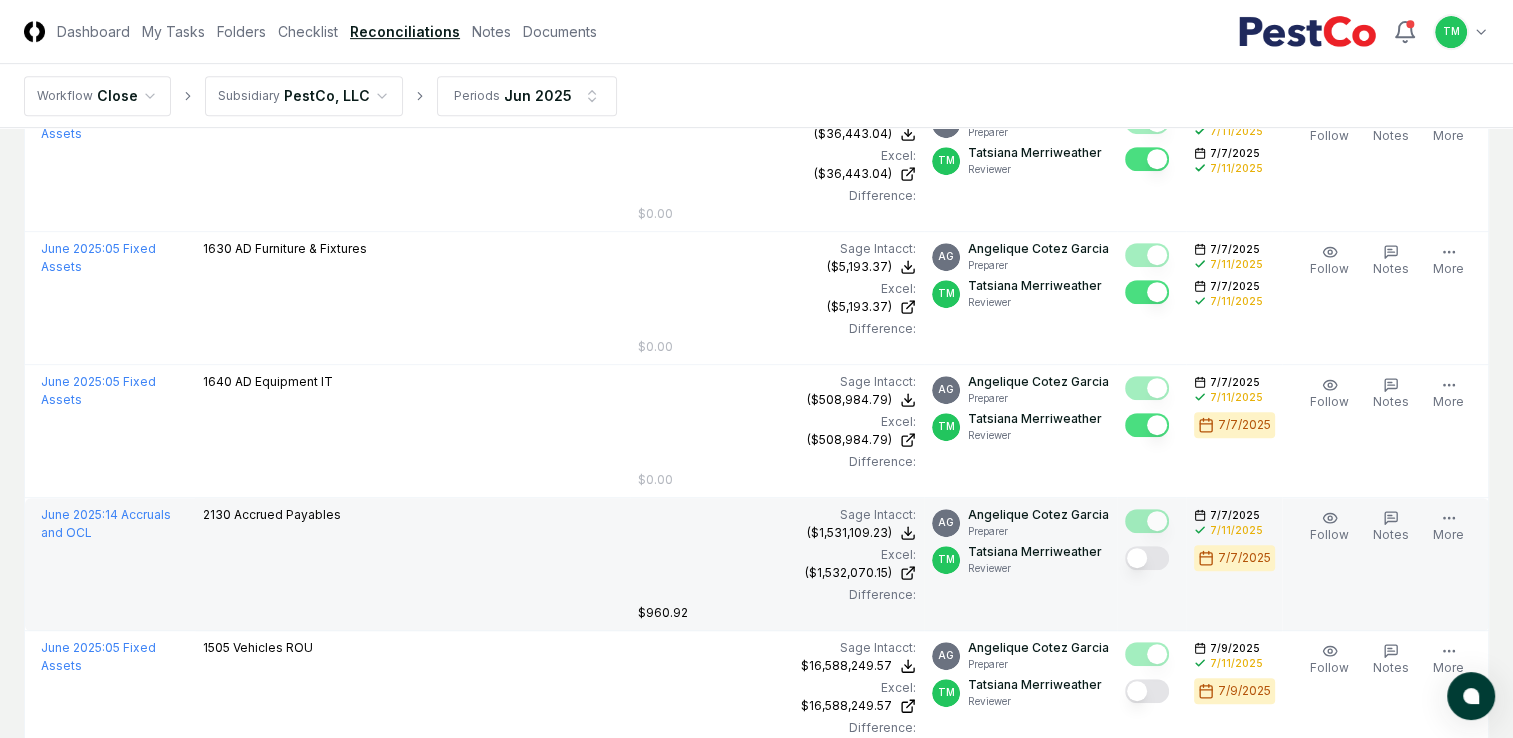 scroll, scrollTop: 1300, scrollLeft: 0, axis: vertical 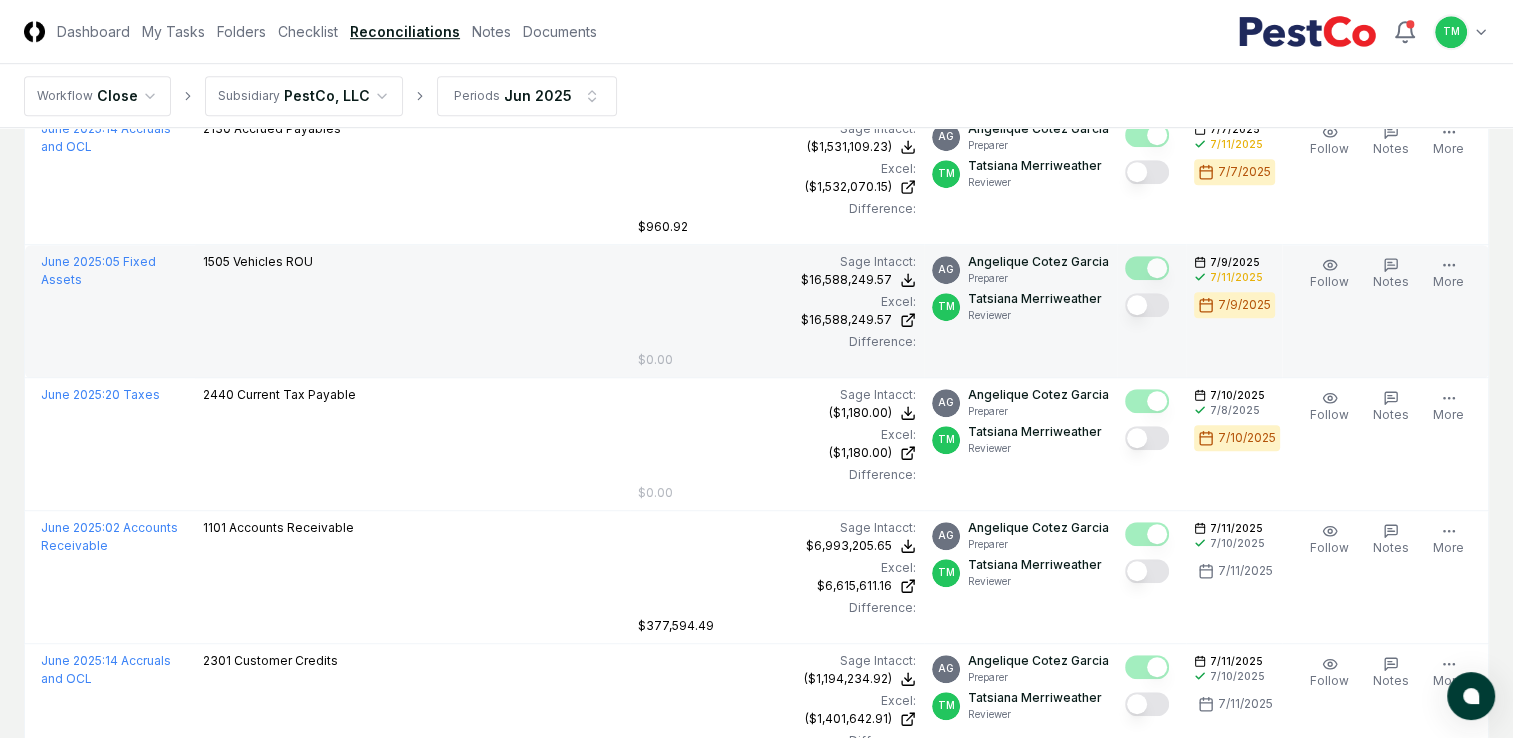 click at bounding box center [1147, 305] 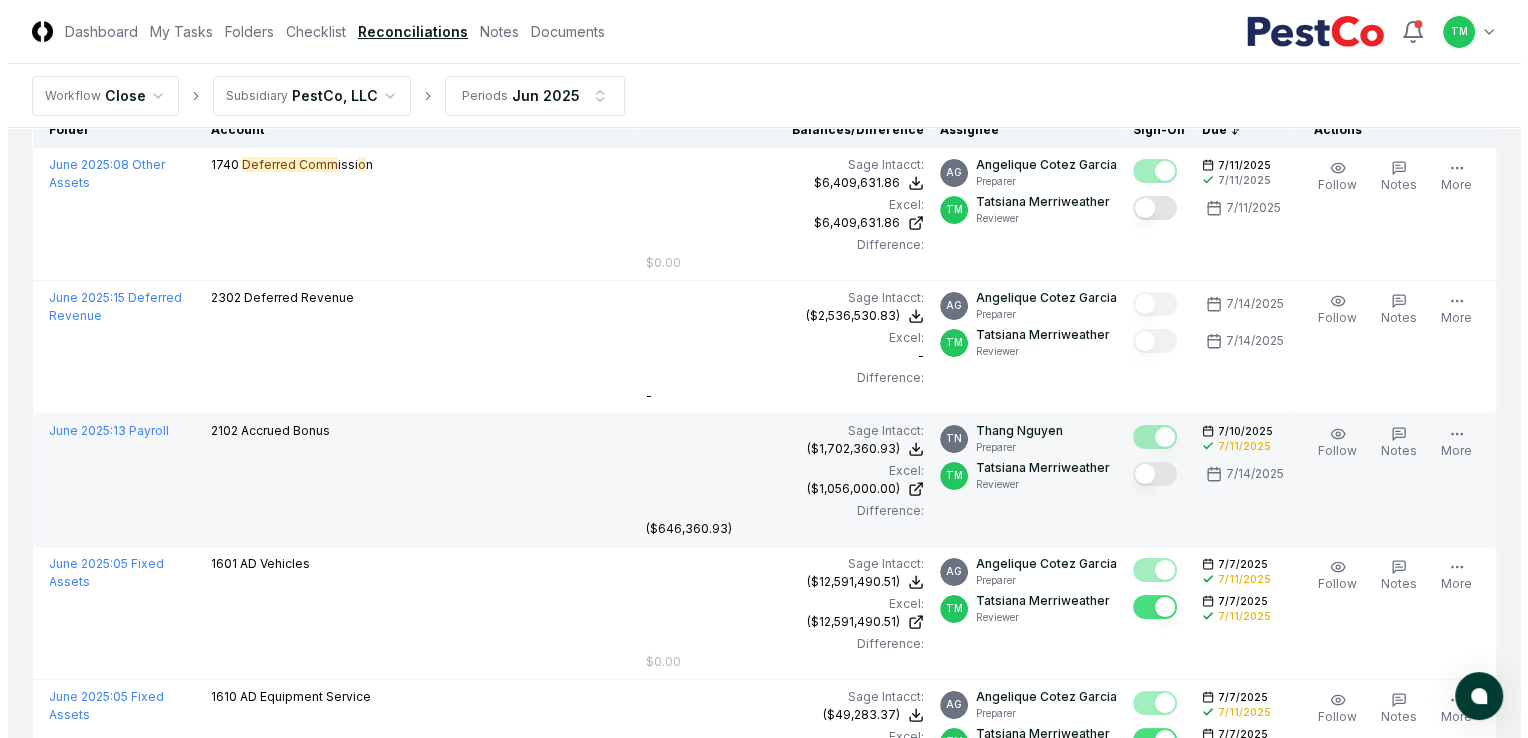 scroll, scrollTop: 0, scrollLeft: 0, axis: both 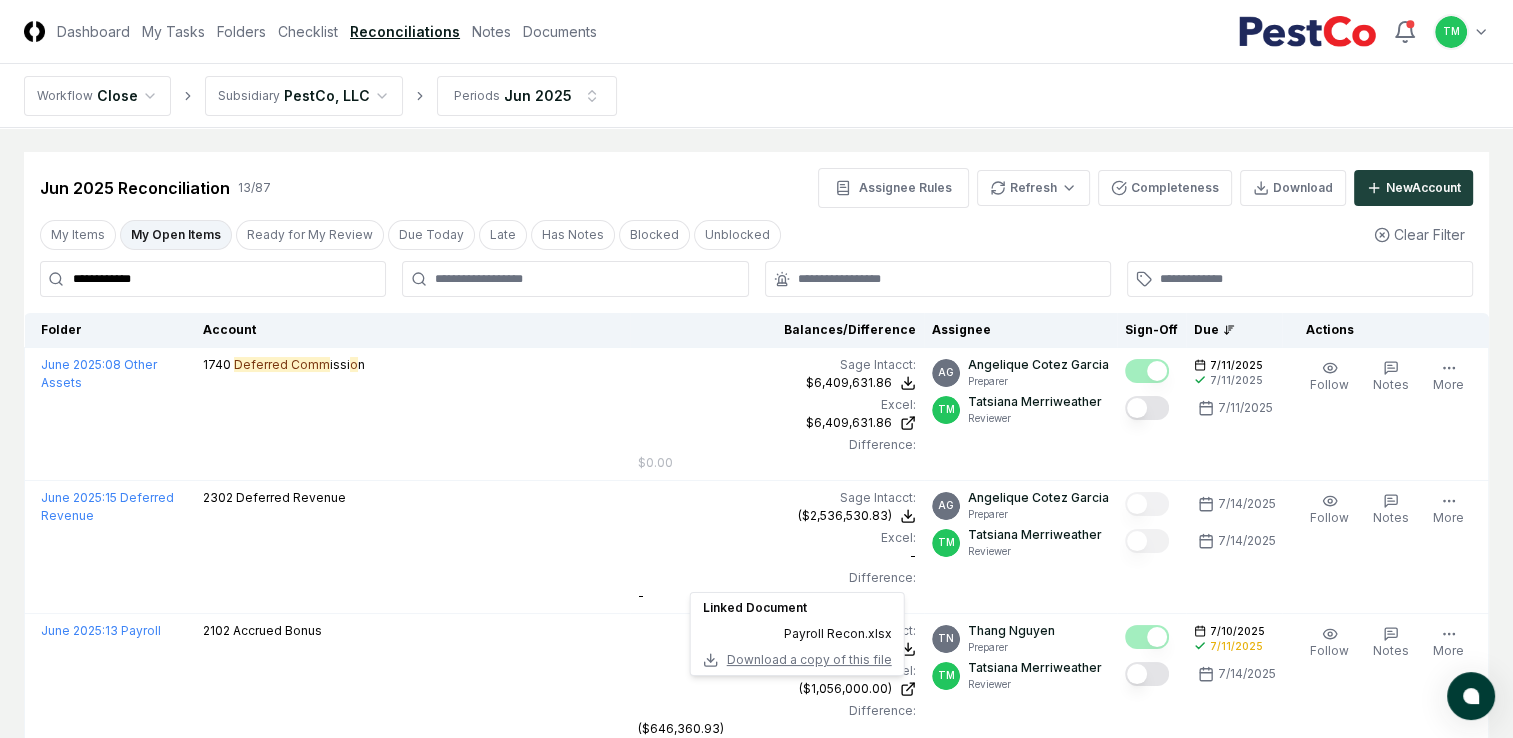 click on "My Open Items" at bounding box center [176, 235] 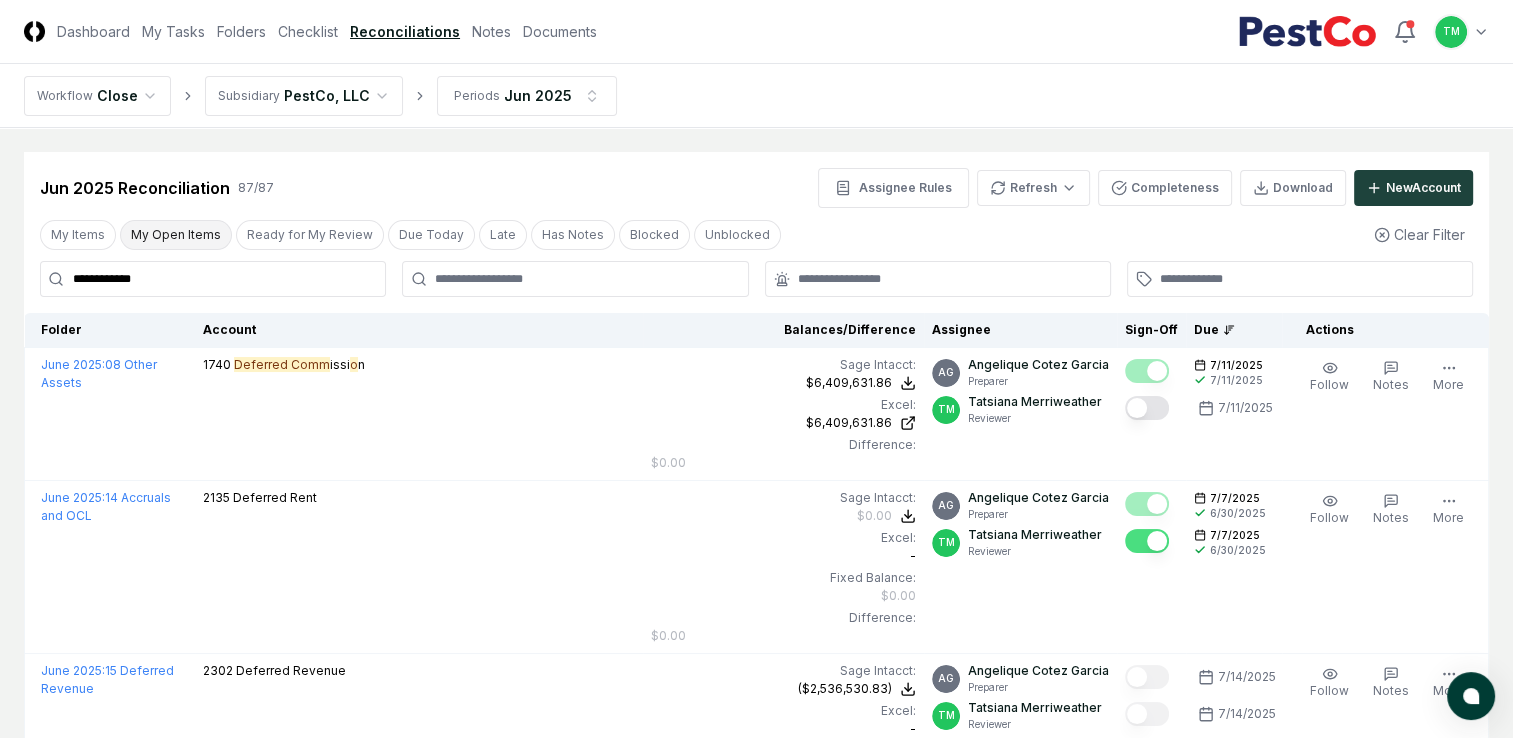 click on "My Open Items" at bounding box center (176, 235) 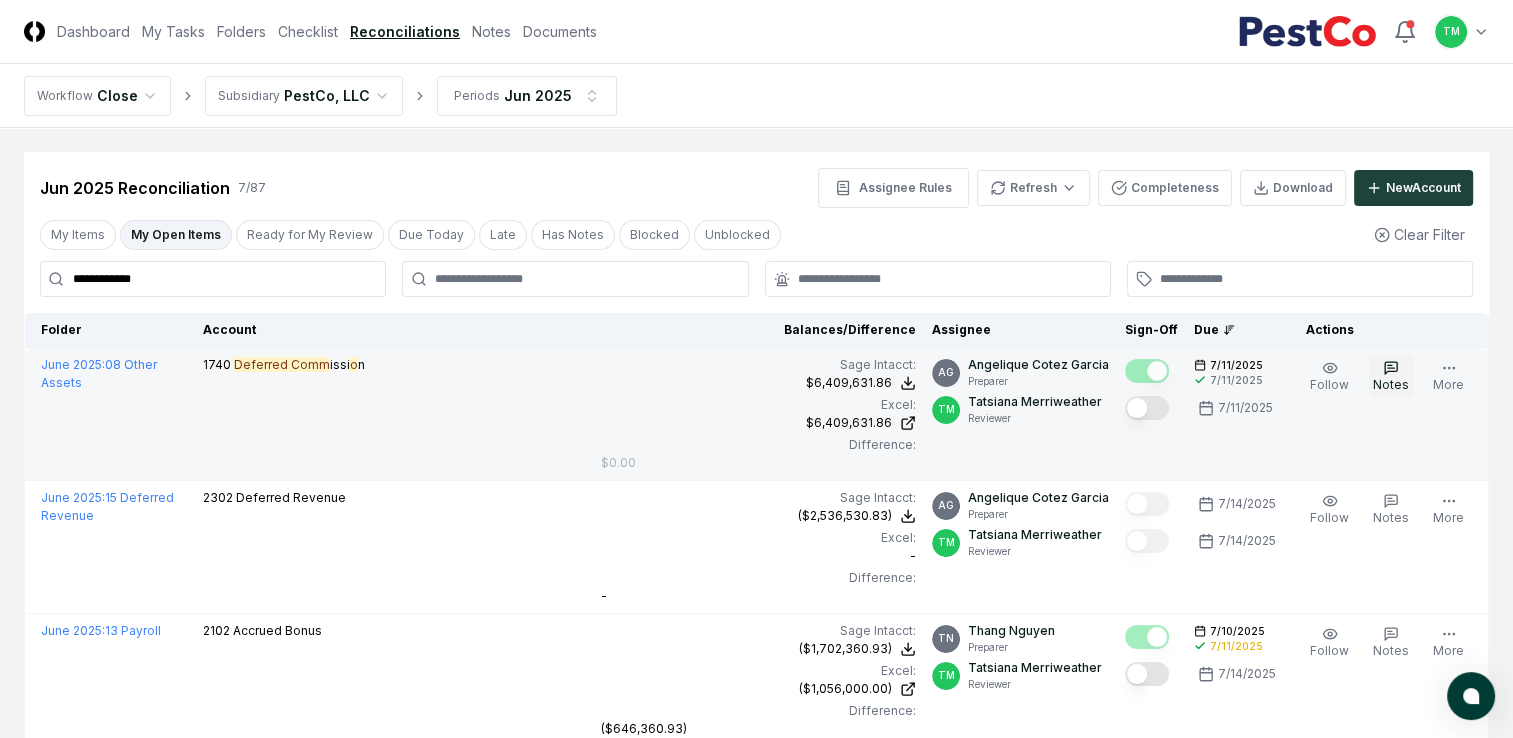 click 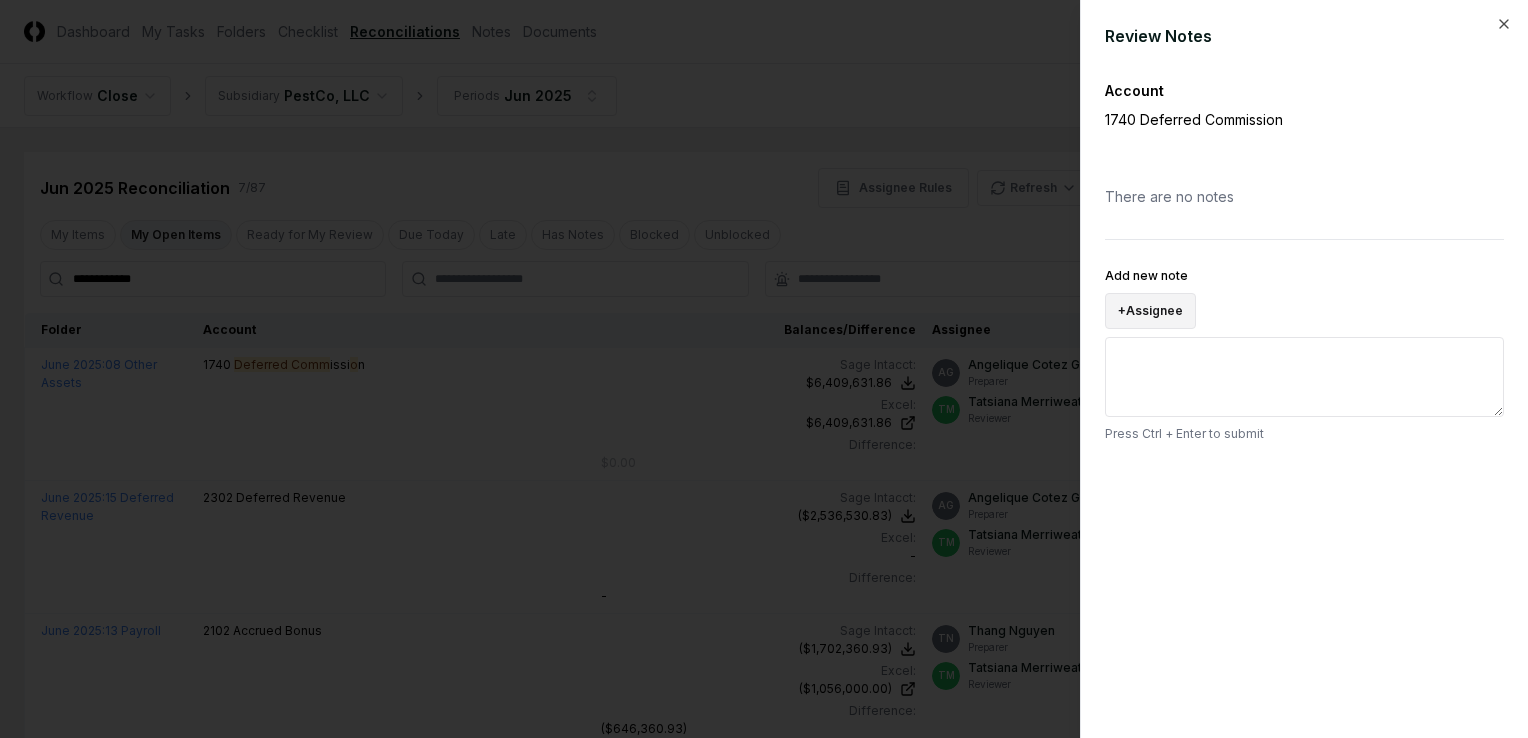 click on "+  Assignee" at bounding box center [1150, 311] 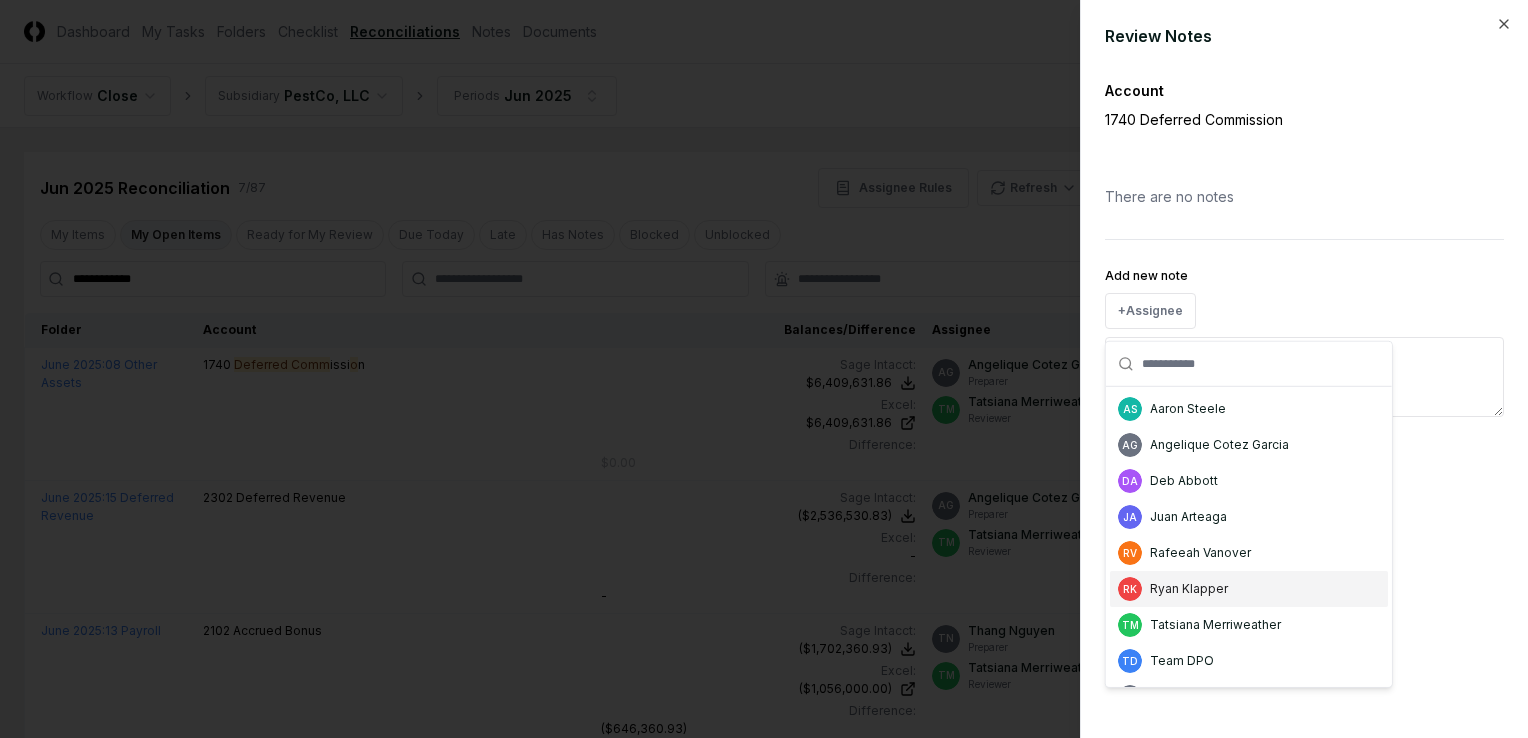 click on "Ryan Klapper" at bounding box center (1189, 589) 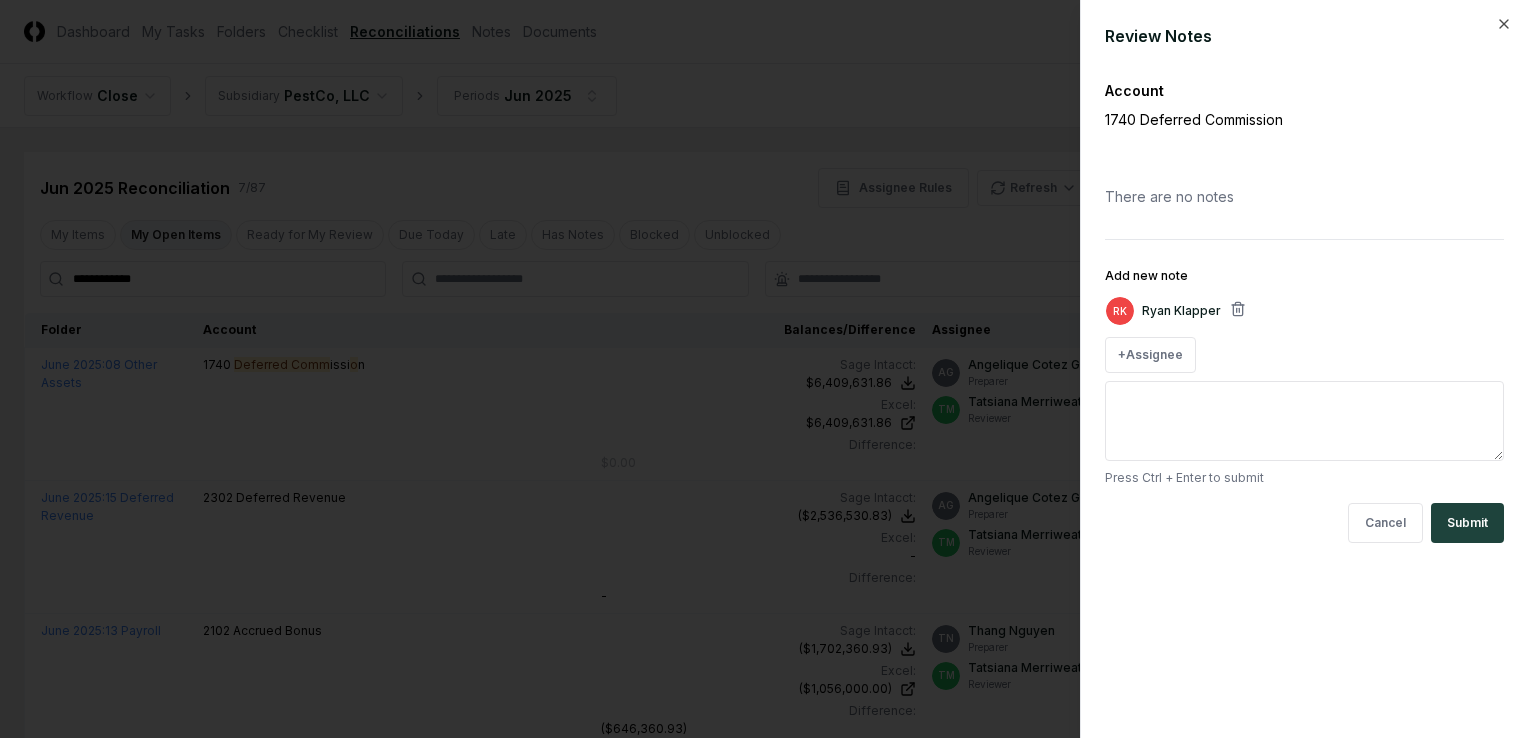 click on "Add new note" at bounding box center [1304, 421] 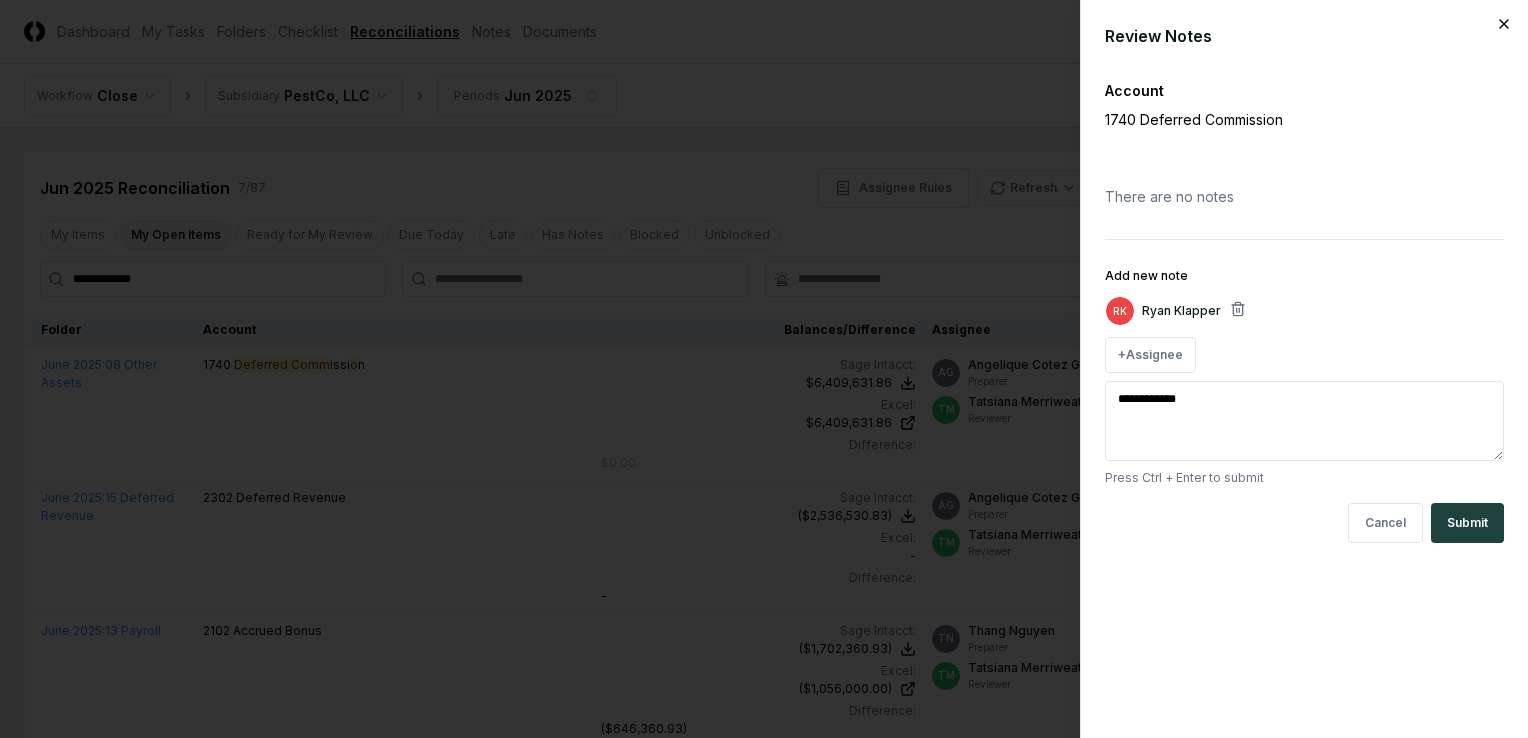 type on "**********" 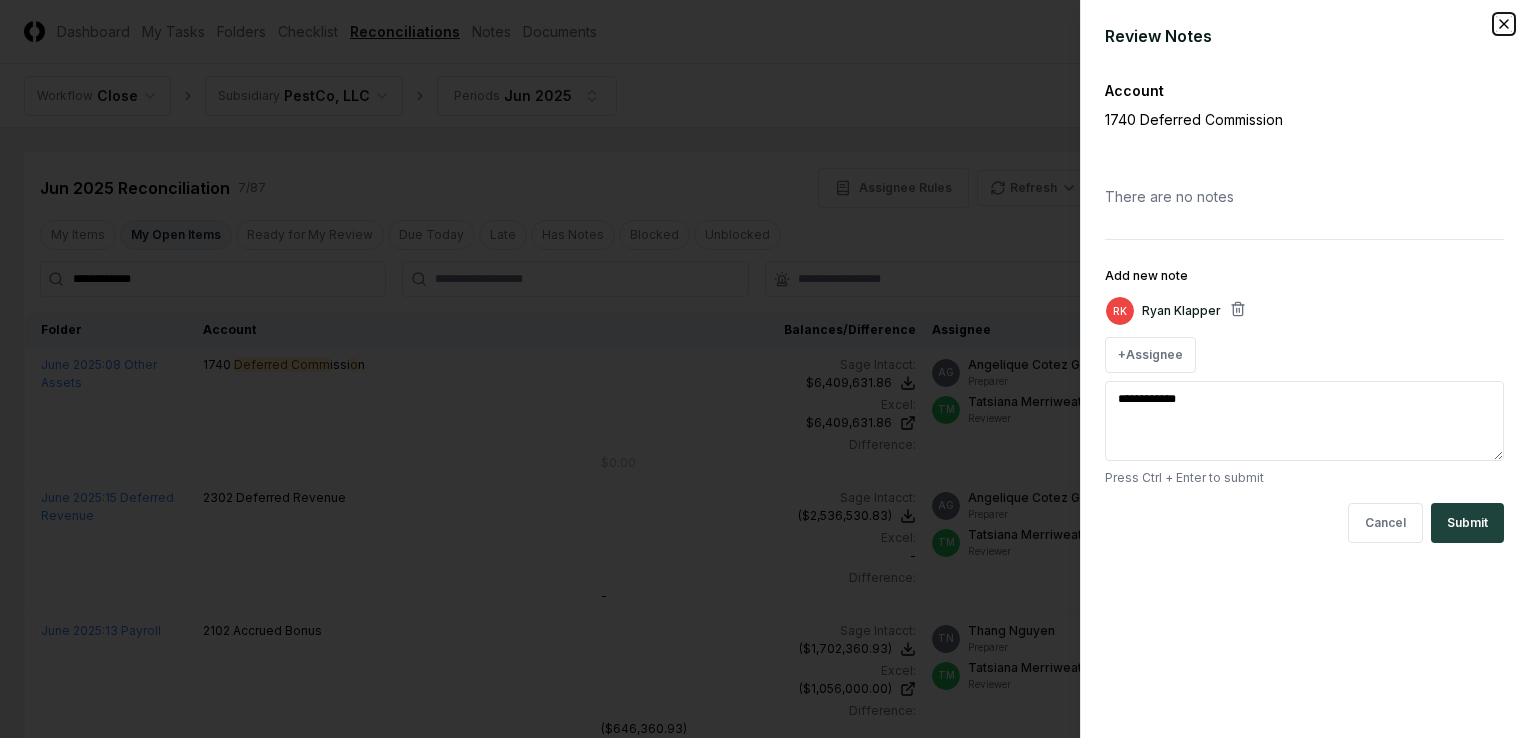 click 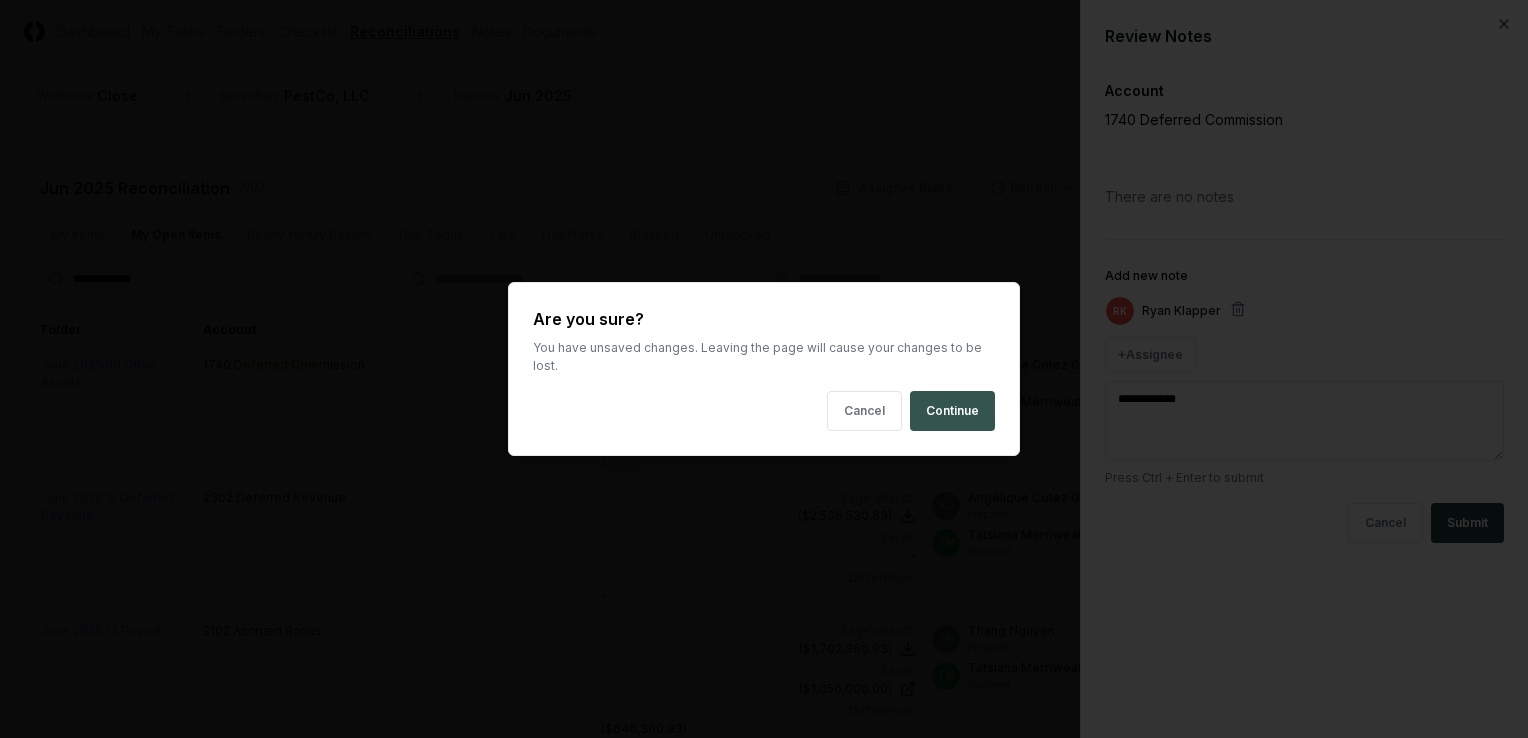 click on "Continue" at bounding box center [952, 411] 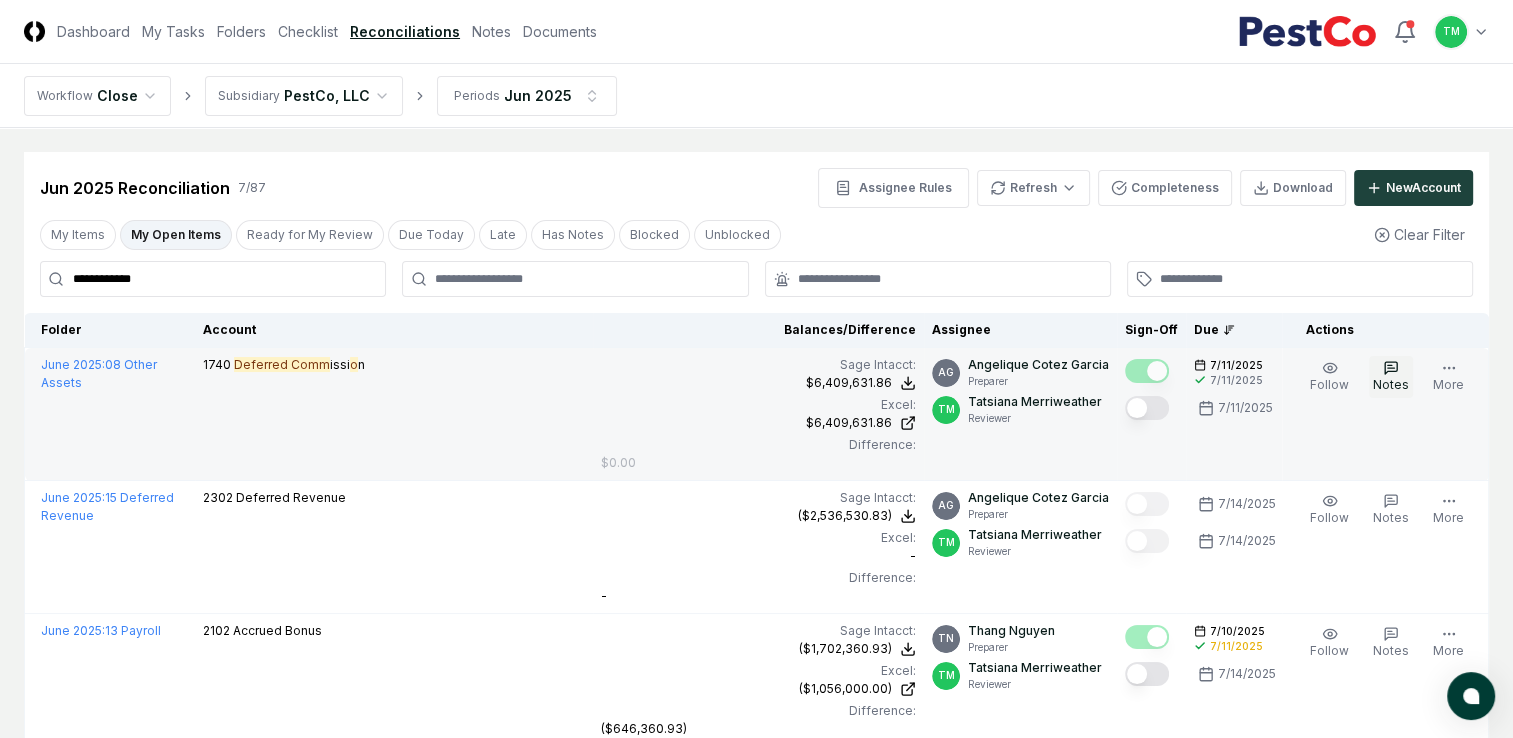 click on "Notes" at bounding box center [1391, 384] 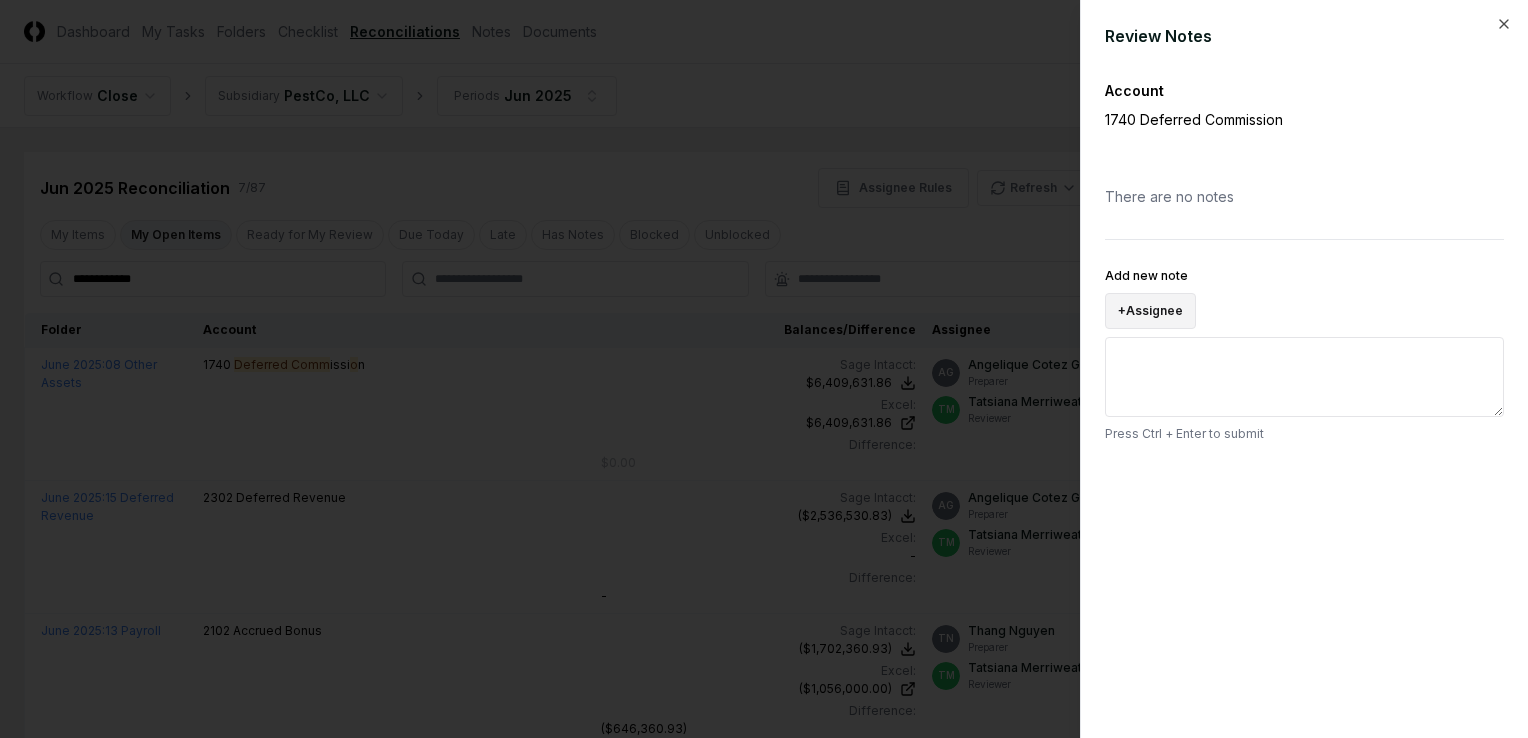 click on "+  Assignee" at bounding box center (1150, 311) 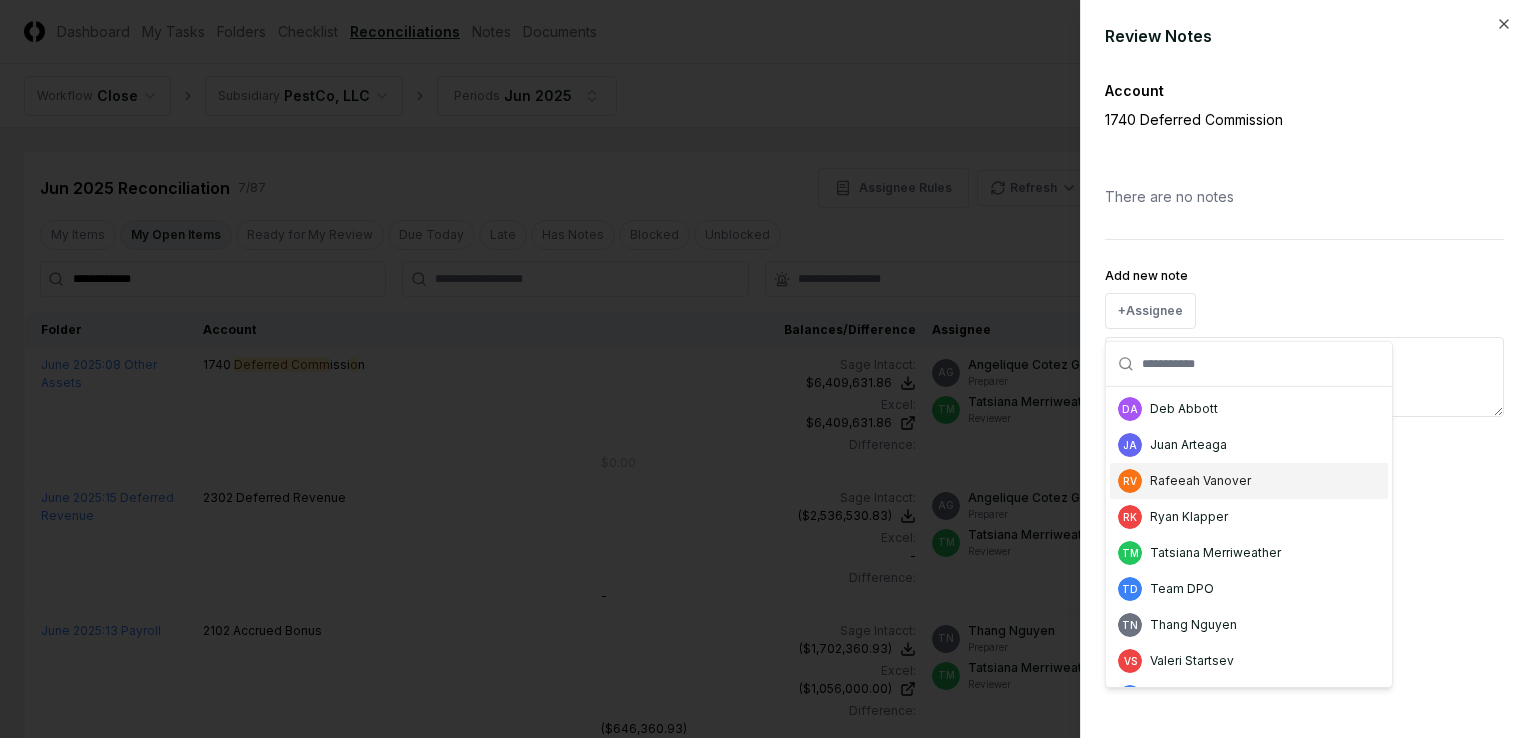 scroll, scrollTop: 100, scrollLeft: 0, axis: vertical 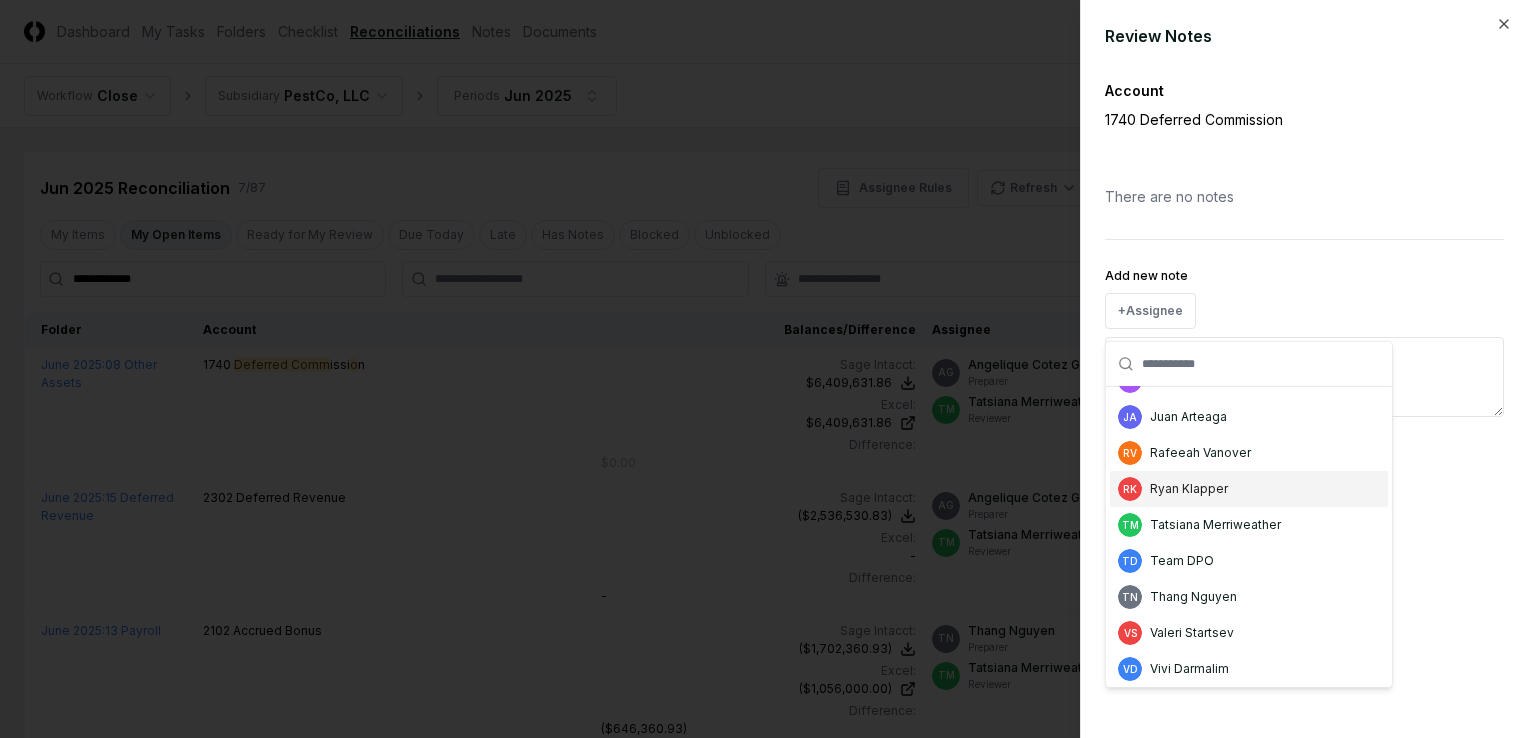 click on "RK [FIRST] [LAST]" at bounding box center (1249, 489) 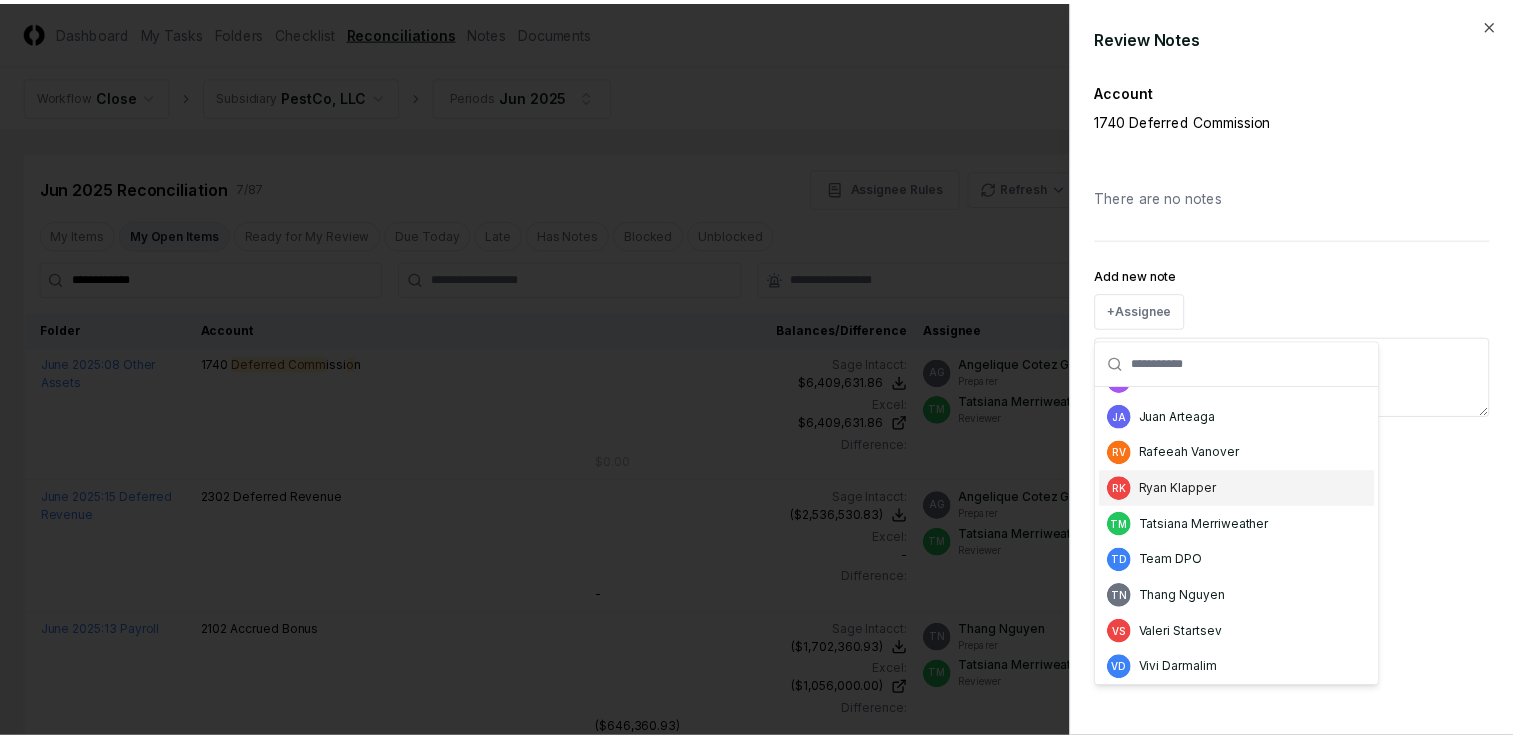 scroll, scrollTop: 68, scrollLeft: 0, axis: vertical 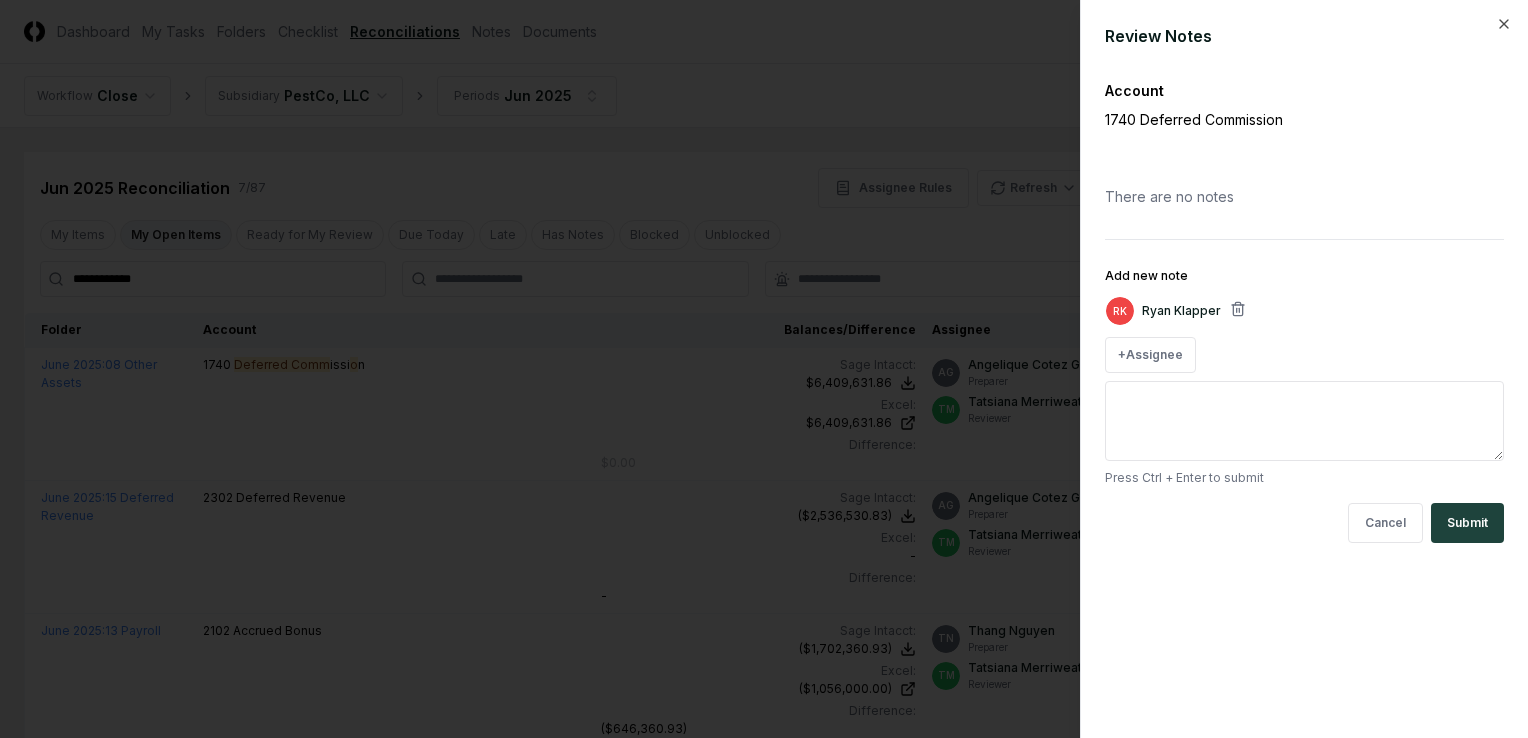click on "Add new note" at bounding box center [1304, 421] 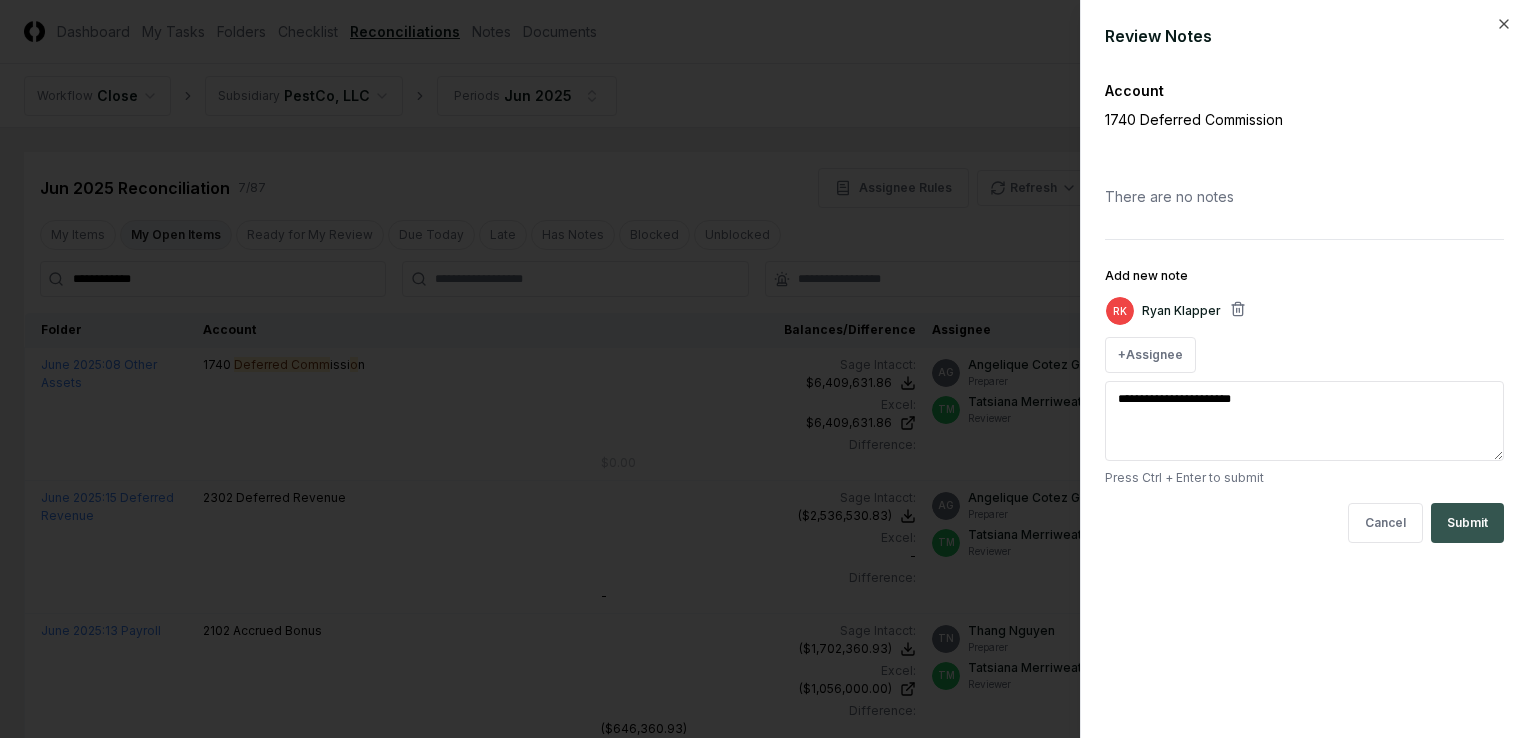 type on "**********" 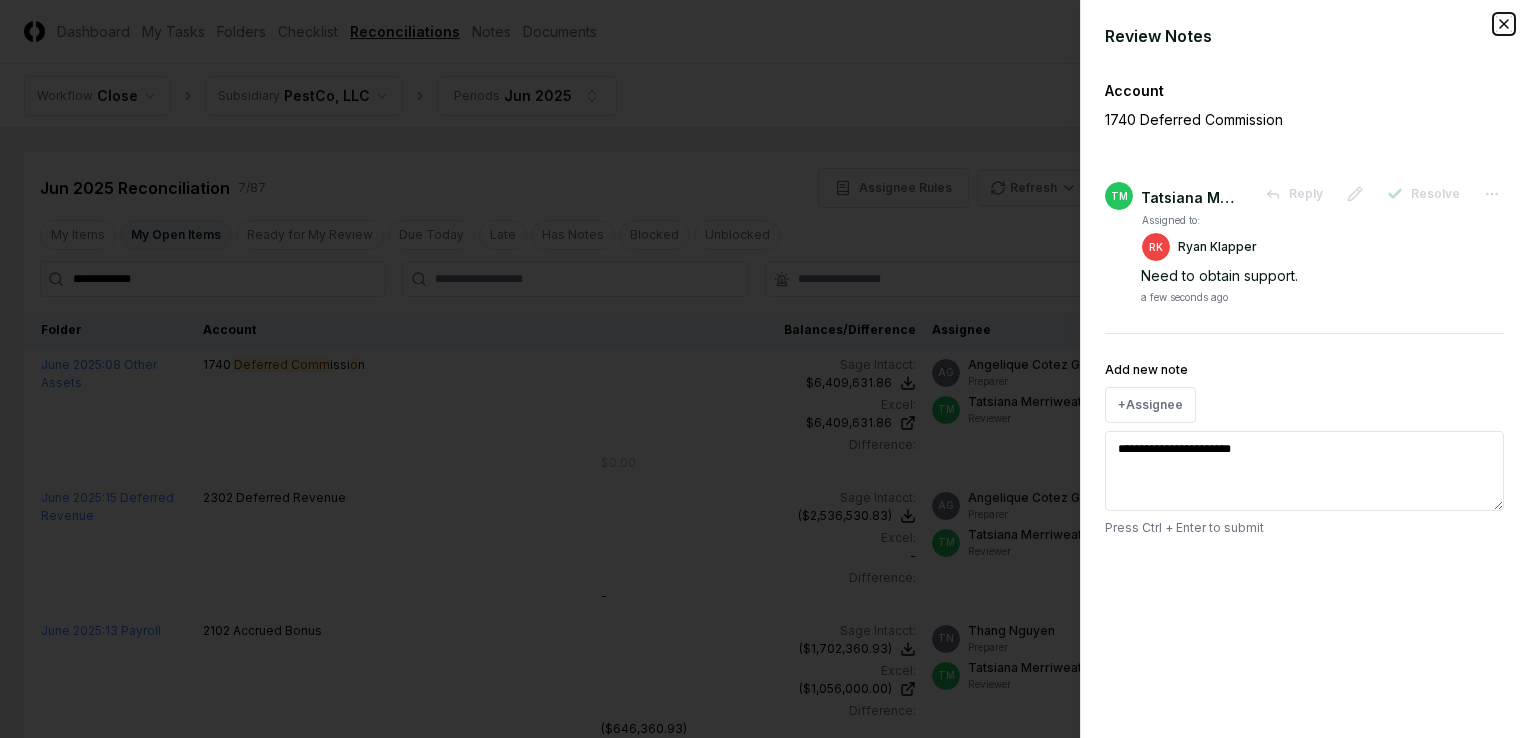 click 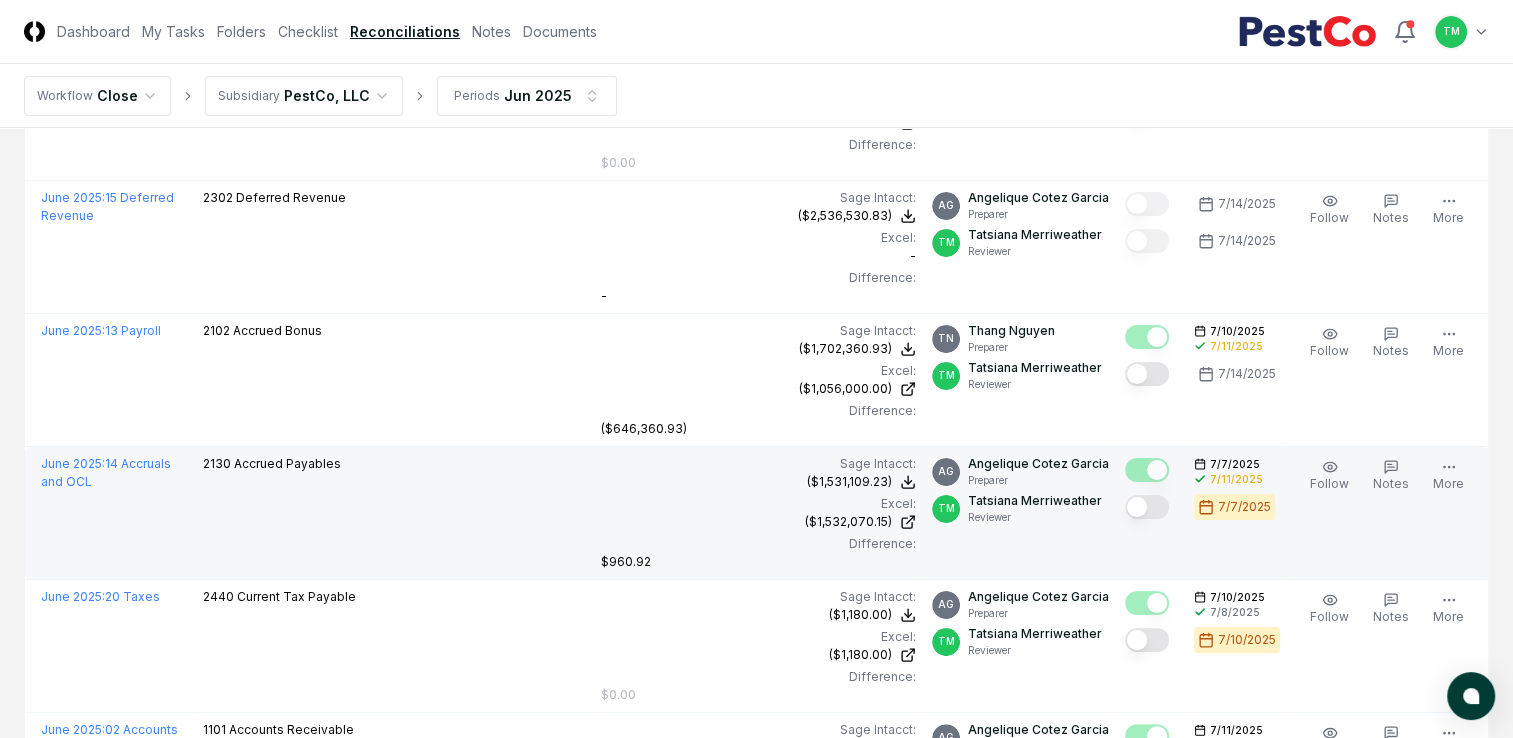 scroll, scrollTop: 0, scrollLeft: 0, axis: both 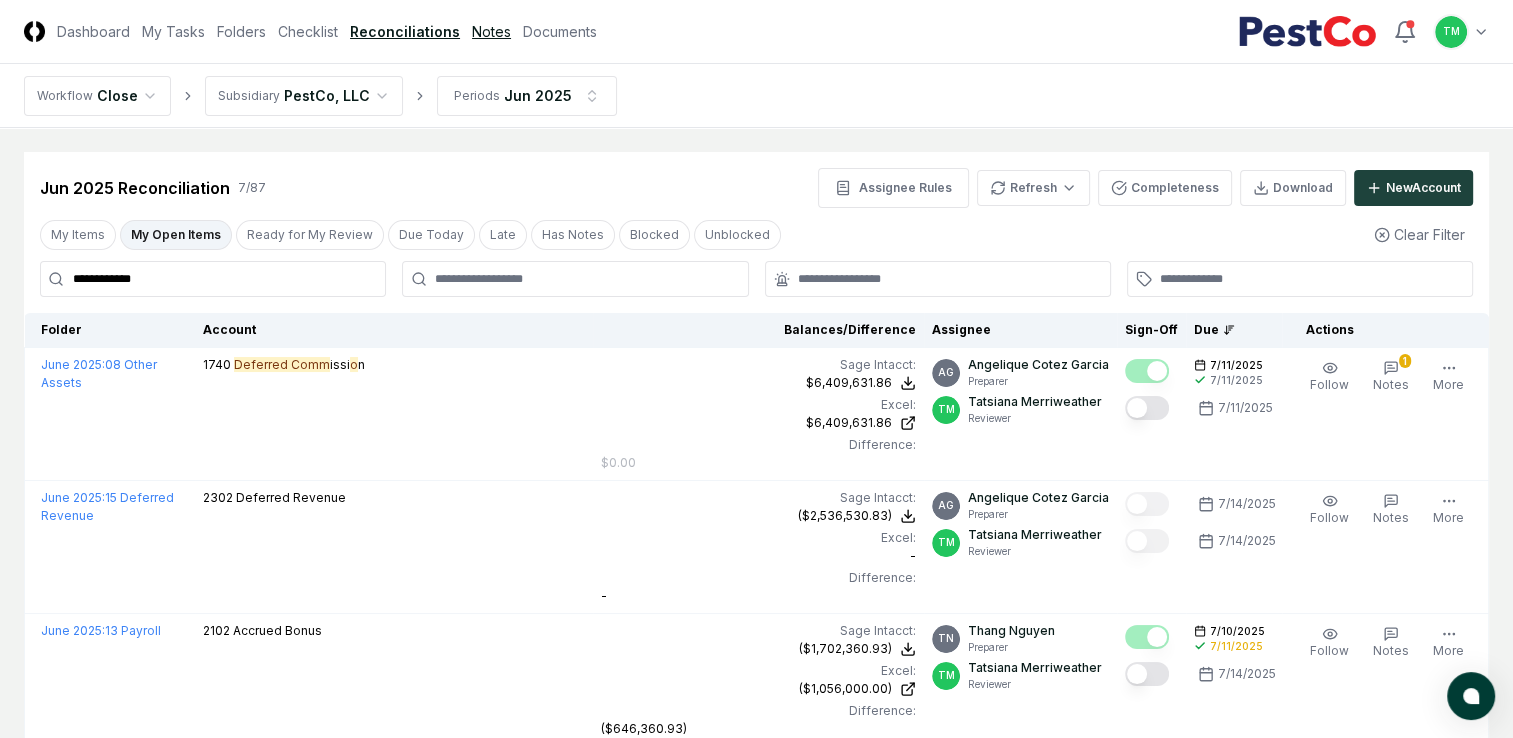 click on "Notes" at bounding box center [491, 31] 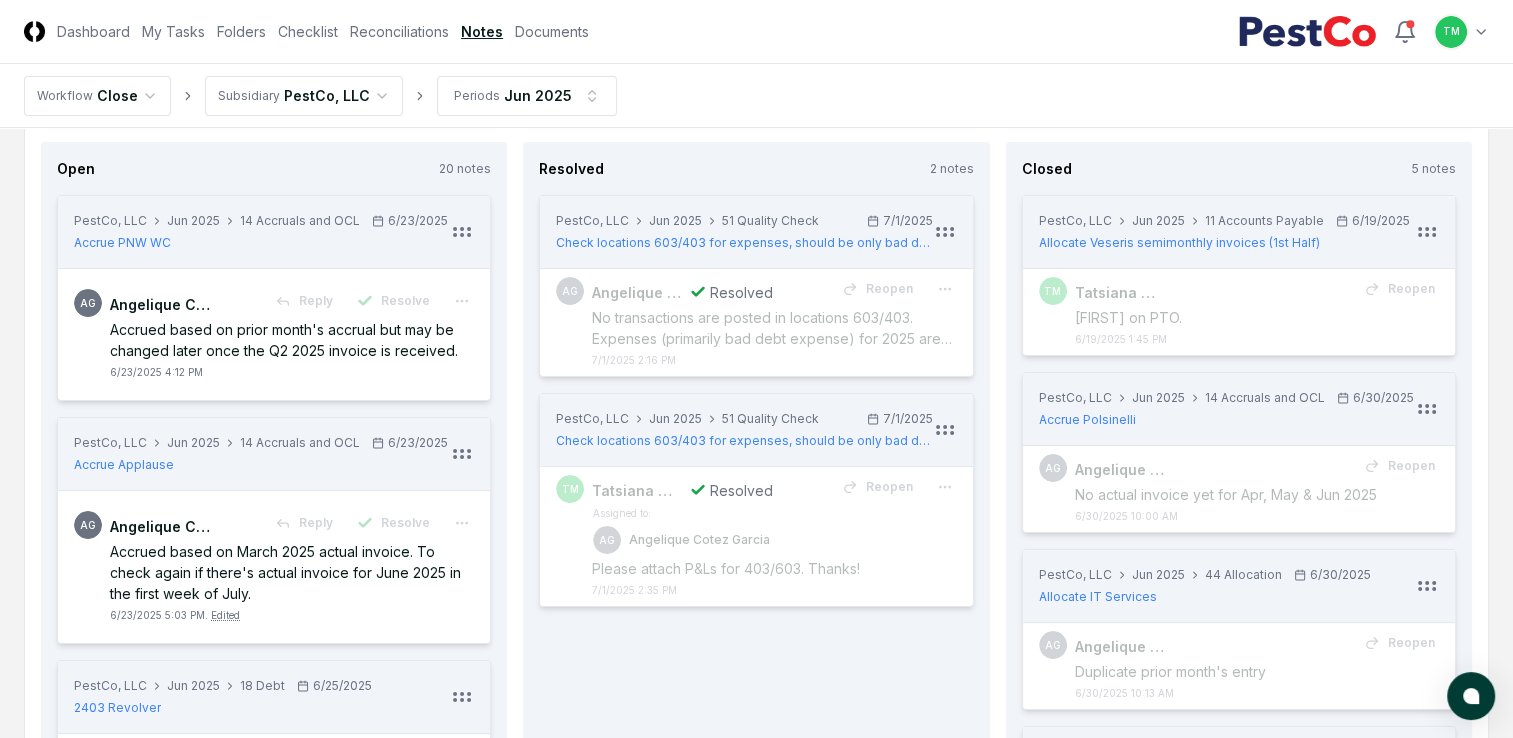 scroll, scrollTop: 0, scrollLeft: 0, axis: both 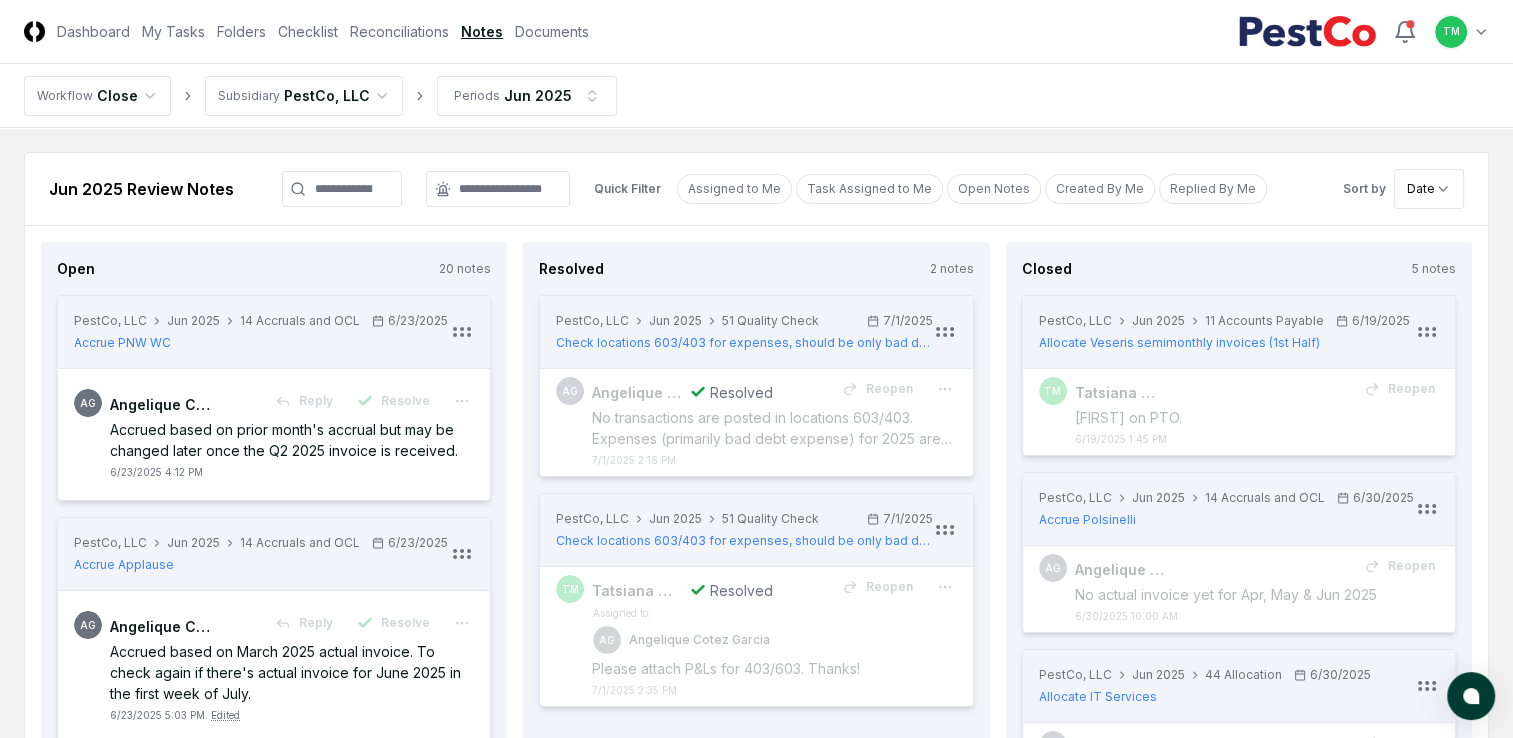 click on "CloseCore Dashboard My Tasks Folders Checklist Reconciliations Notes Documents Toggle navigation menu   TM Toggle user menu Workflow Close Subsidiary PestCo, LLC Periods [MONTH] 2025 [MONTH] 2025 Review Notes Quick Filter Assigned to Me Task Assigned to Me Open Notes Created By Me Replied By Me Sort by Date Open 20   notes PestCo, LLC [MONTH] 2025 14 Accruals and OCL [DATE] Accrue PNW WC AG [FIRST] [LAST]  Reply Resolve Accrued based on prior month's accrual but may be changed later once the Q2 2025 invoice is received. [DATE] [TIME] PestCo, LLC [MONTH] 2025 14 Accruals and OCL [DATE] Accrue Applause AG [FIRST] [LAST]  Reply Resolve Accrued based on March 2025 actual invoice. To check again if there's actual invoice for [MONTH] 2025 in the first week of [MONTH]. [DATE] [TIME] .   Edited PestCo, LLC [MONTH] 2025 18 Debt [DATE] 2403 Revolver TM [FIRST] [LAST]  Reply Resolve Assigned to: TN [FIRST] [LAST] Please update the backup with the bank statement when available. [DATE] [TIME] PestCo, LLC ." at bounding box center [756, 2588] 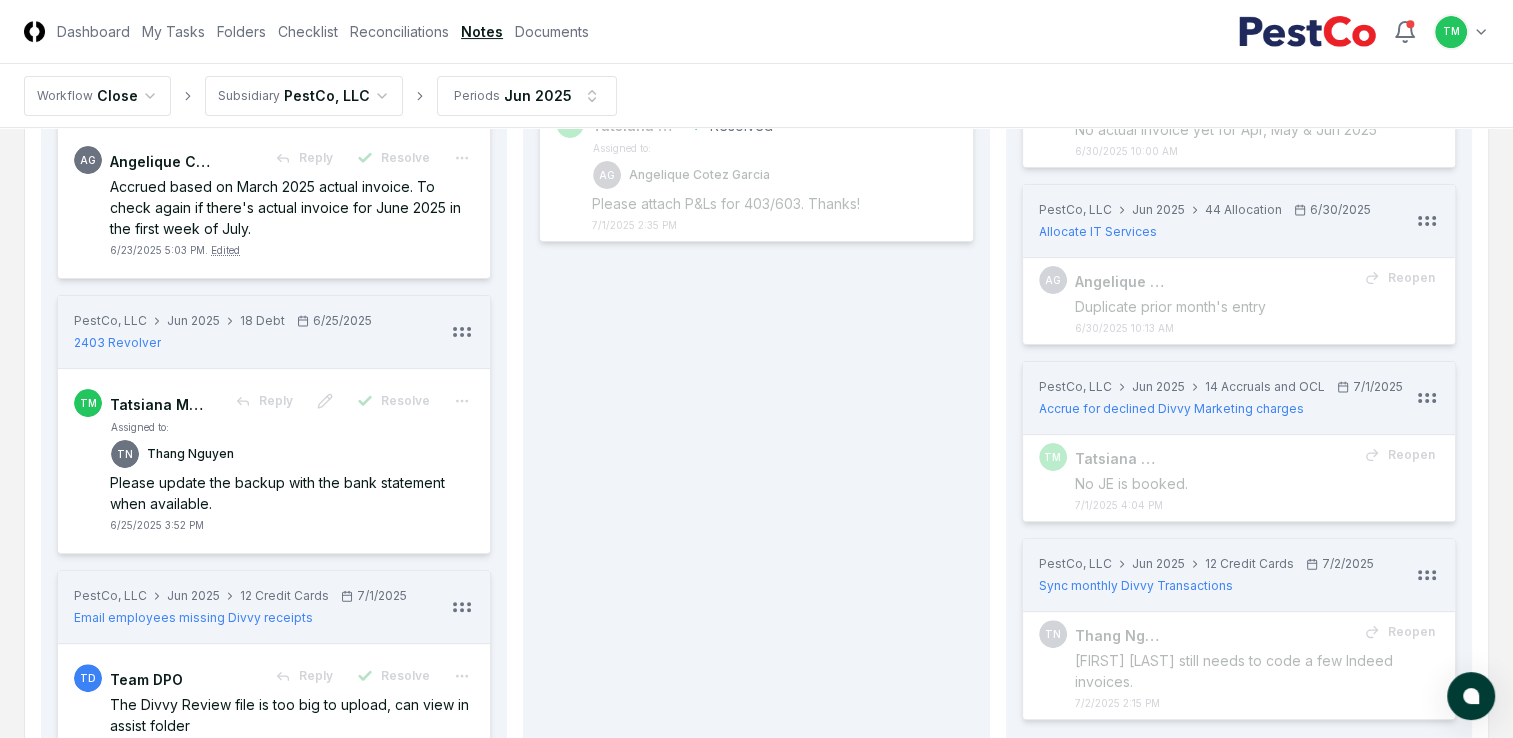 scroll, scrollTop: 0, scrollLeft: 0, axis: both 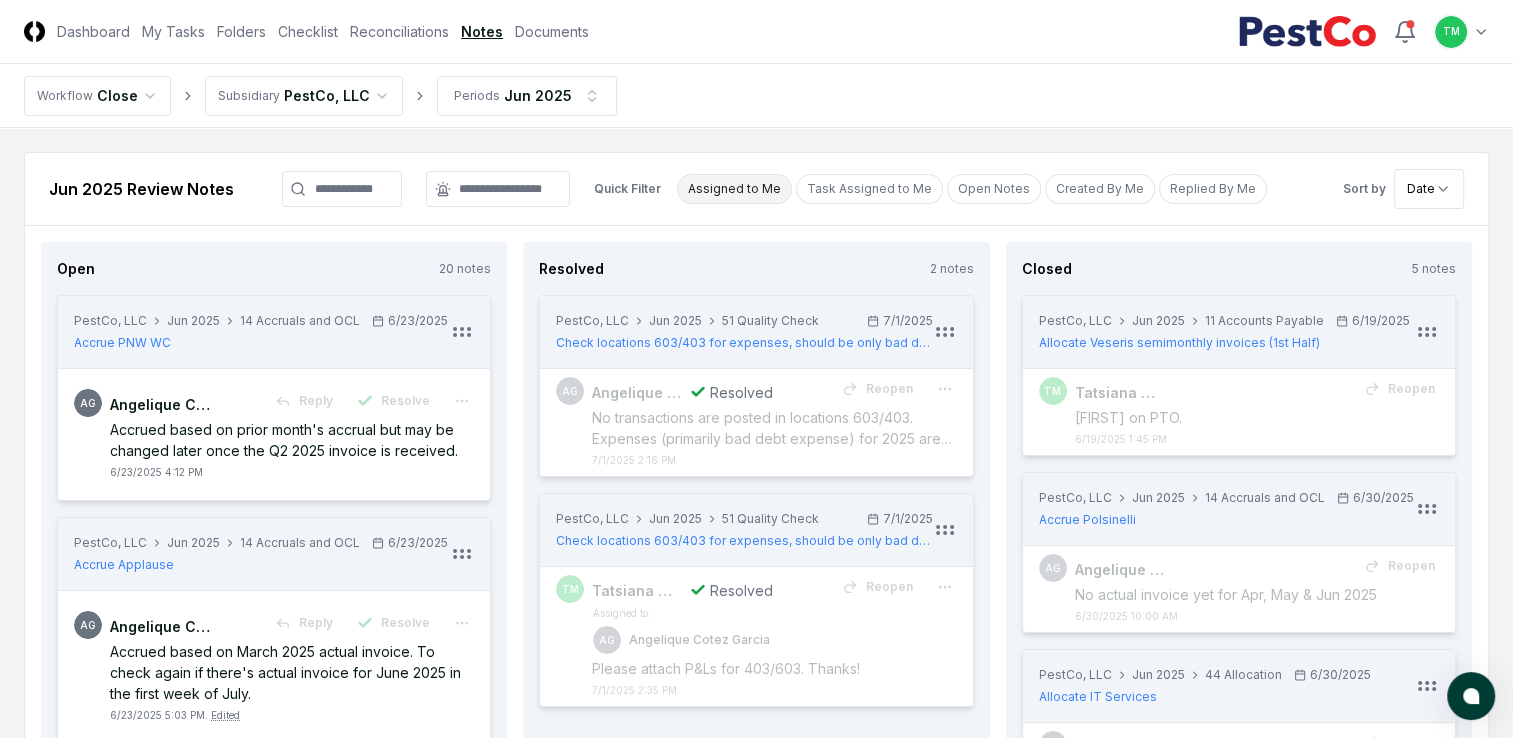 click on "Assigned to Me" at bounding box center (734, 189) 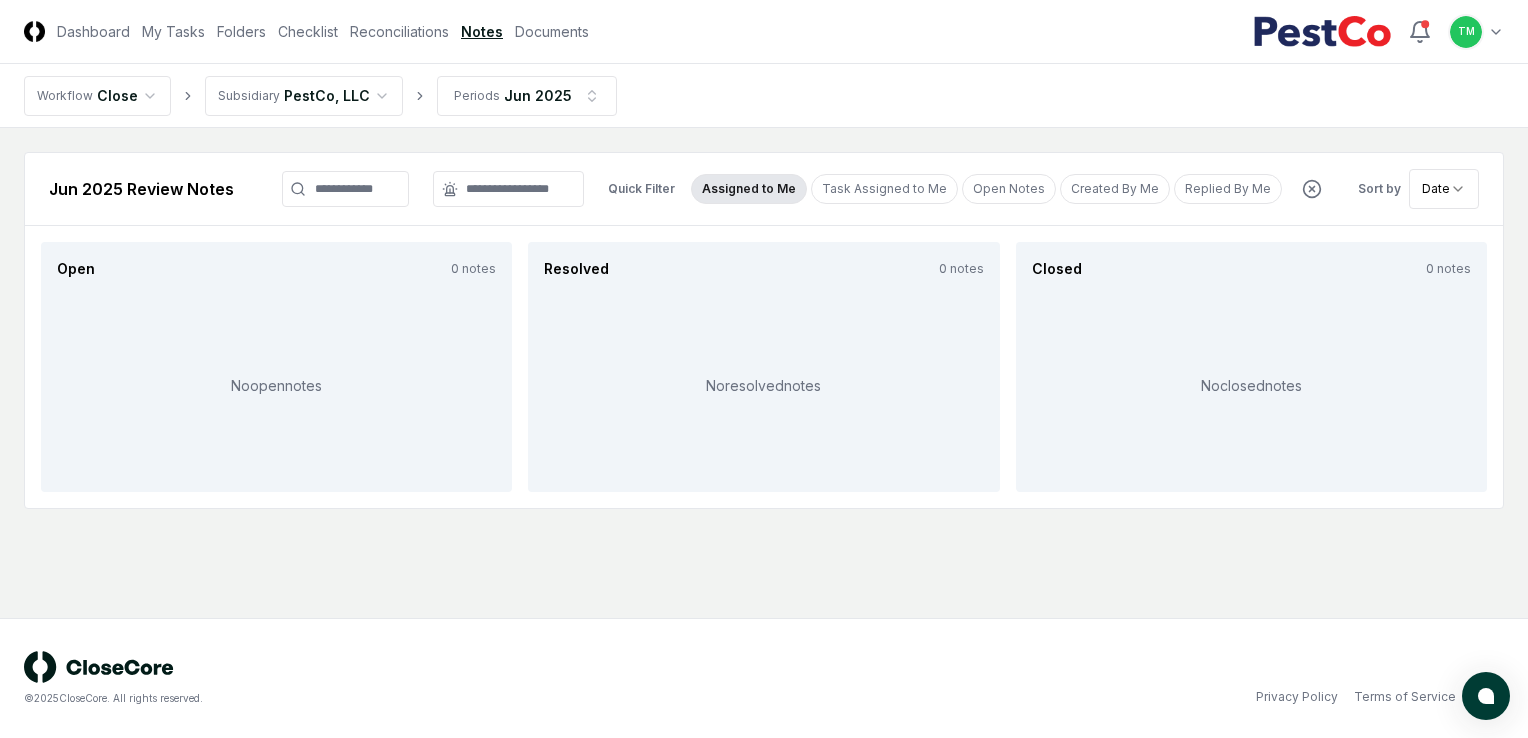 click on "Assigned to Me" at bounding box center (749, 189) 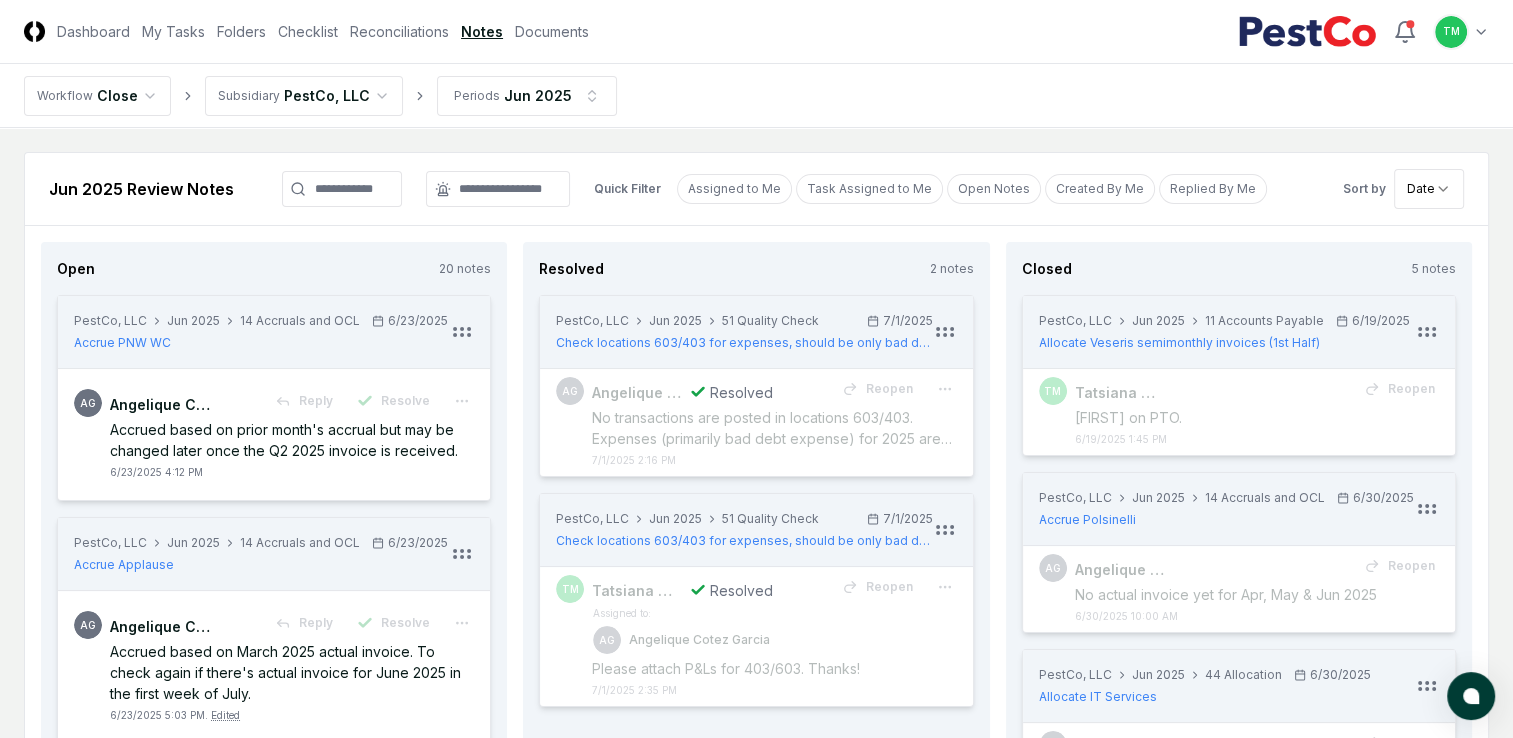 click on "Quick Filter Assigned to Me Task Assigned to Me Open Notes Created By Me Replied By Me" at bounding box center (956, 189) 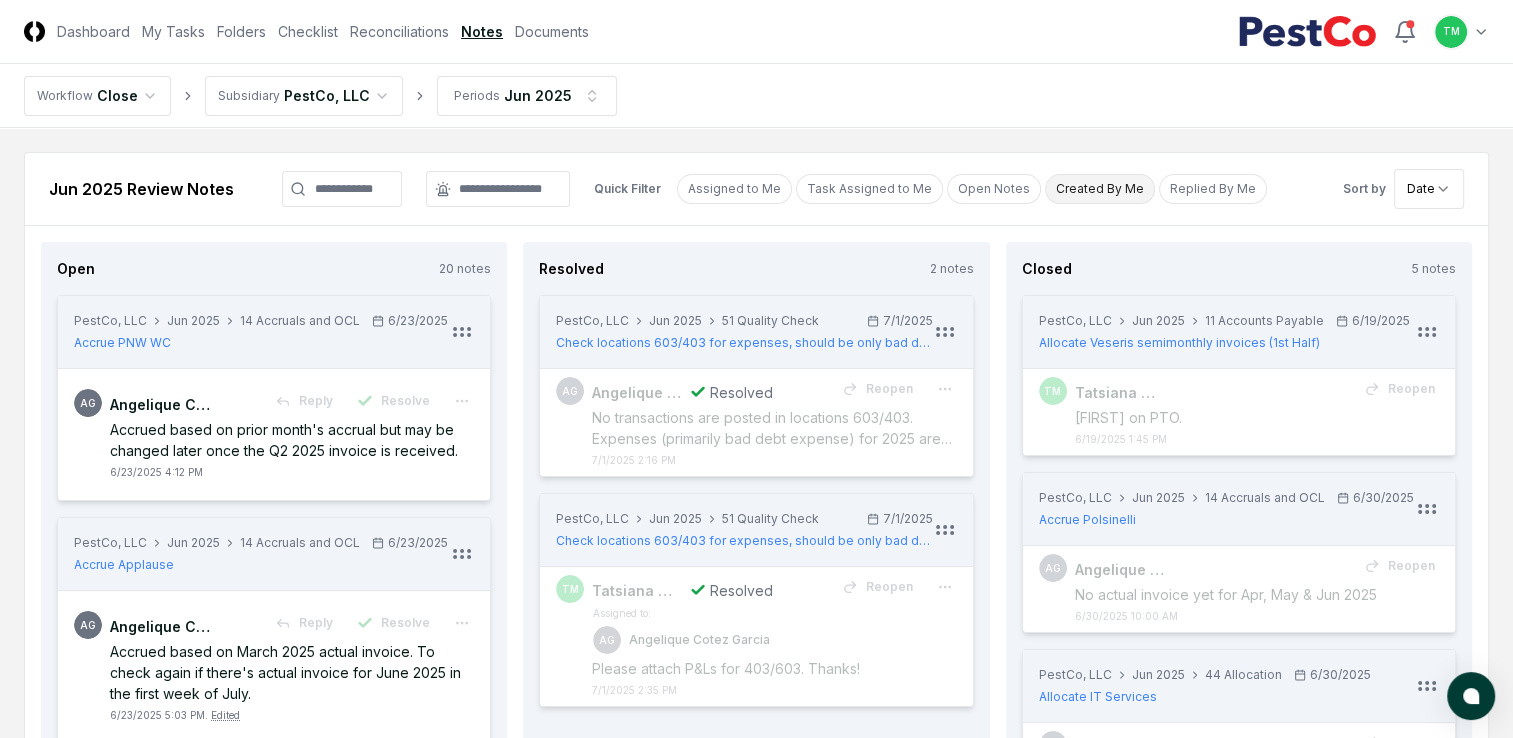 click on "Created By Me" at bounding box center [1100, 189] 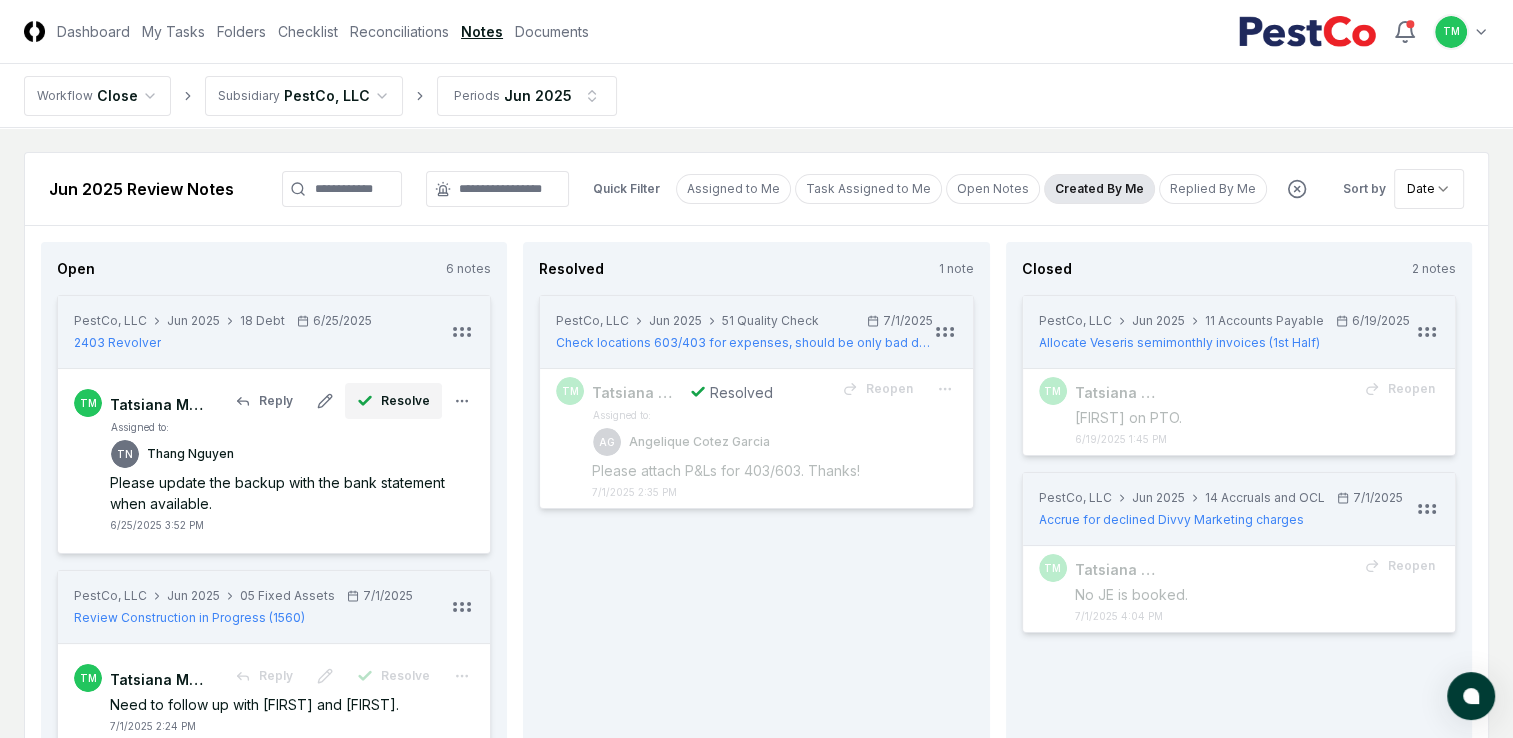 click on "Resolve" at bounding box center [405, 401] 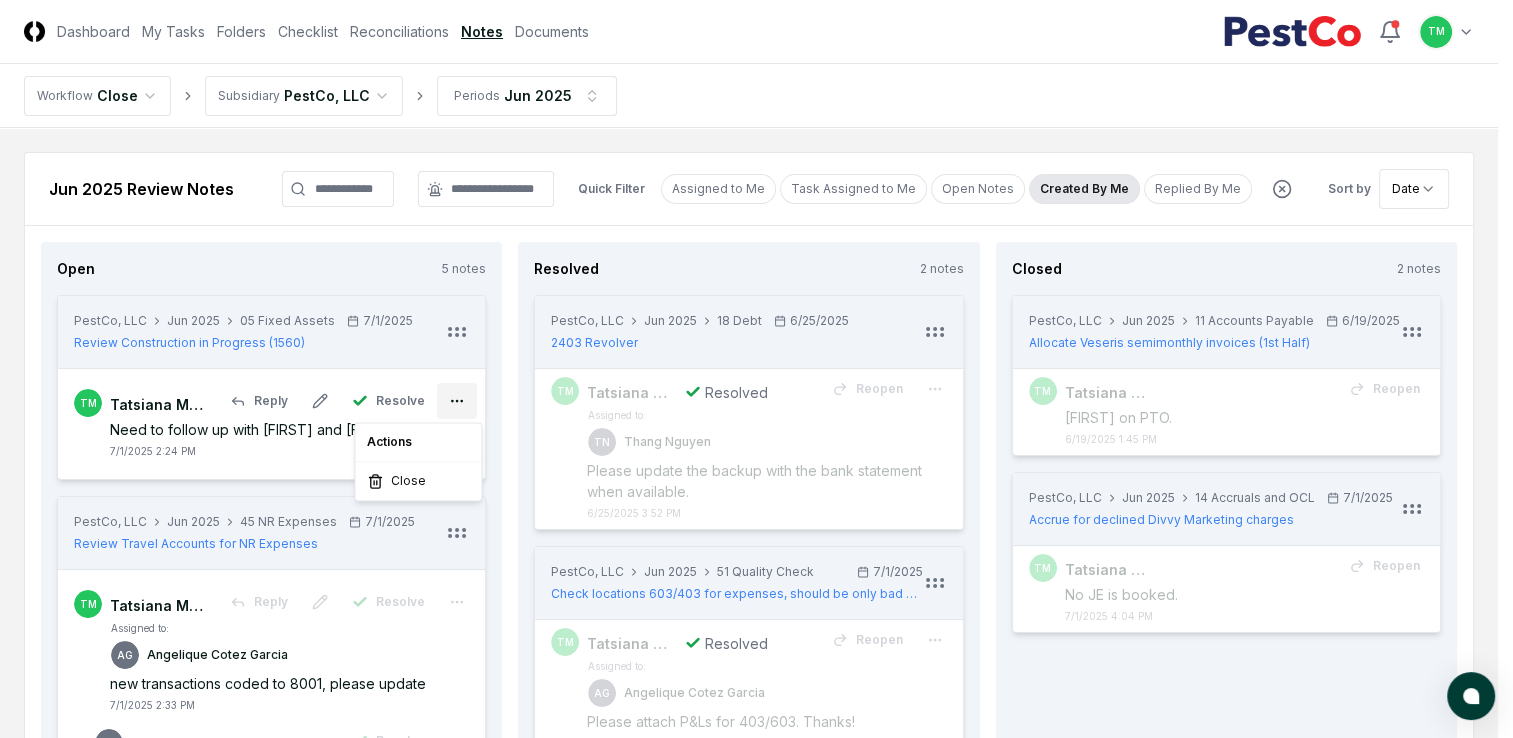click on "CloseCore Dashboard My Tasks Folders Checklist Reconciliations Notes Documents Toggle navigation menu   TM Toggle user menu Workflow Close Subsidiary PestCo, LLC Periods [MONTH] 2025 [MONTH] 2025 Review Notes Quick Filter Assigned to Me Task Assigned to Me Open Notes Created By Me Replied By Me Sort by Date Open 5   notes PestCo, LLC [MONTH] 2025 05 Fixed Assets [DATE] Review Construction in Progress (1560) TM [FIRST] [LAST]  Reply Resolve Need to follow up with [FIRST] and [FIRST]. [DATE] [TIME] PestCo, LLC [MONTH] 2025 45 NR Expenses [DATE] Review Travel Accounts for NR Expenses TM [FIRST] [LAST]  Reply Resolve Assigned to: AG [FIRST] [LAST] new transactions coded to 8001, please update [DATE] [TIME] AG [FIRST] [LAST] Resolve File is now updated. [DATE] [TIME] PestCo, LLC [MONTH] 2025 02 Accounts Receivable [DATE] Review Bad Debt Expense TM [FIRST] [LAST]  Reply Resolve [DATE] [TIME] .   Edited PestCo, LLC [MONTH] 2025 04 Prepaids and OCA [DATE] TM [FIRST] [LAST]  Reply" at bounding box center (756, 918) 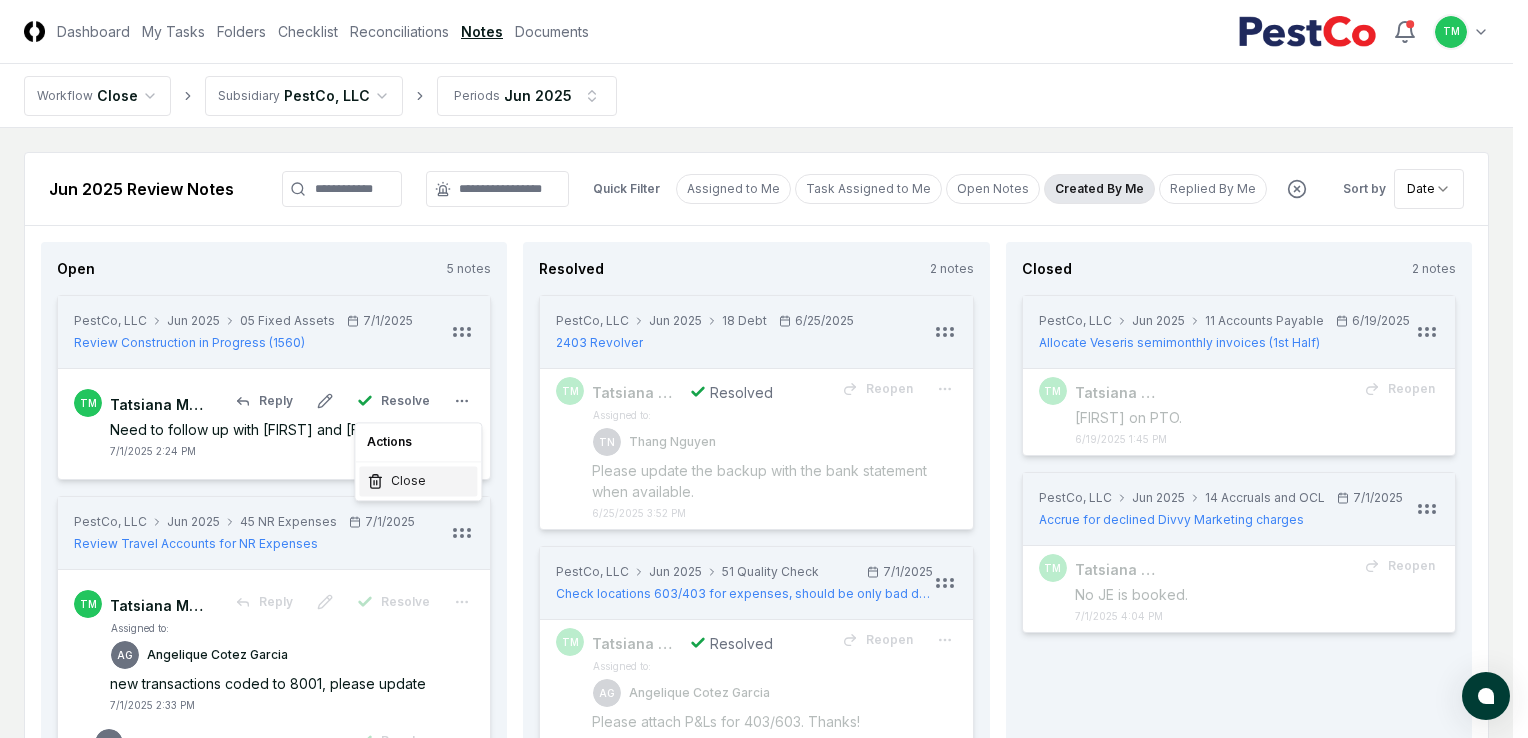 click on "Close" at bounding box center [408, 481] 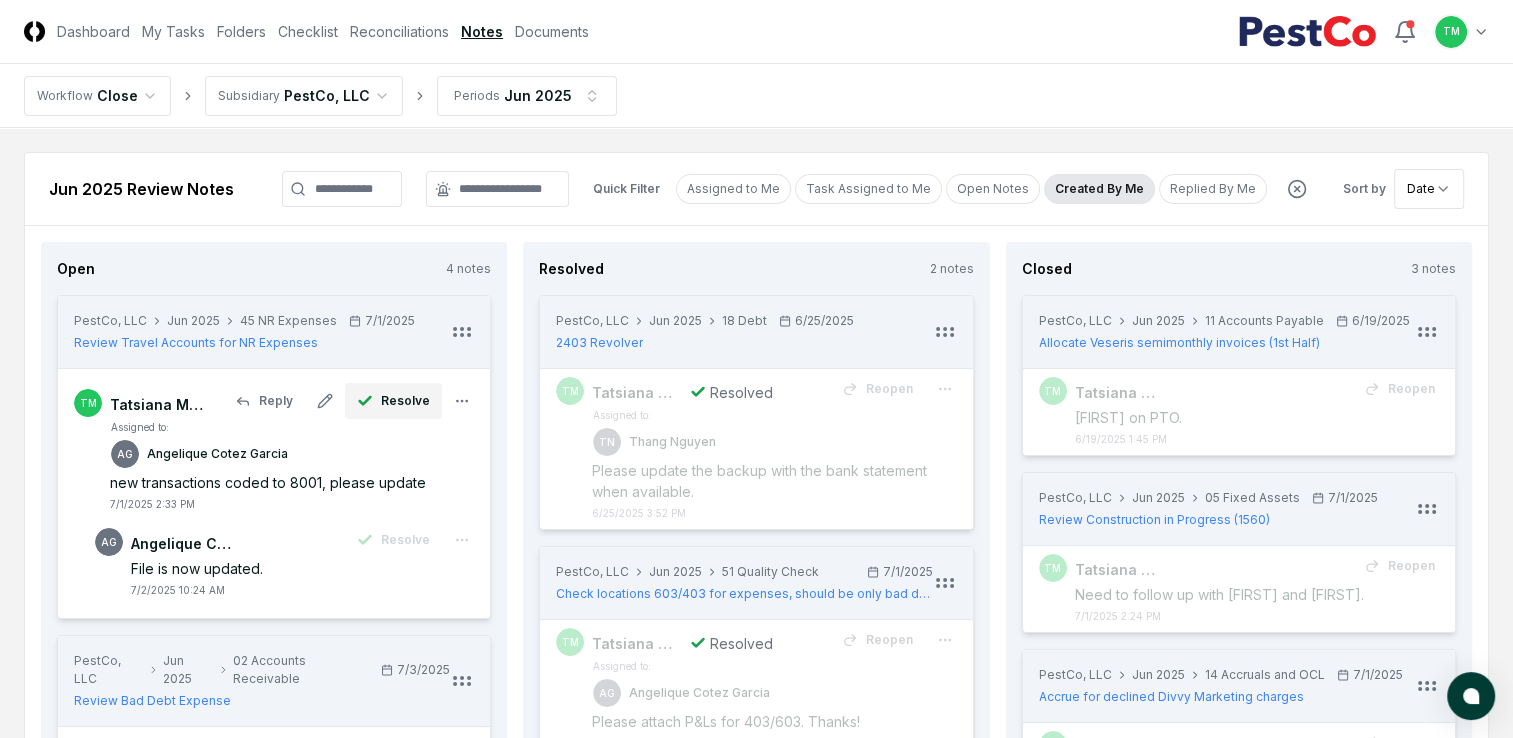 click on "Resolve" at bounding box center [405, 401] 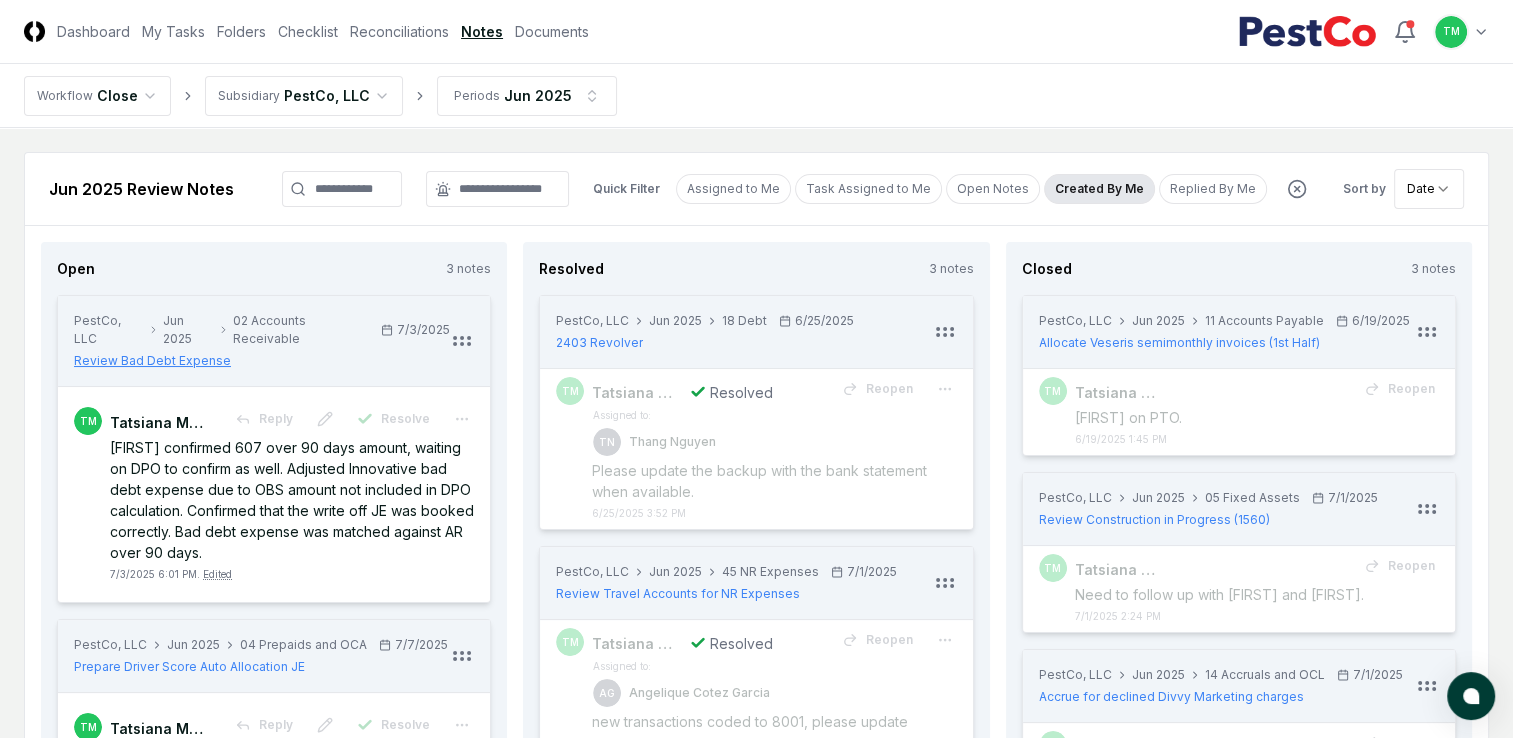 click on "Review Bad Debt Expense" at bounding box center [152, 361] 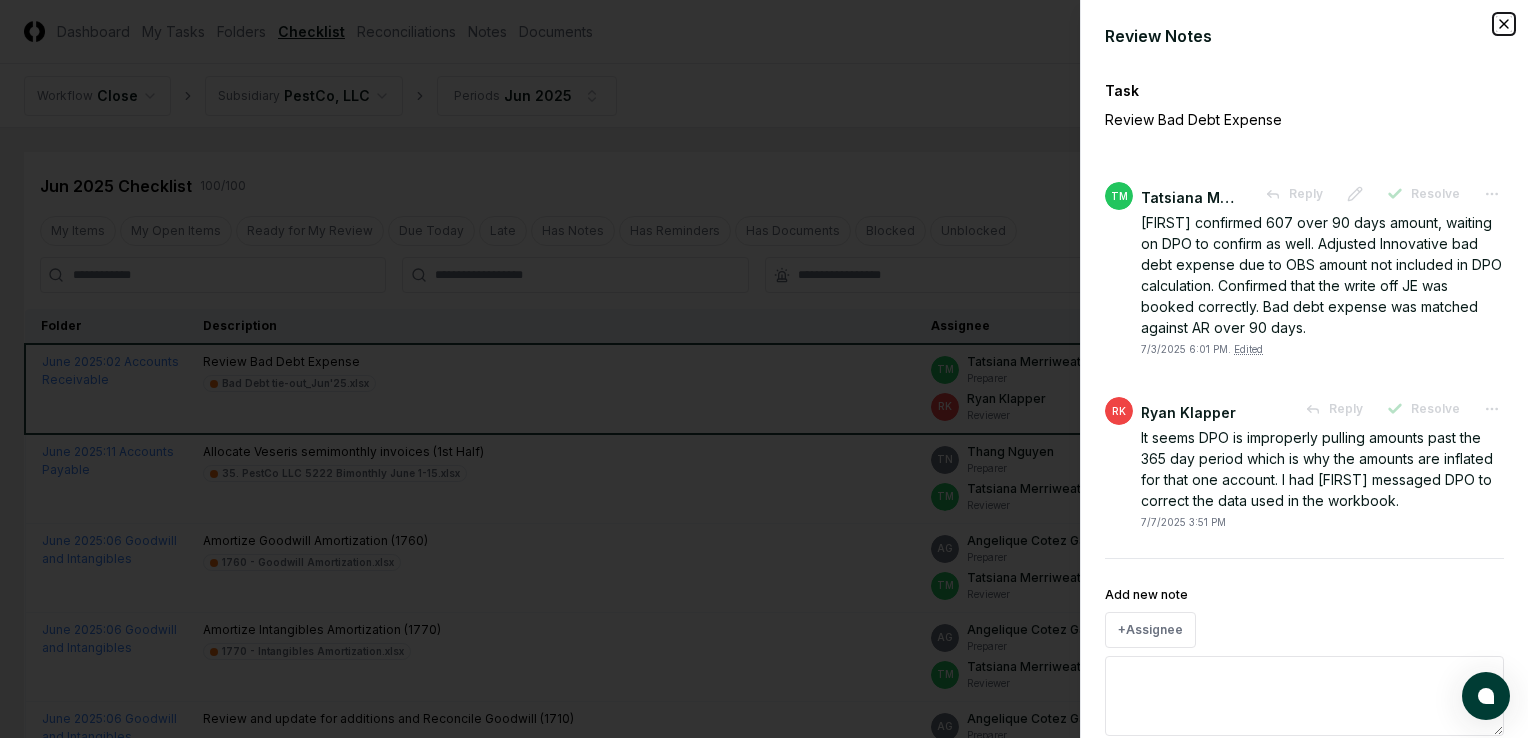 click 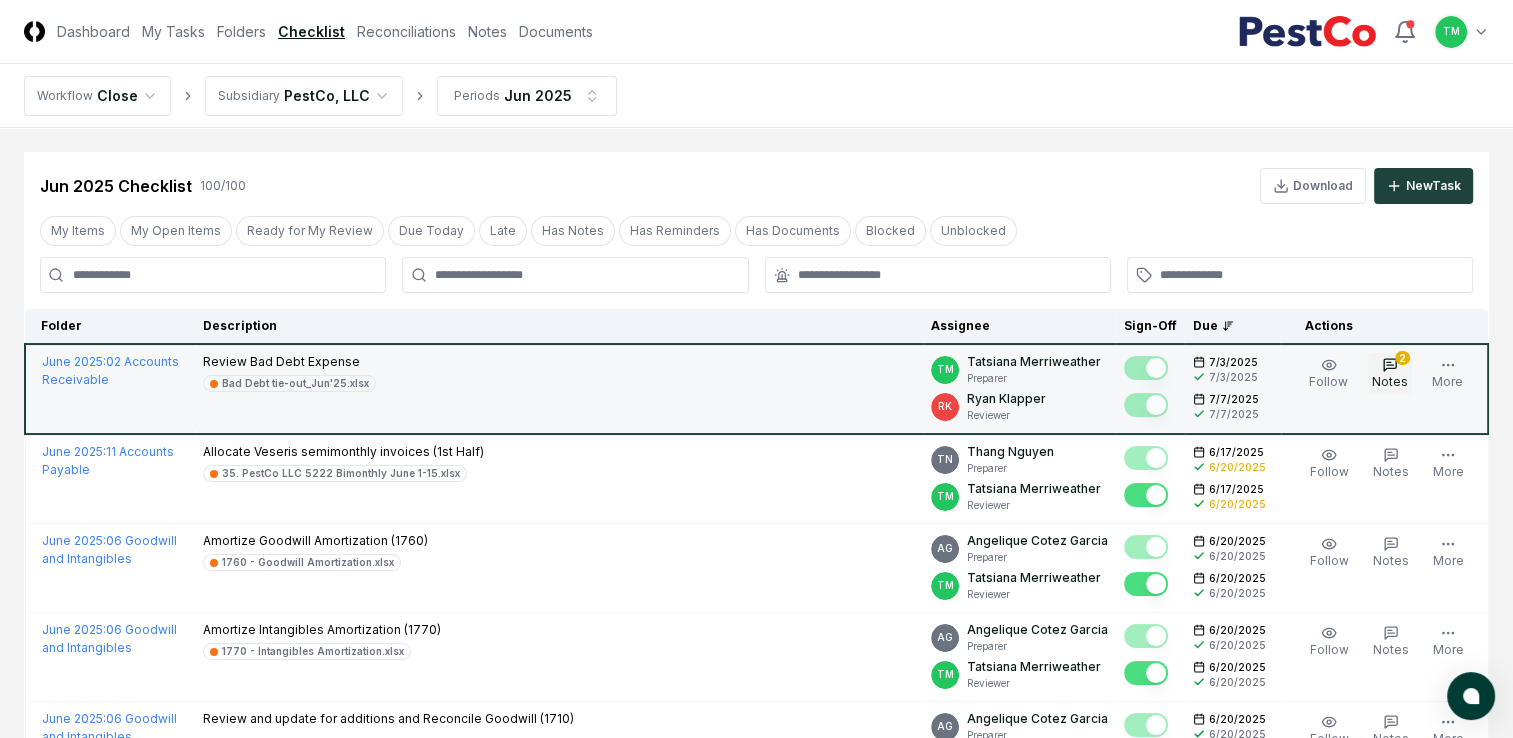 click on "2 Notes" at bounding box center [1390, 374] 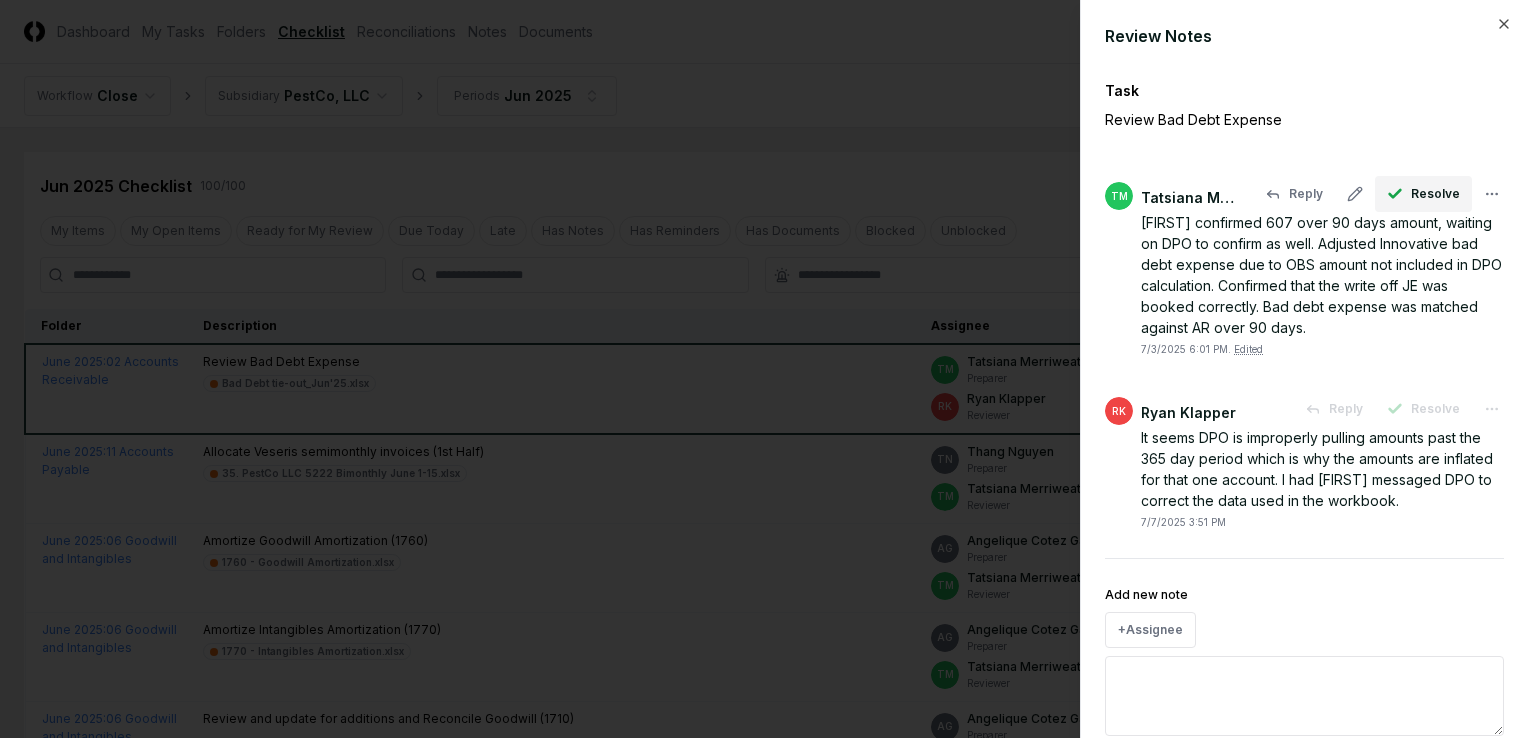 click on "Resolve" at bounding box center (1435, 194) 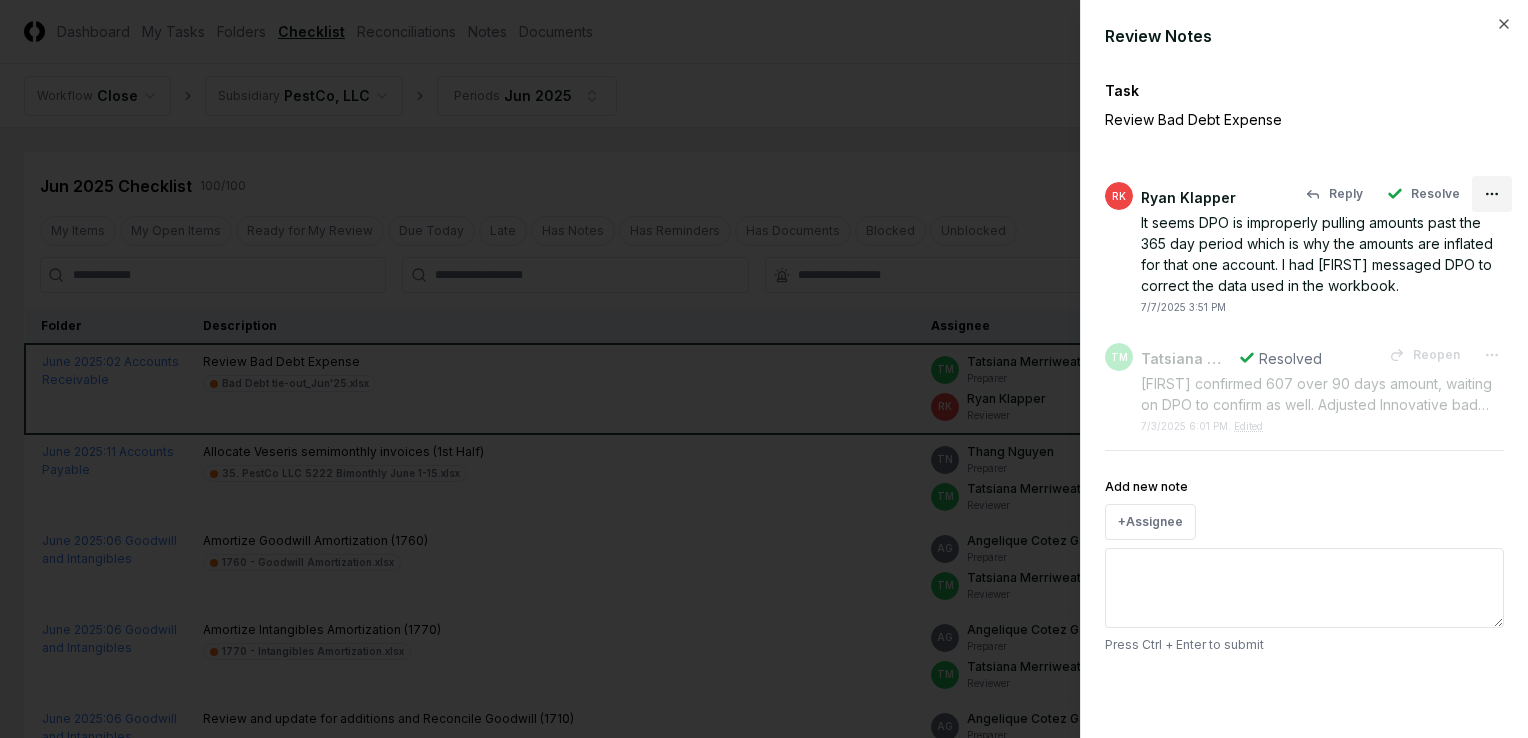 click on "CloseCore Dashboard My Tasks Folders Checklist Reconciliations Notes Documents Toggle navigation menu   TM Toggle user menu Workflow Close Subsidiary PestCo, LLC Periods [MONTH] 2025 Cancel Reassign [MONTH] 2025 Checklist 100 / 100 Download New  Task My Items My Open Items Ready for My Review Due Today Late Has Notes Has Reminders Has Documents Blocked Unblocked Clear Filter Folder Description Assignee Sign-Off   Due Actions [MONTH] 2025 :  02 Accounts Receivable Review Bad Debt Expense Bad Debt tie-out_Jun'25.xlsx TM [FIRST] [LAST] Preparer RK [FIRST] [LAST] Reviewer [DATE] [DATE] [DATE] [DATE] Follow 2 Notes 1 Upload Reminder Duplicate Edit Task More [MONTH] 2025 :  11 Accounts Payable Allocate Veseris semimonthly invoices (1st Half) 35. PestCo LLC 5222 Bimonthly [MONTH] 1-15.xlsx TN [FIRST] [LAST] Preparer TM [FIRST] [LAST] Reviewer [DATE] [DATE] [DATE] [DATE] Follow Notes 1 Upload Reminder Duplicate Edit Task More [MONTH] 2025 :  06 Goodwill and Intangibles 1760 - Goodwill Amortization.xlsx 1" at bounding box center [756, 2498] 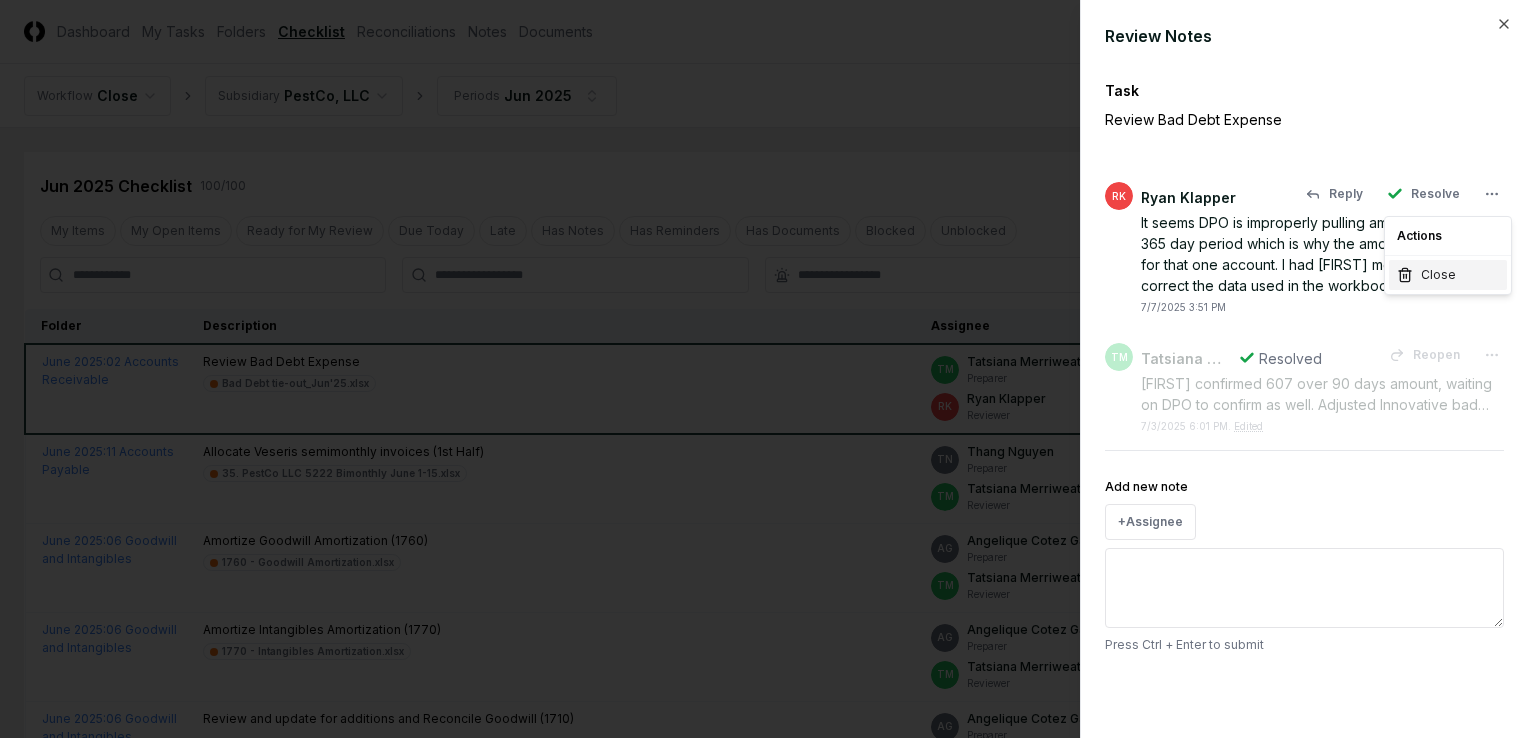 click on "Close" at bounding box center [1438, 275] 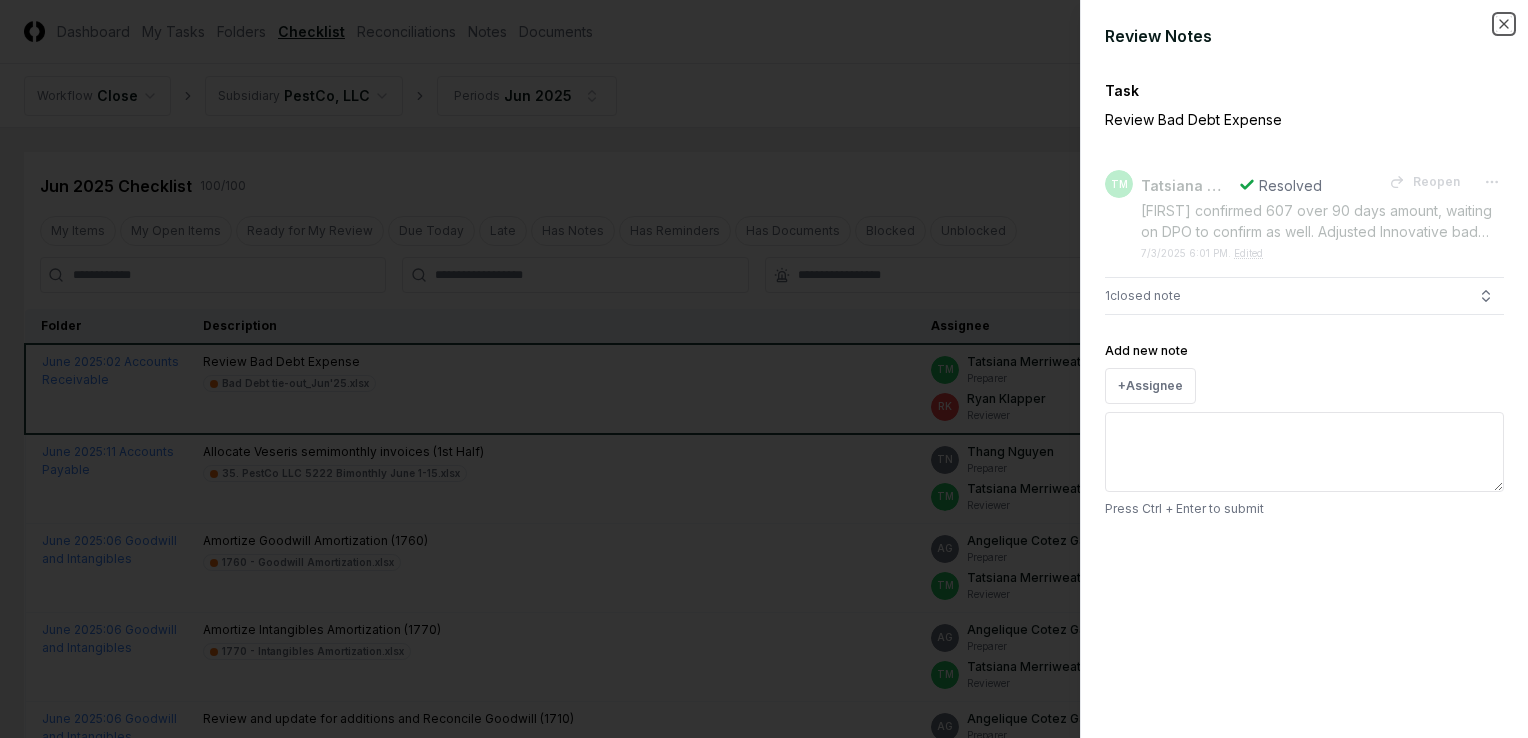 drag, startPoint x: 1497, startPoint y: 22, endPoint x: 1354, endPoint y: 148, distance: 190.59119 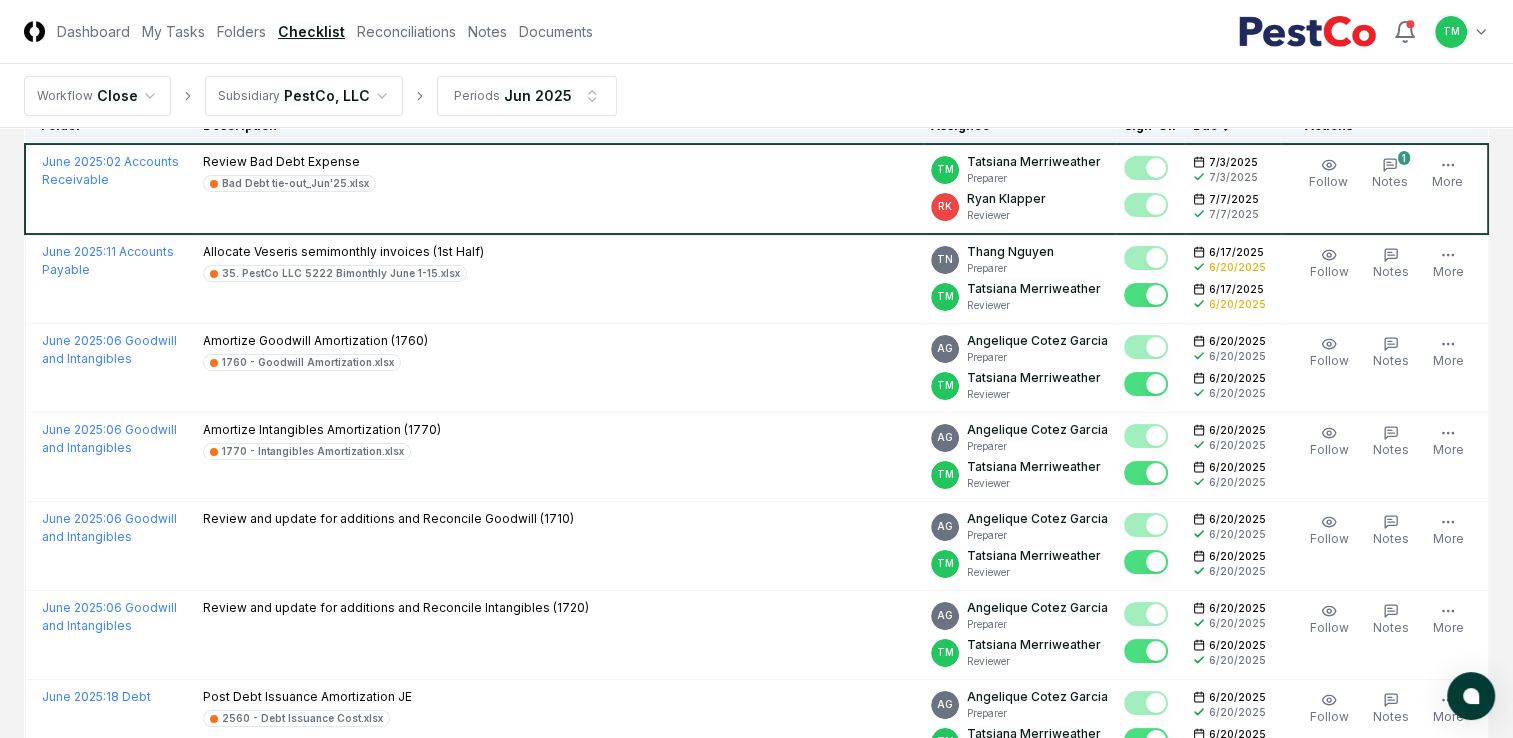 scroll, scrollTop: 500, scrollLeft: 0, axis: vertical 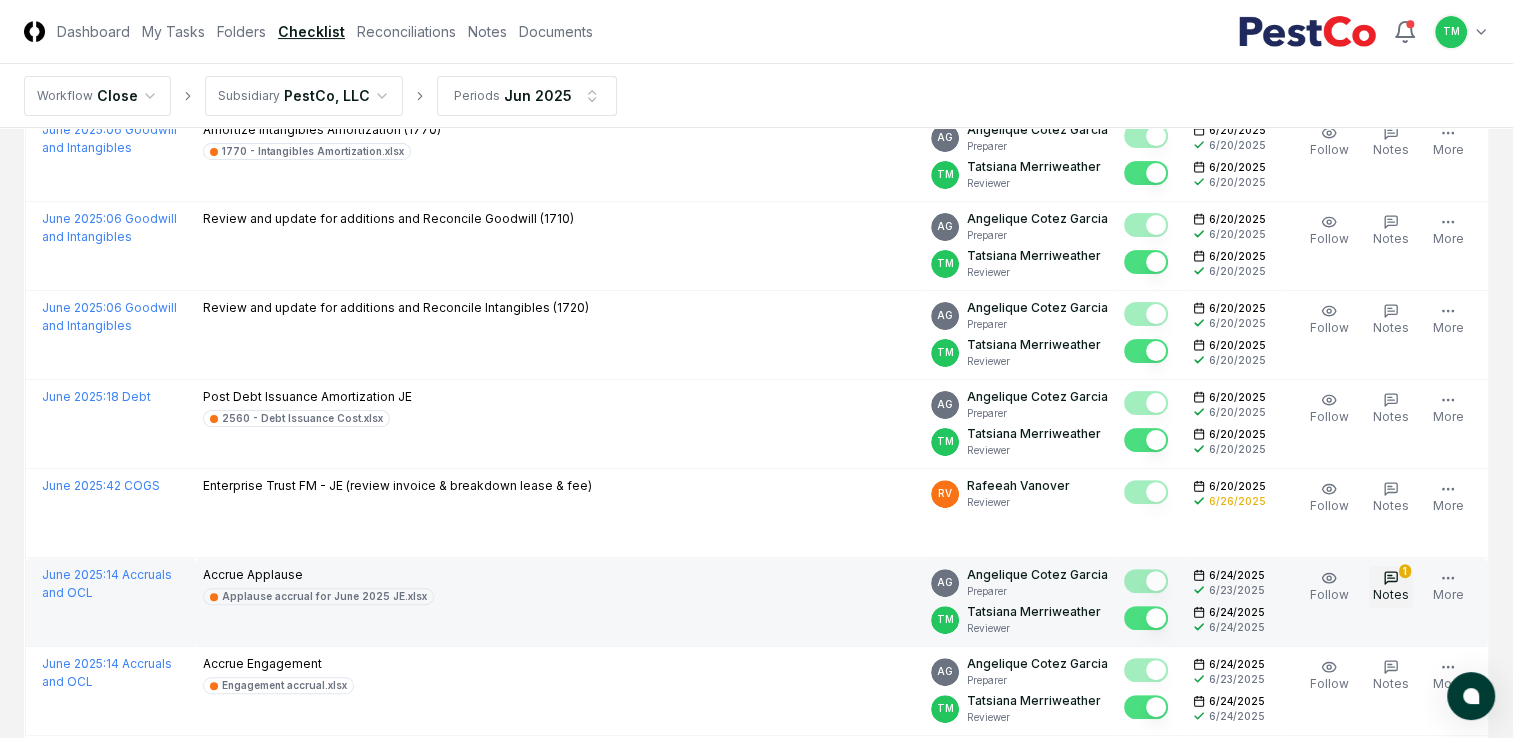 click 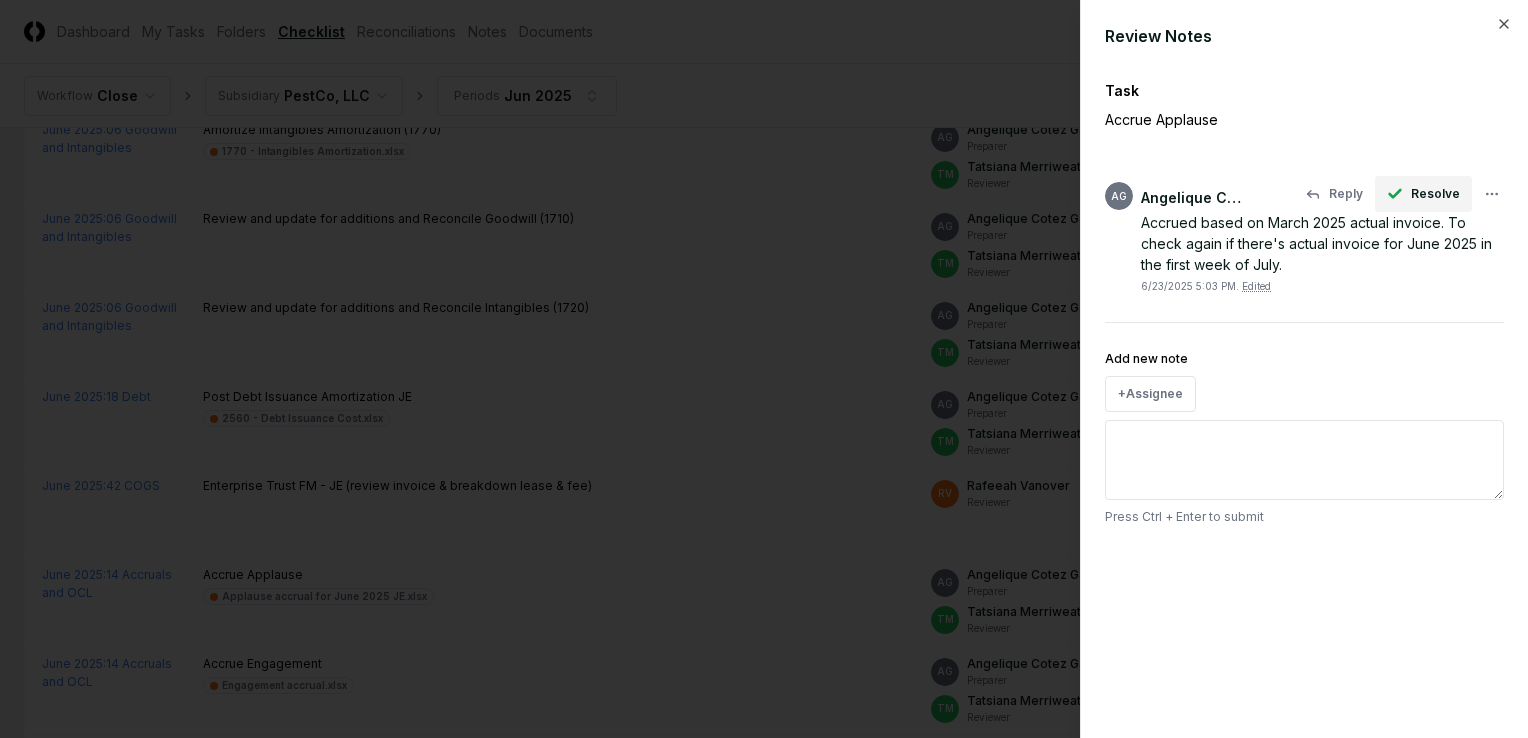 click on "Resolve" at bounding box center [1435, 194] 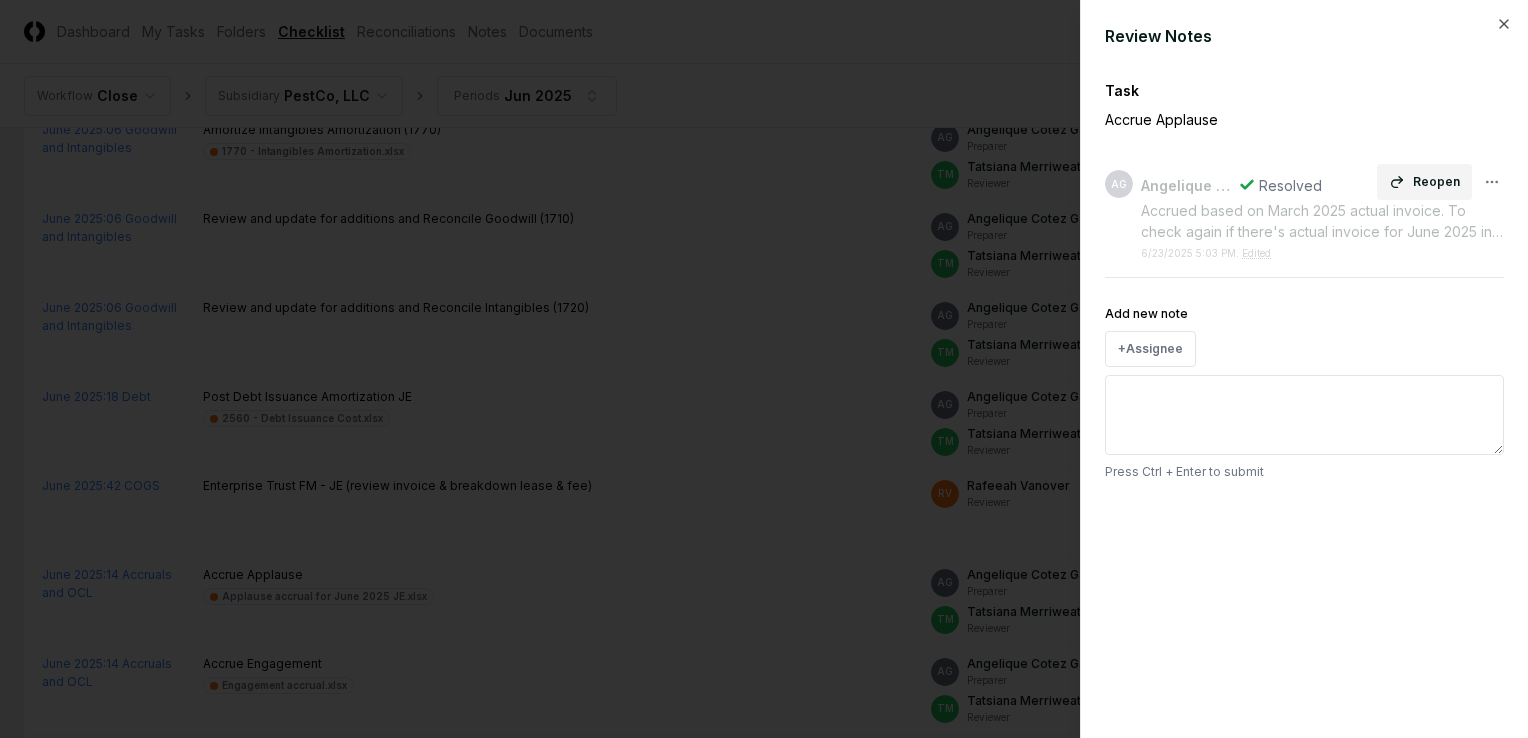 click on "Reopen" at bounding box center [1424, 182] 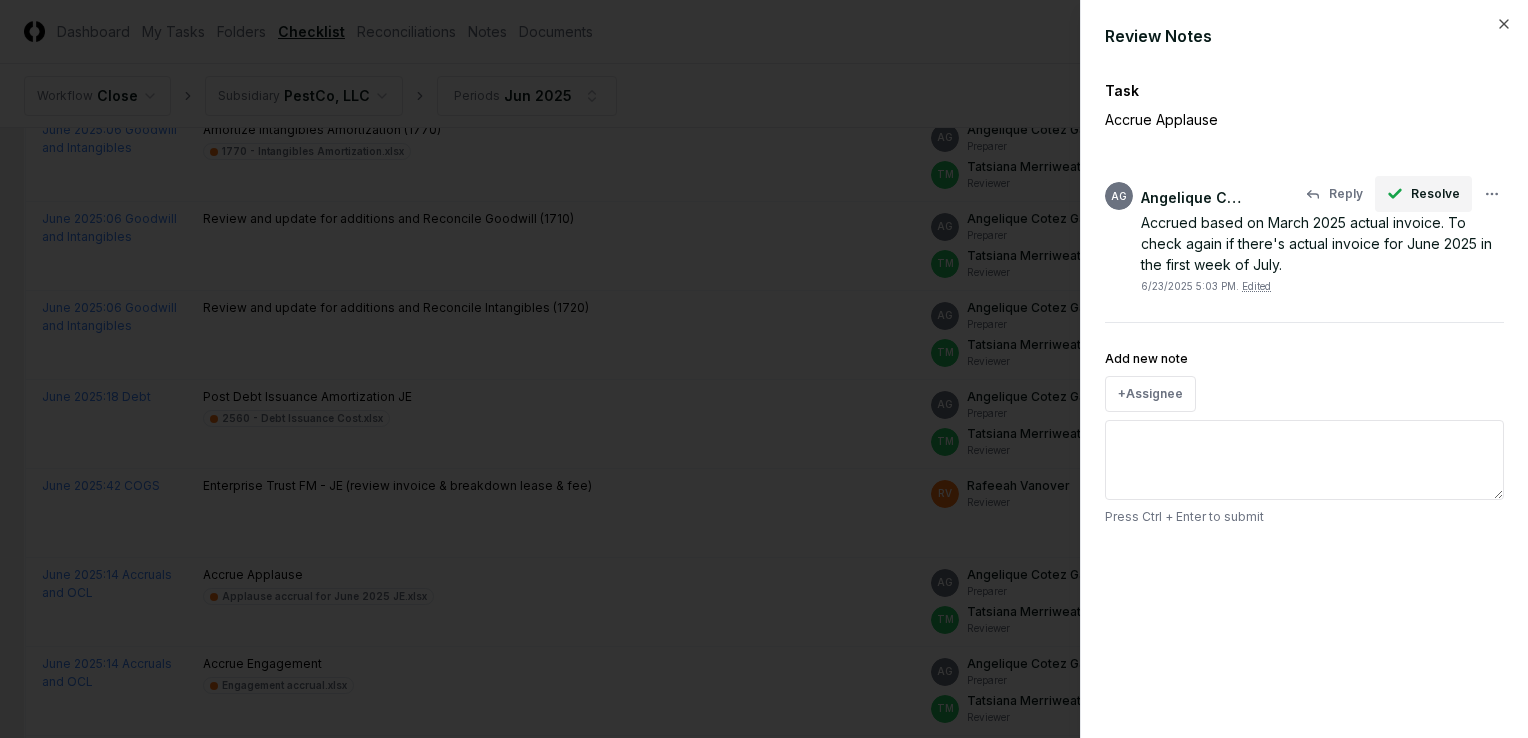 click on "Resolve" at bounding box center [1435, 194] 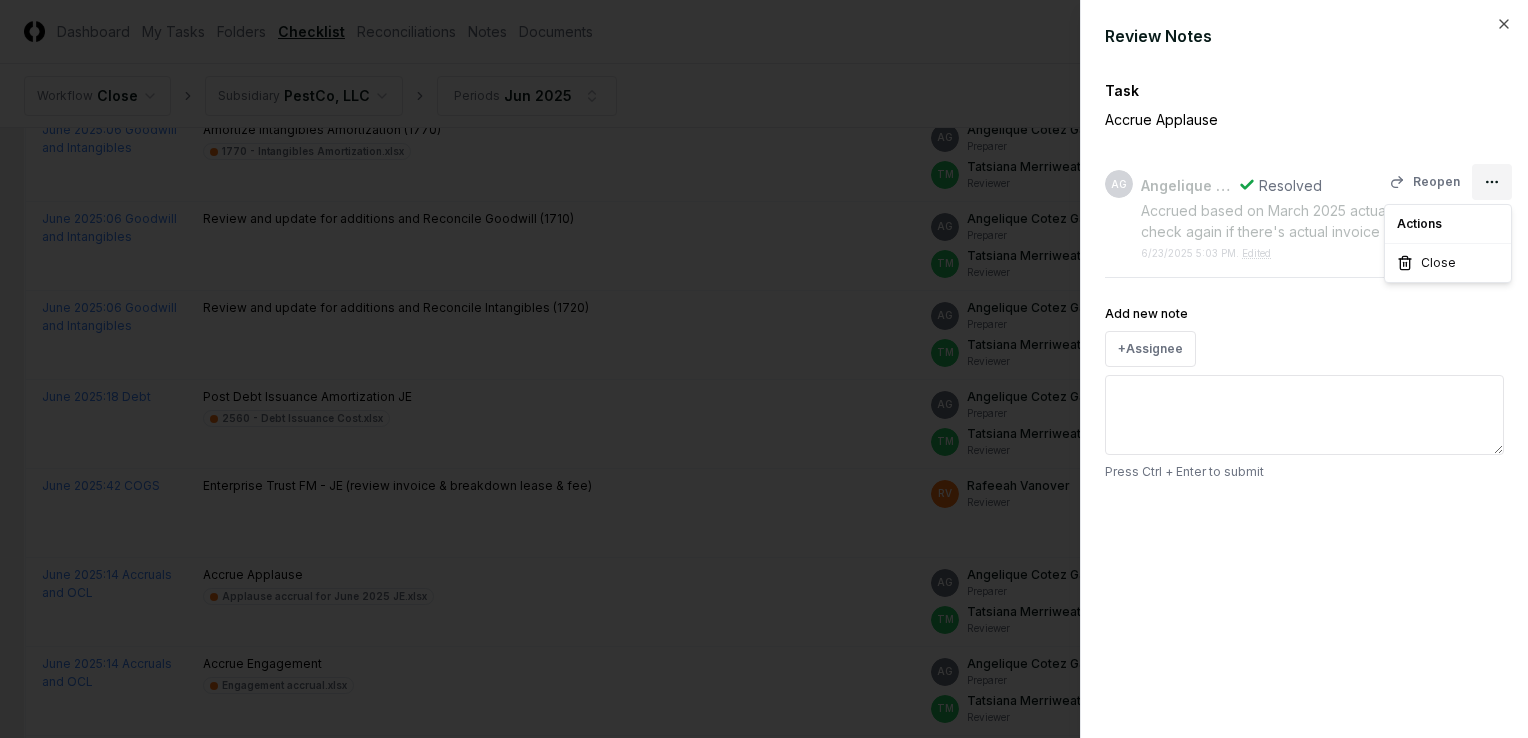click on "CloseCore Dashboard My Tasks Folders Checklist Reconciliations Notes Documents Toggle navigation menu   TM Toggle user menu Workflow Close Subsidiary PestCo, LLC Periods [MONTH] 2025 Cancel Reassign [MONTH] 2025 Checklist 100 / 100 Download New  Task My Items My Open Items Ready for My Review Due Today Late Has Notes Has Reminders Has Documents Blocked Unblocked Clear Filter Folder Description Assignee Sign-Off   Due Actions [MONTH] 2025 :  02 Accounts Receivable Review Bad Debt Expense Bad Debt tie-out_Jun'25.xlsx TM [FIRST] [LAST] Preparer RK [FIRST] [LAST] Reviewer [DATE] [DATE] [DATE] [DATE] Follow 1 Notes 1 Upload Reminder Duplicate Edit Task More [MONTH] 2025 :  11 Accounts Payable Allocate Veseris semimonthly invoices (1st Half) 35. PestCo LLC 5222 Bimonthly [MONTH] 1-15.xlsx TN [FIRST] [LAST] Preparer TM [FIRST] [LAST] Reviewer [DATE] [DATE] [DATE] [DATE] Follow Notes 1 Upload Reminder Duplicate Edit Task More [MONTH] 2025 :  06 Goodwill and Intangibles 1760 - Goodwill Amortization.xlsx 1" at bounding box center (756, 1998) 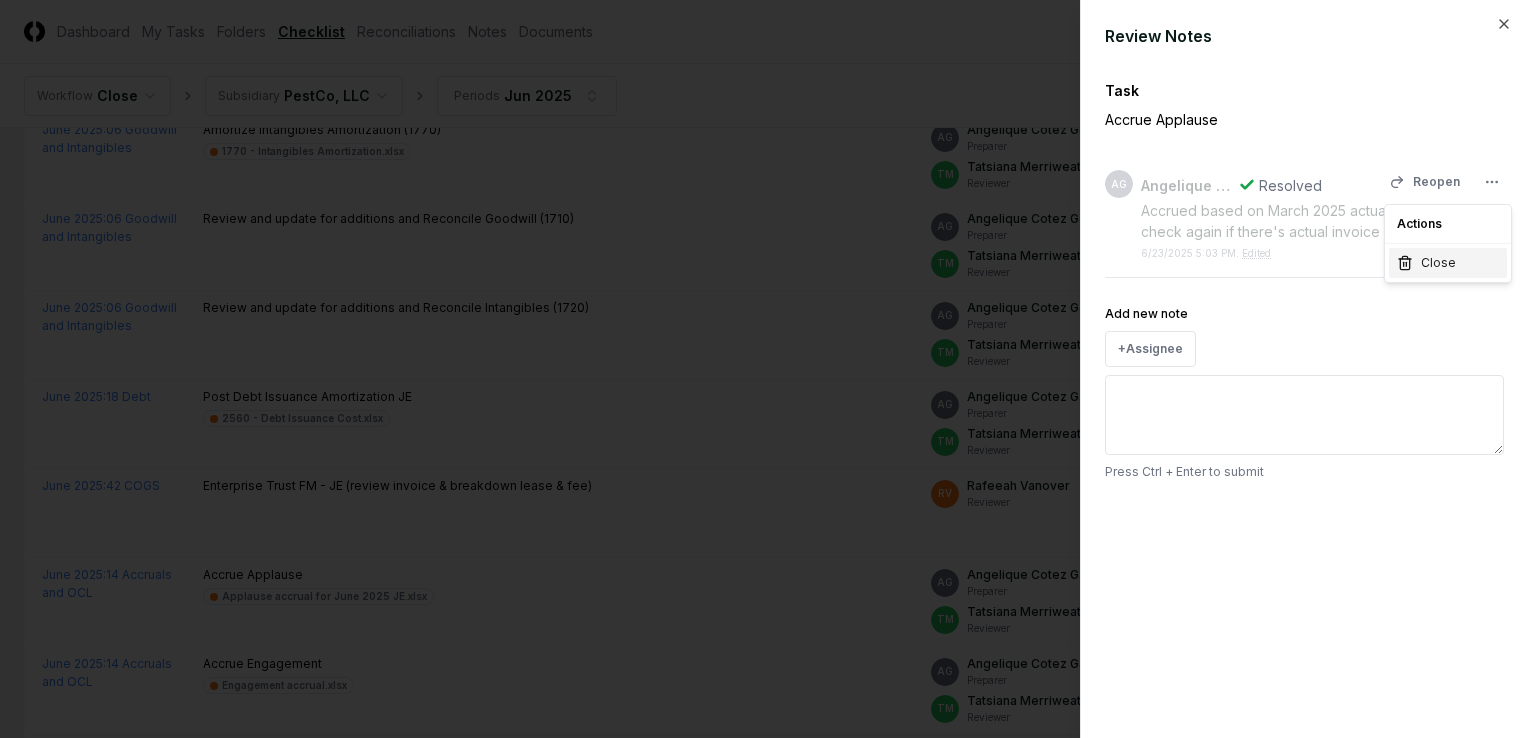 click on "Close" at bounding box center (1438, 263) 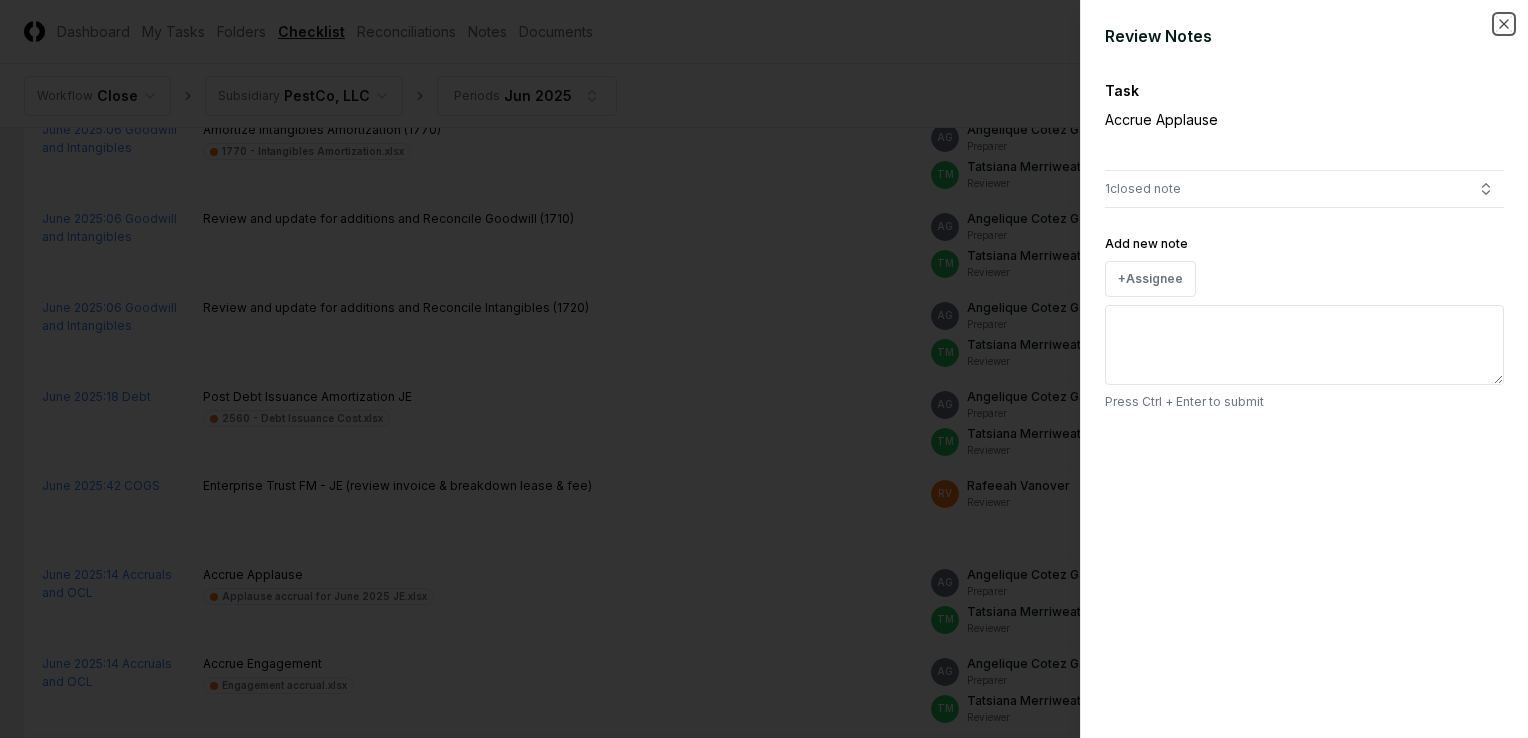 drag, startPoint x: 1503, startPoint y: 23, endPoint x: 1355, endPoint y: 355, distance: 363.49414 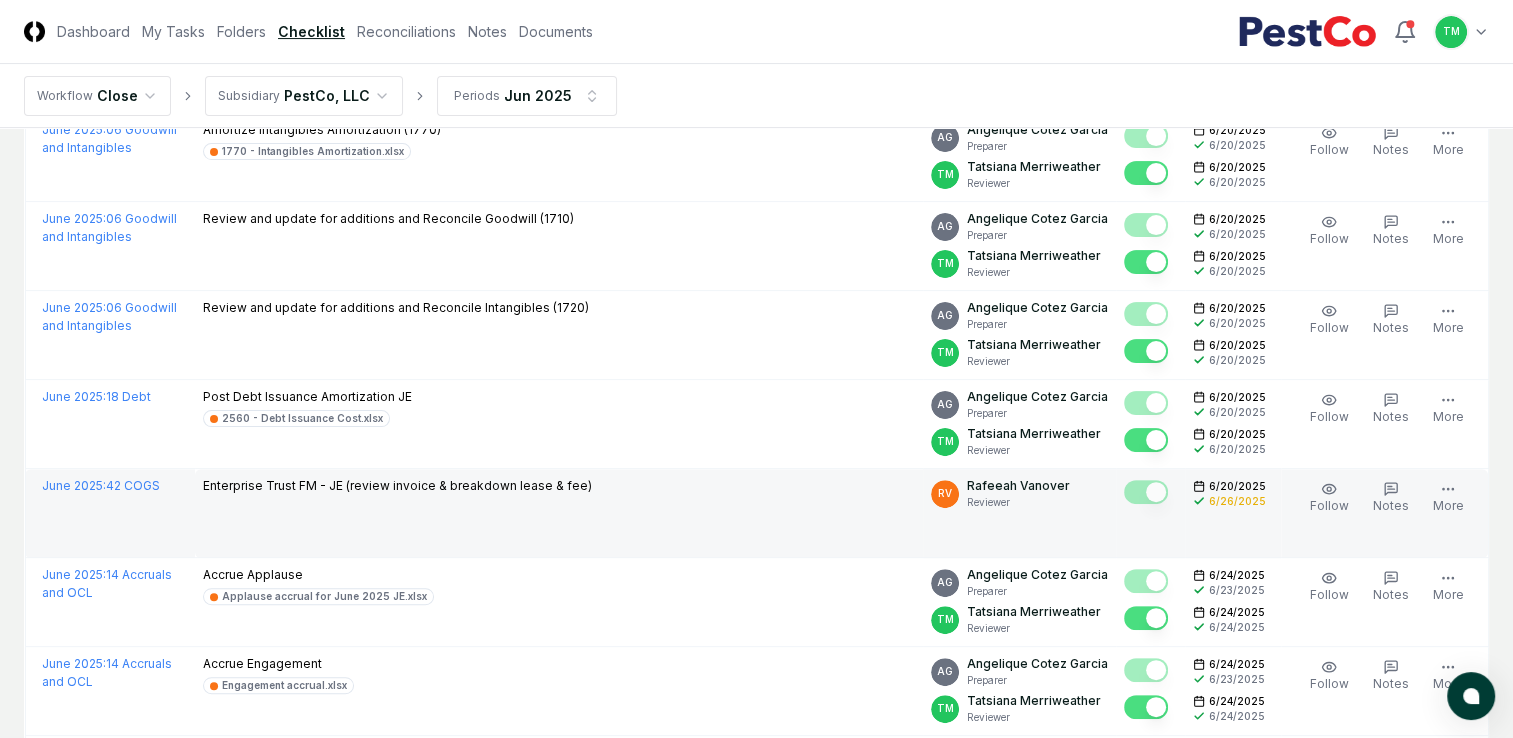 scroll, scrollTop: 700, scrollLeft: 0, axis: vertical 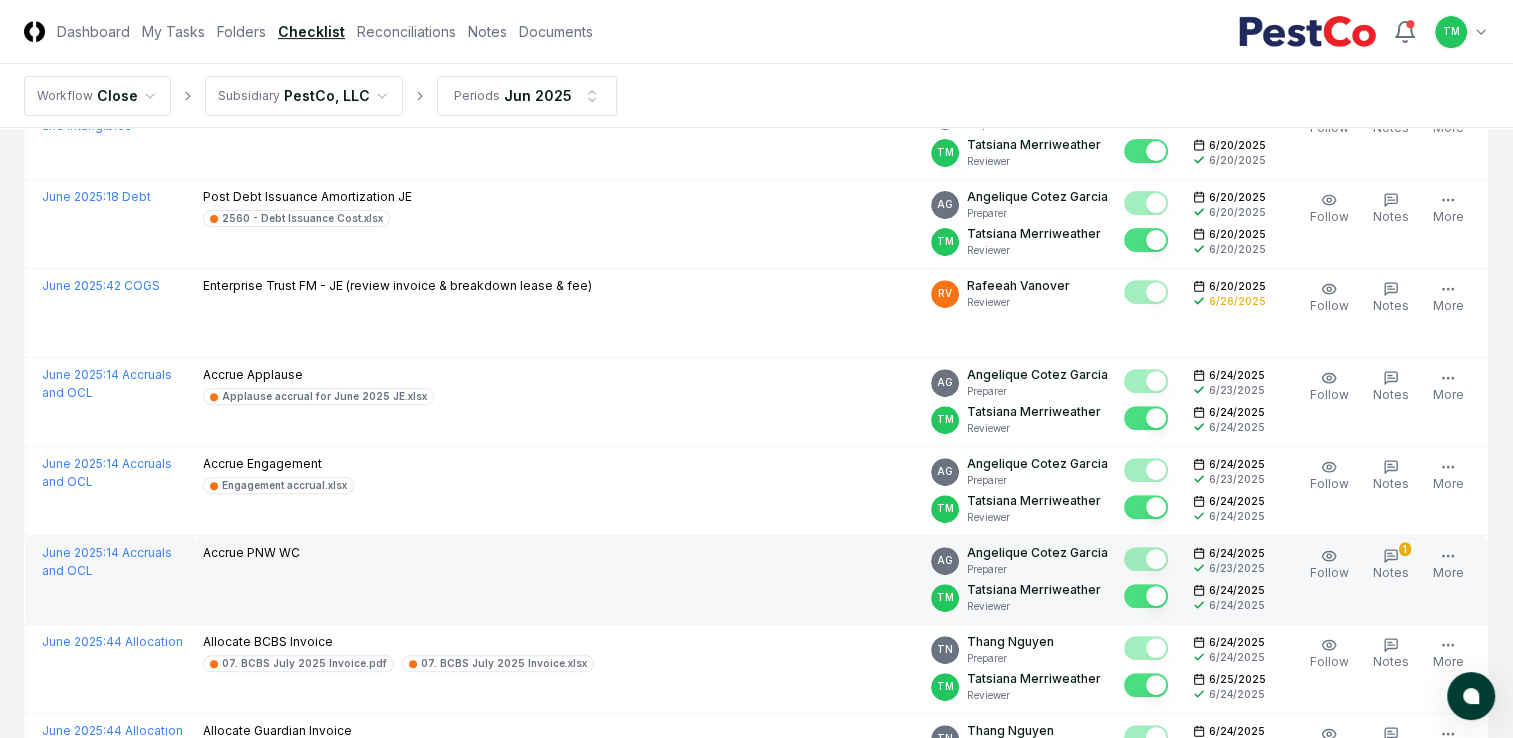 click on "Order Follow 1 Notes Upload Reminder Duplicate Edit Task More" at bounding box center (1384, 580) 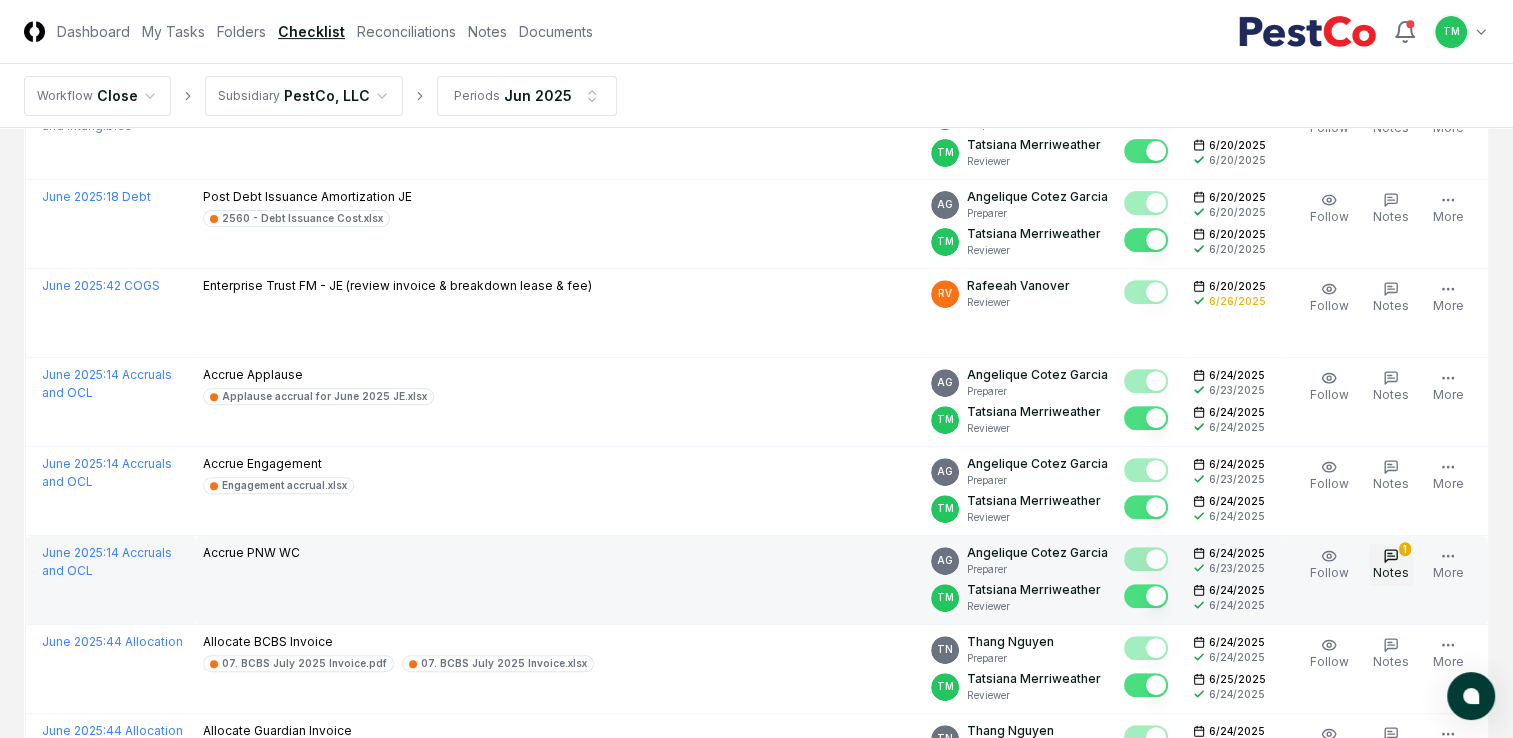 click 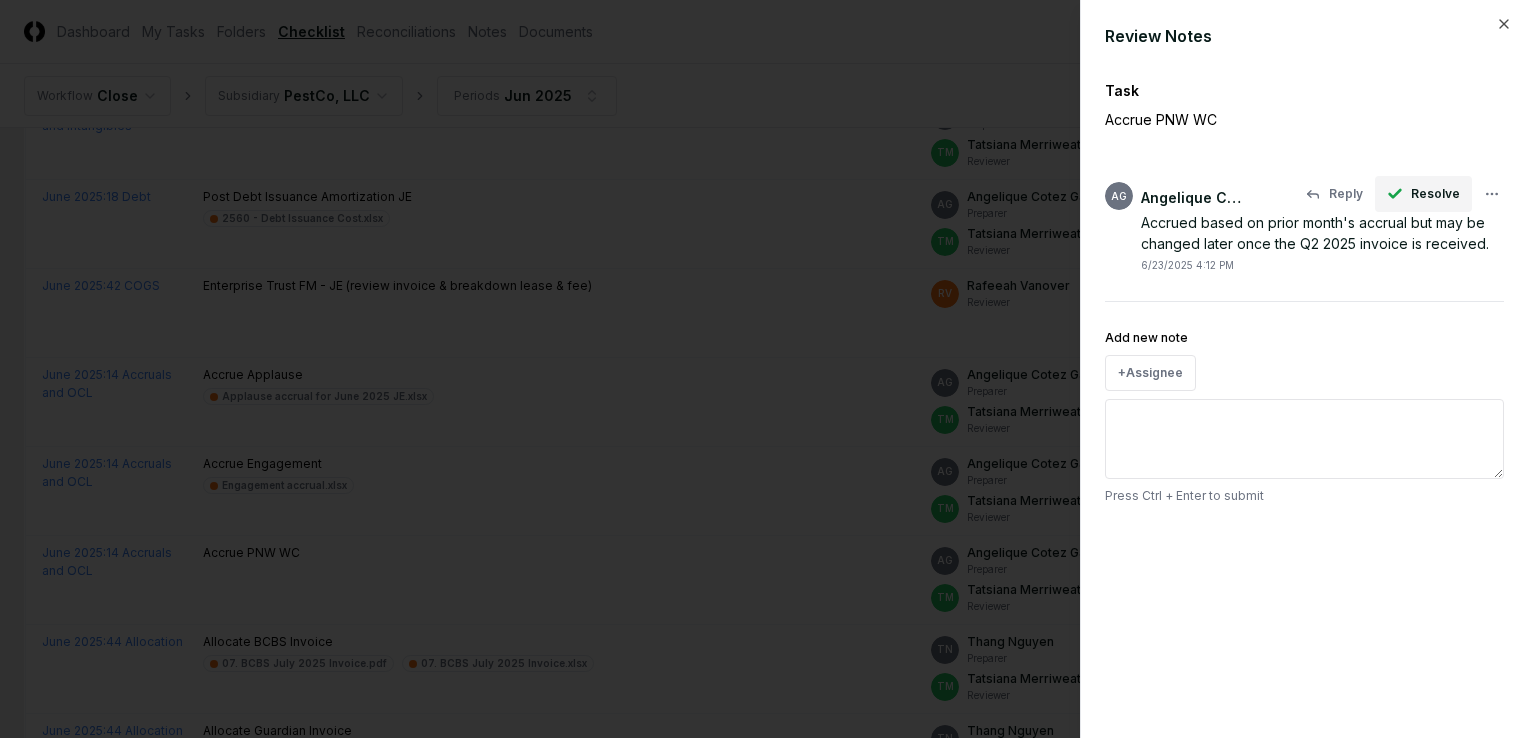 click on "Resolve" at bounding box center [1435, 194] 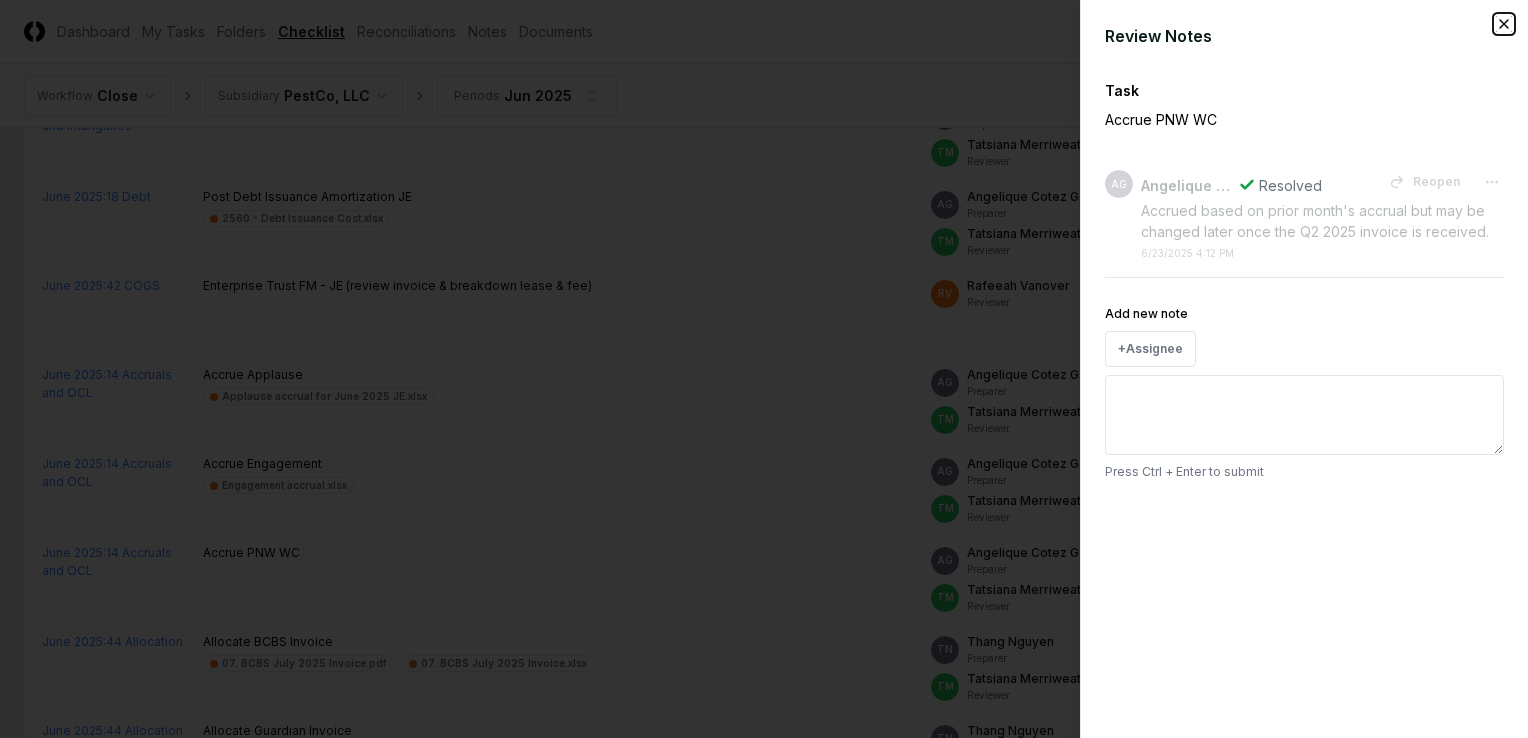 click 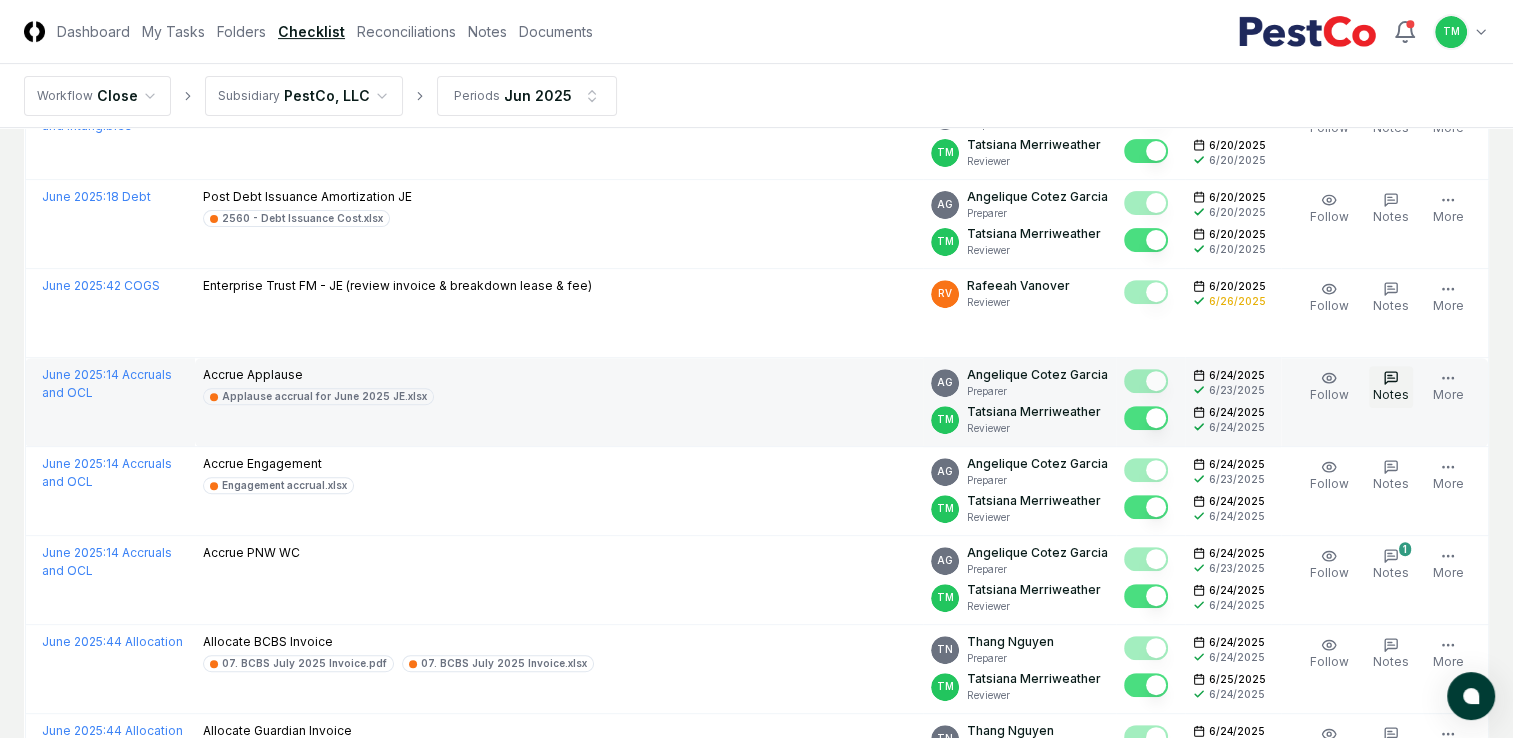 click on "Notes" at bounding box center (1391, 394) 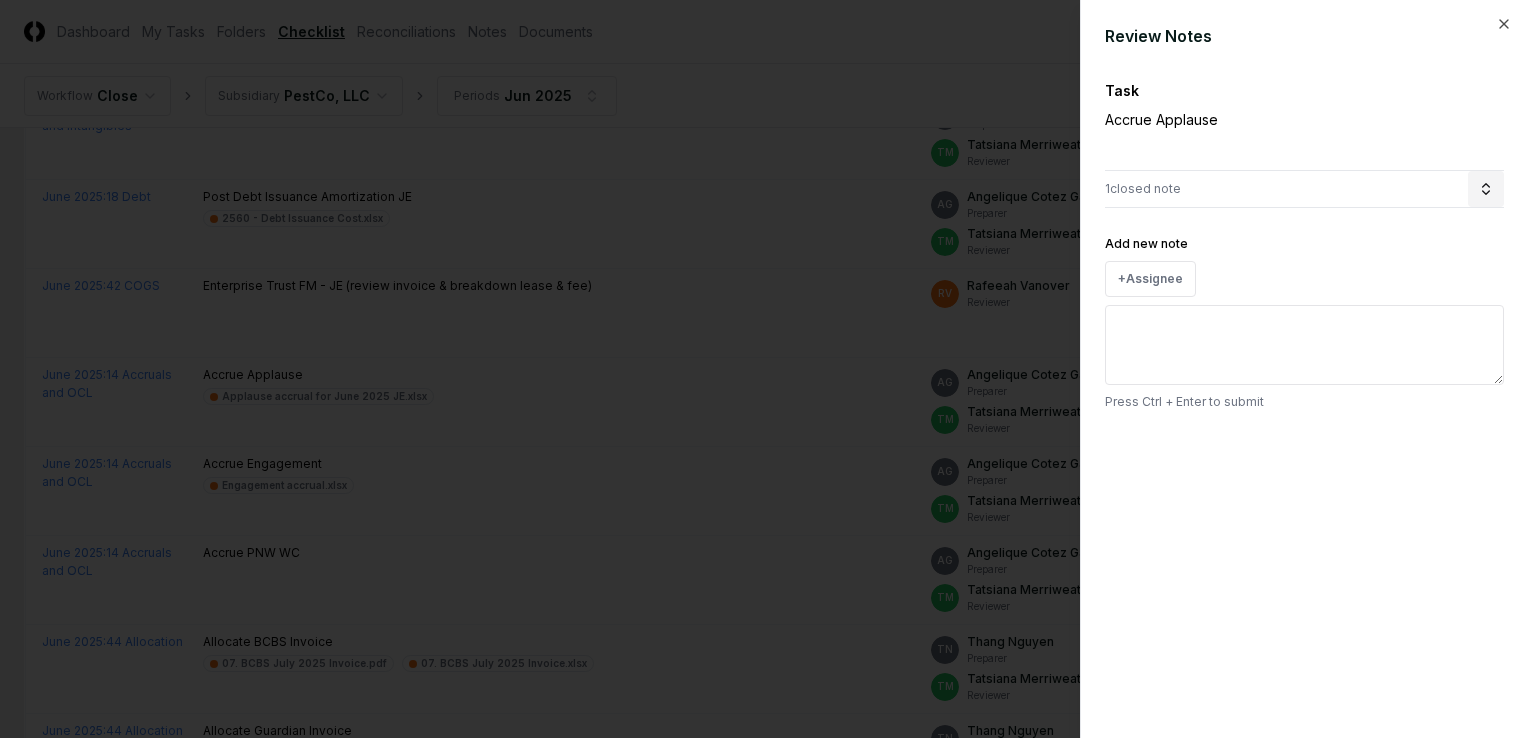 click 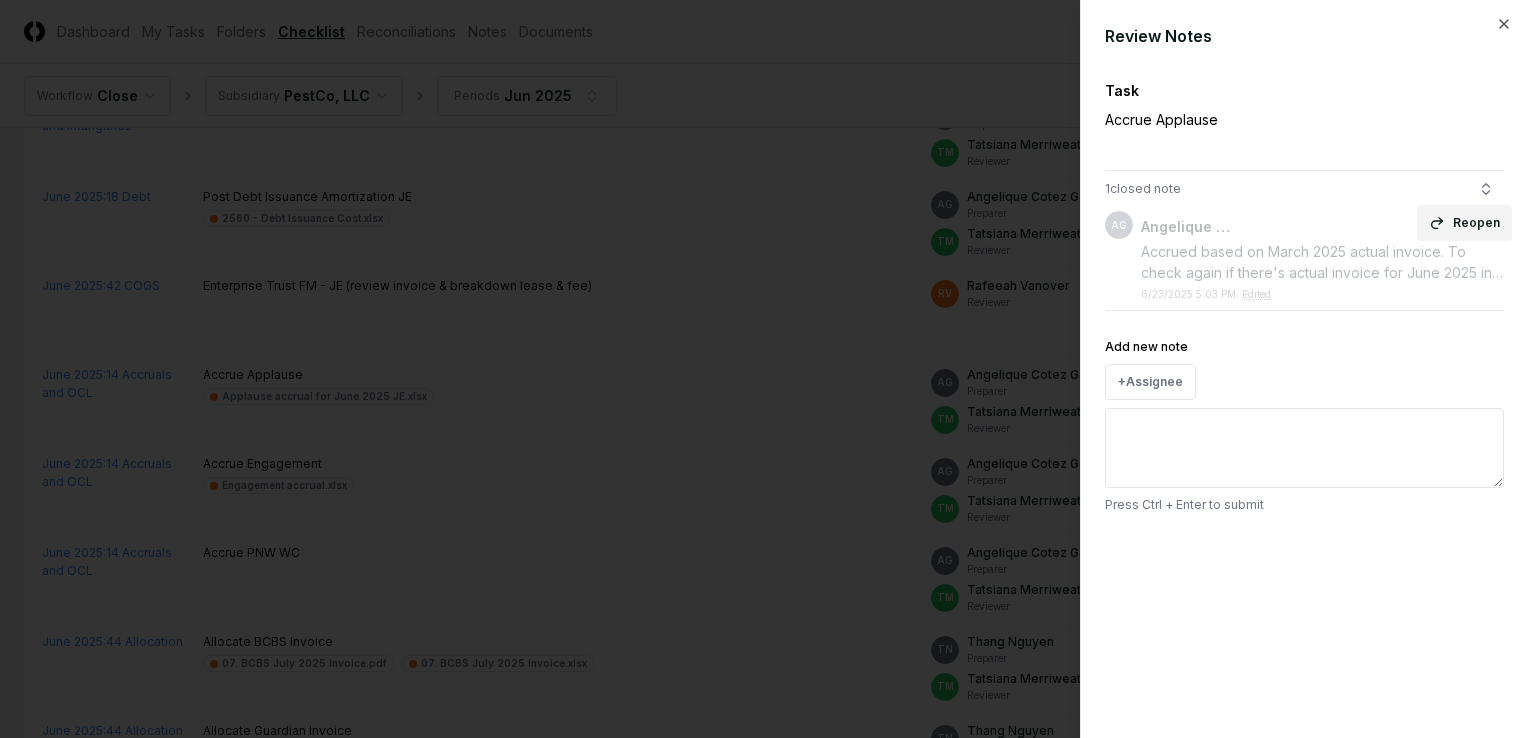 click on "Reopen" at bounding box center (1464, 223) 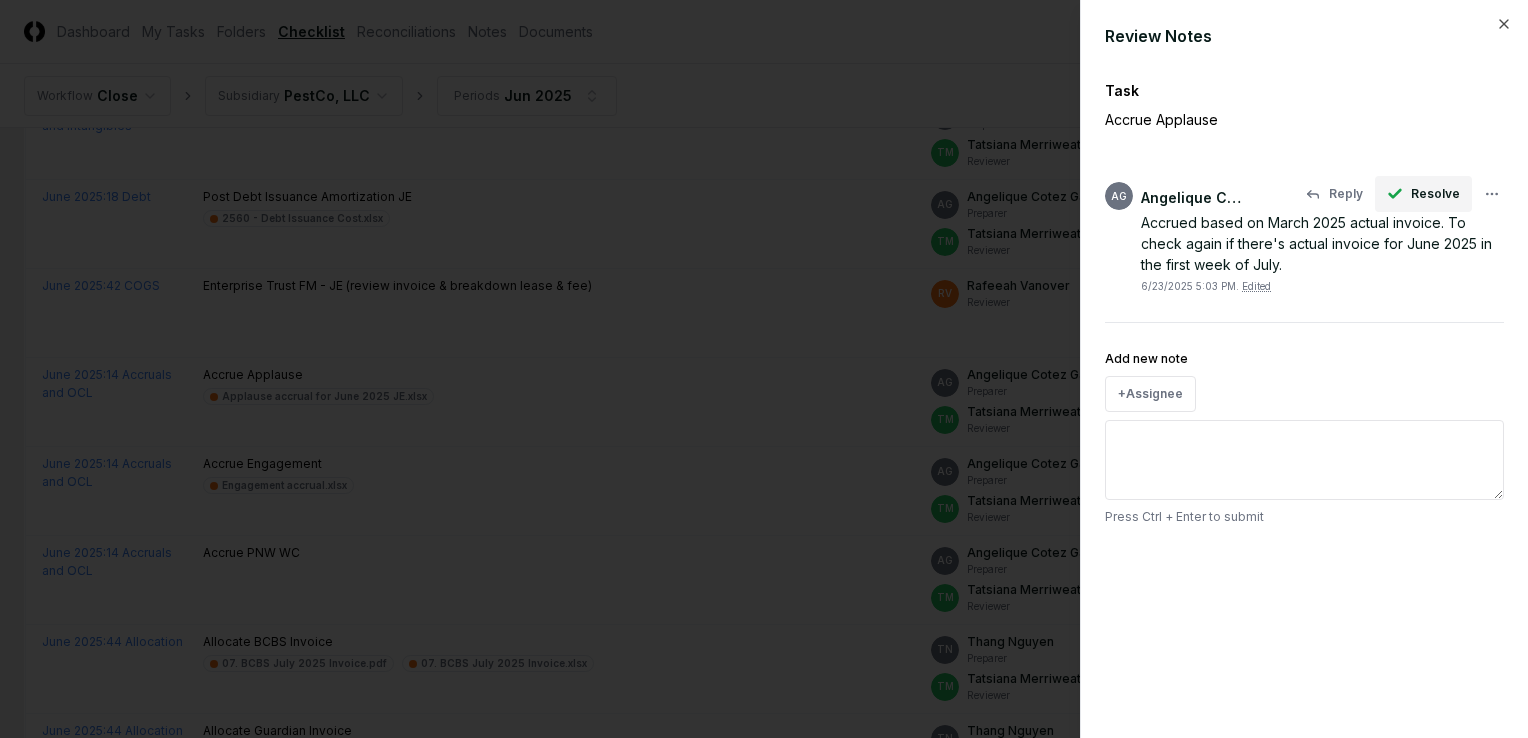 click on "Resolve" at bounding box center (1435, 194) 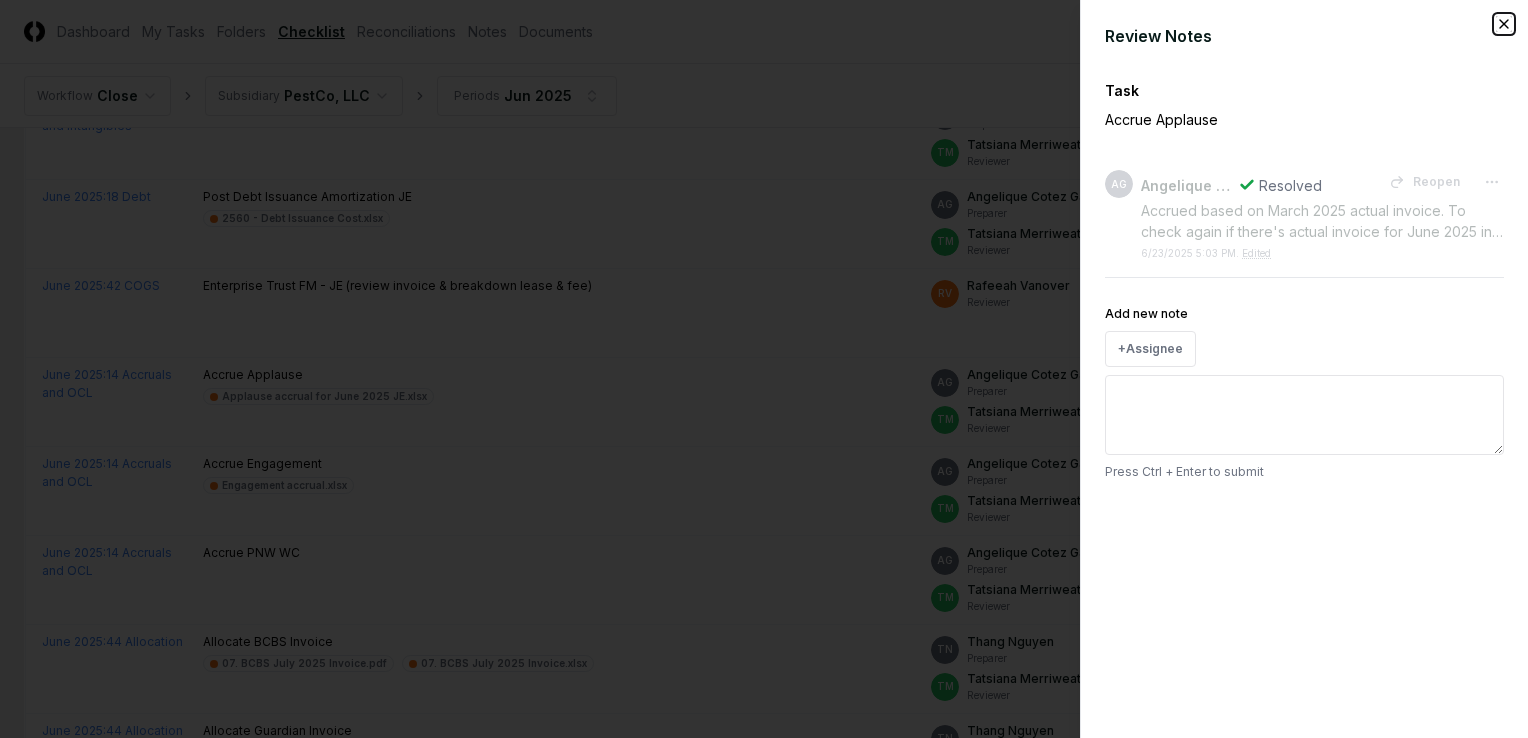 click 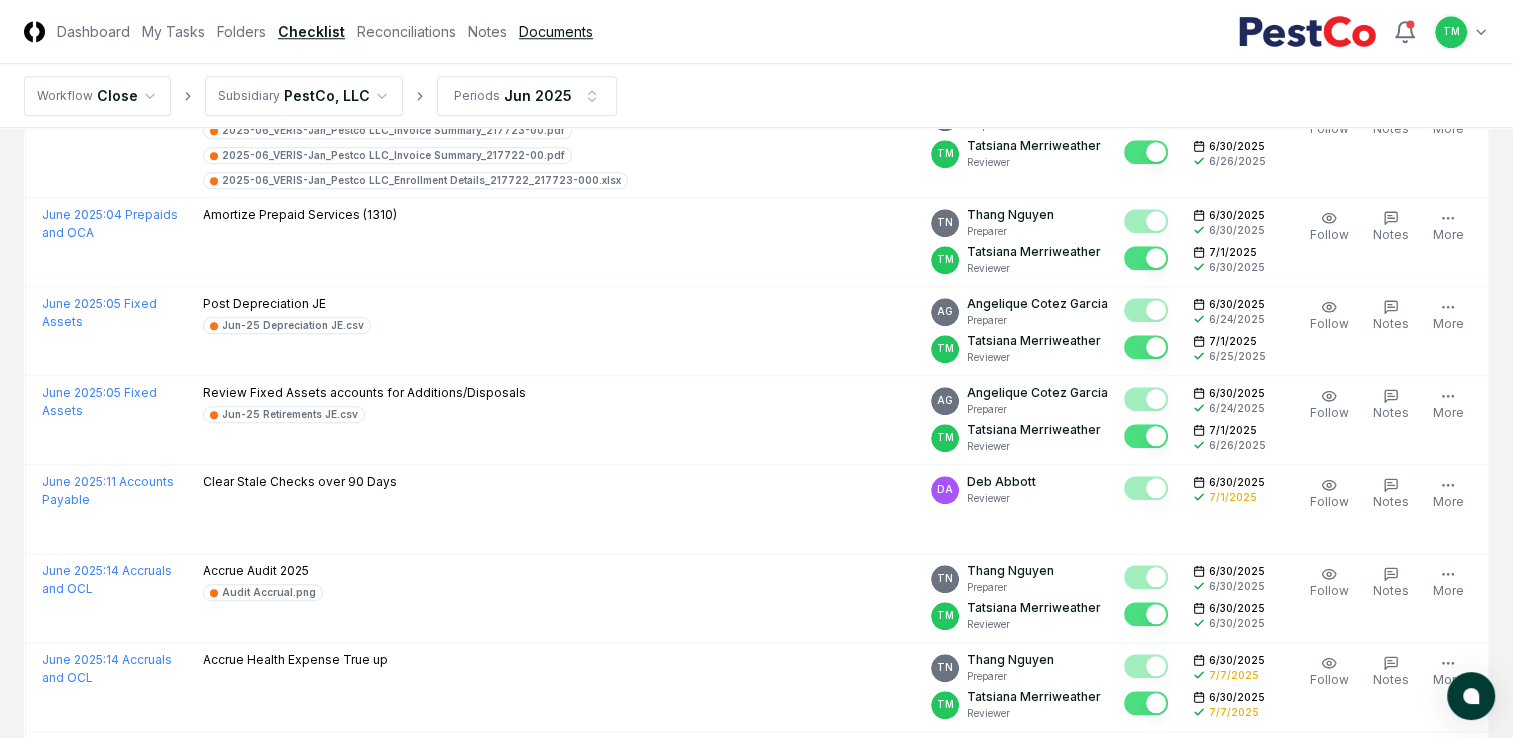 scroll, scrollTop: 1500, scrollLeft: 0, axis: vertical 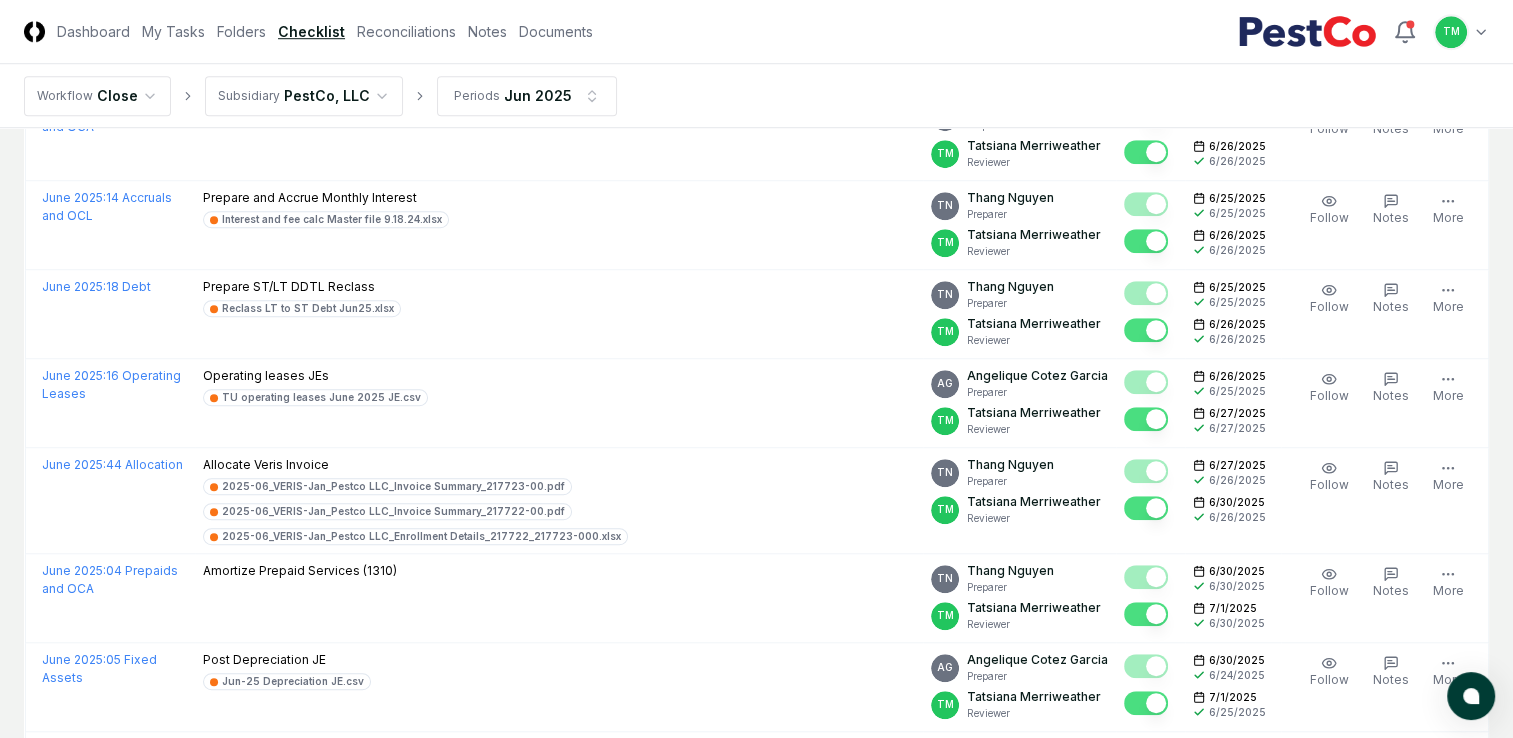 drag, startPoint x: 484, startPoint y: 33, endPoint x: 492, endPoint y: 54, distance: 22.472204 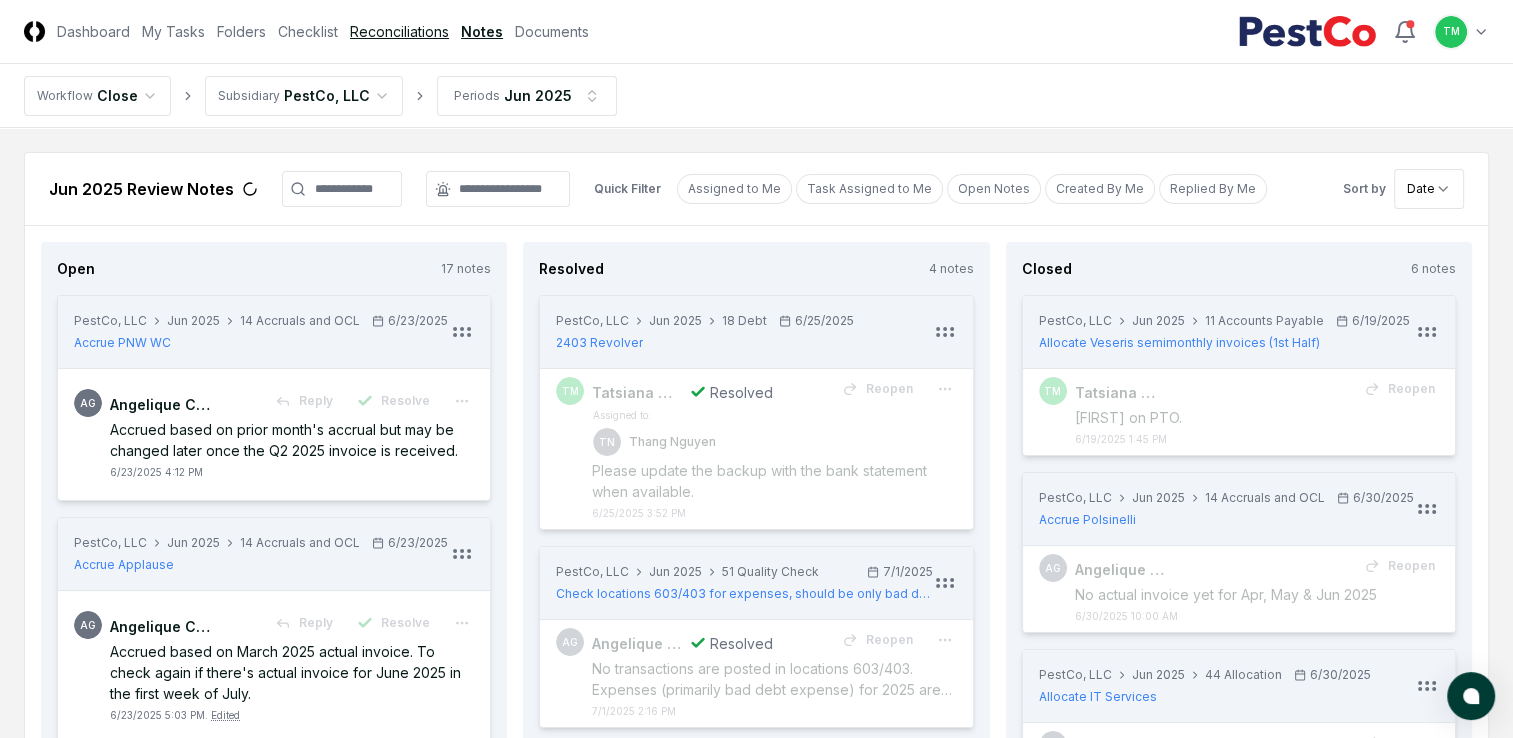 click on "Reconciliations" at bounding box center [399, 31] 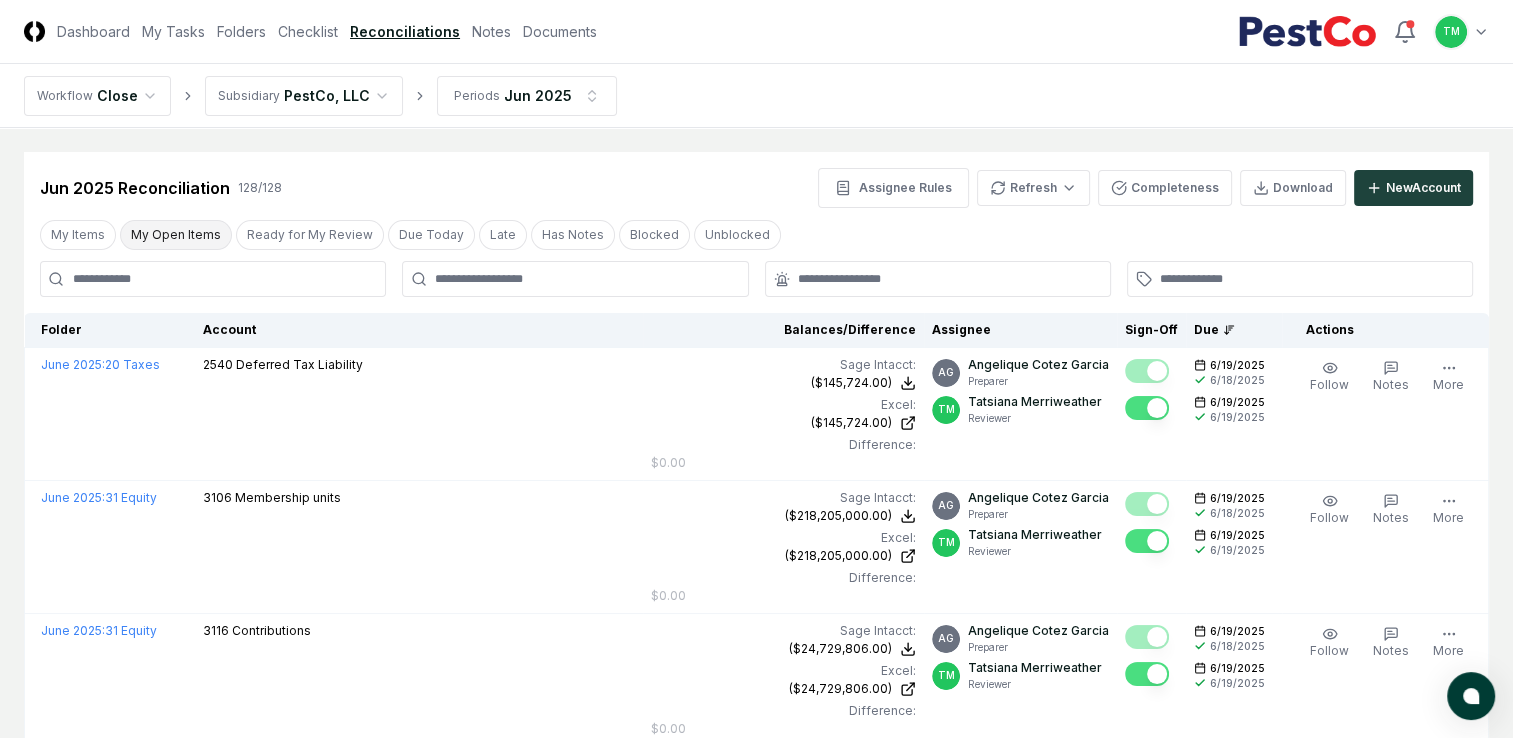 click on "My Open Items" at bounding box center (176, 235) 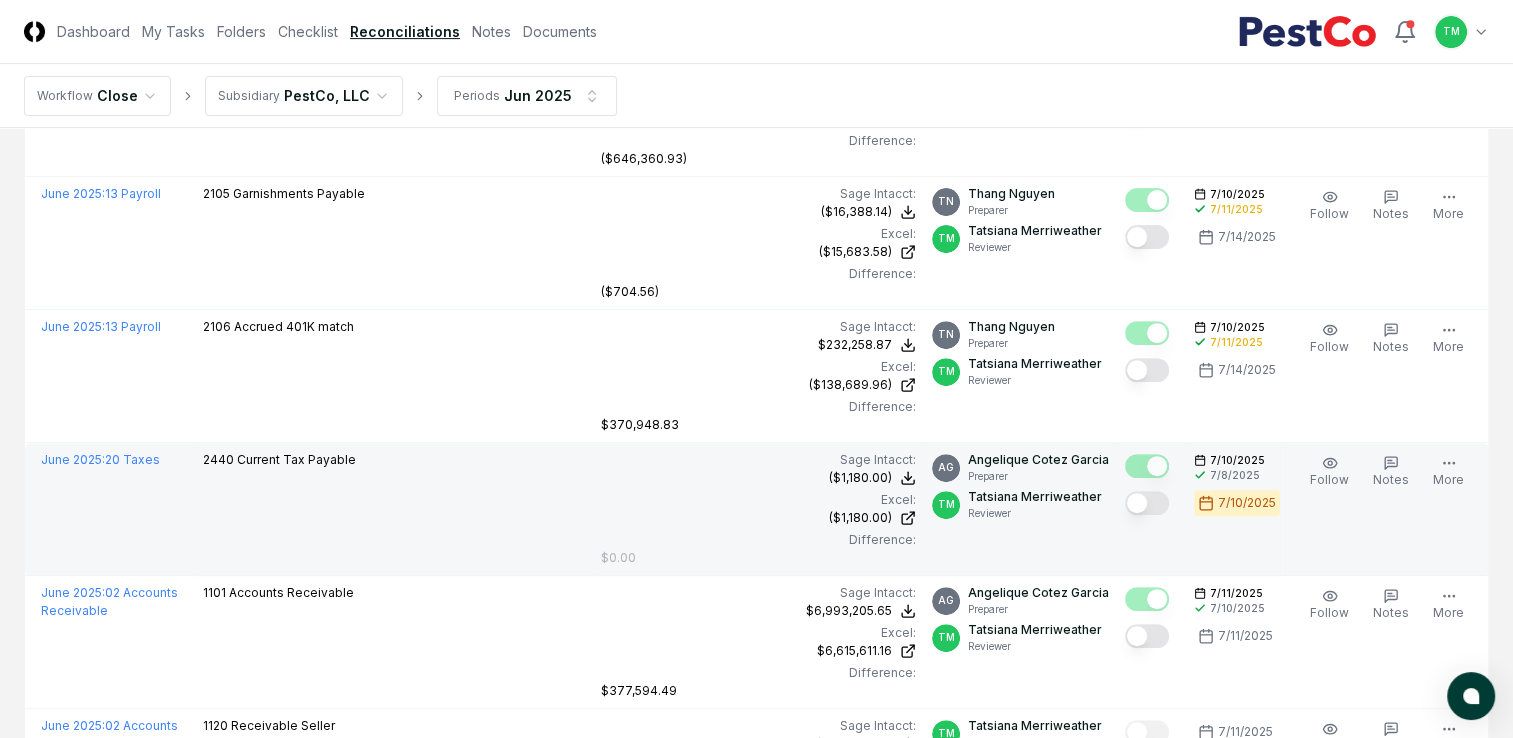 scroll, scrollTop: 700, scrollLeft: 0, axis: vertical 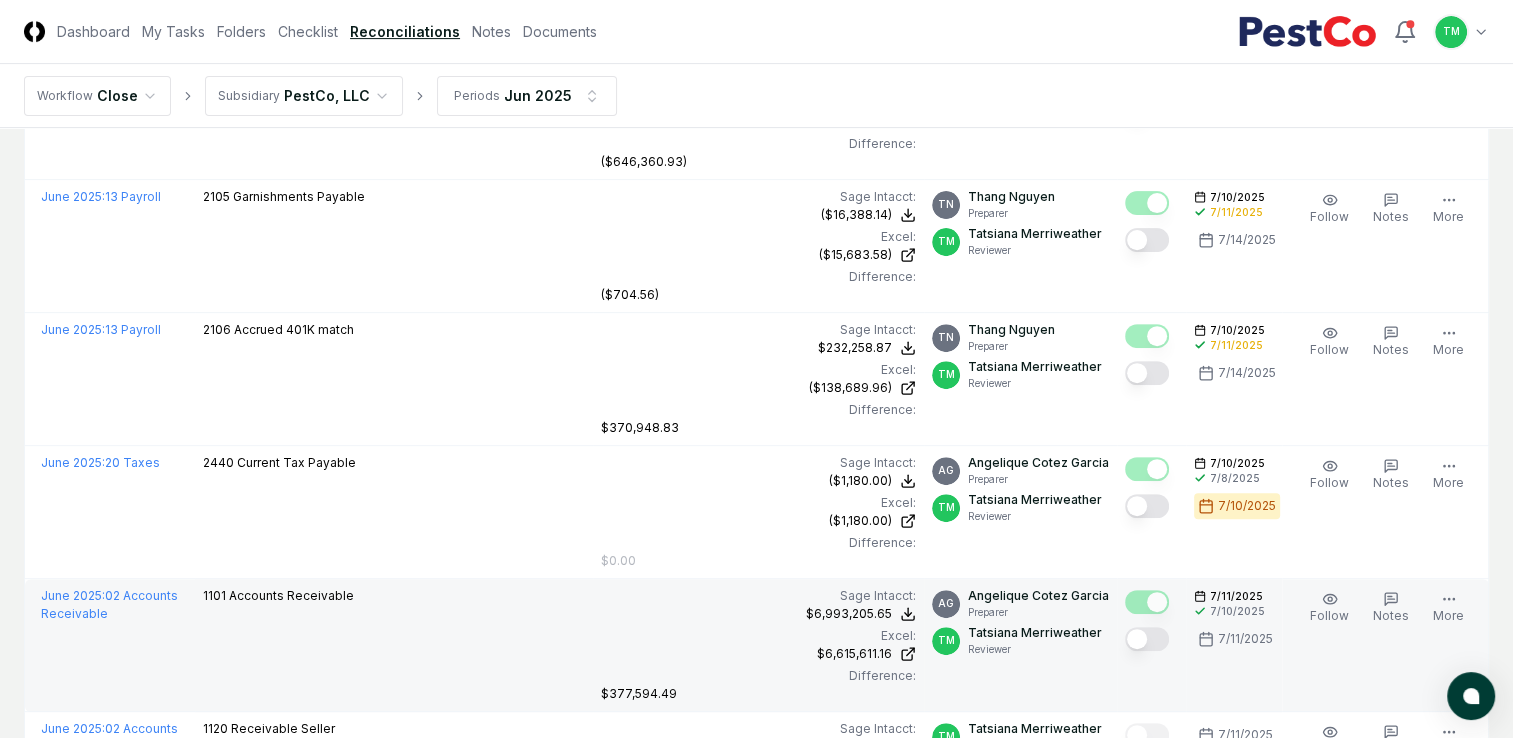 type 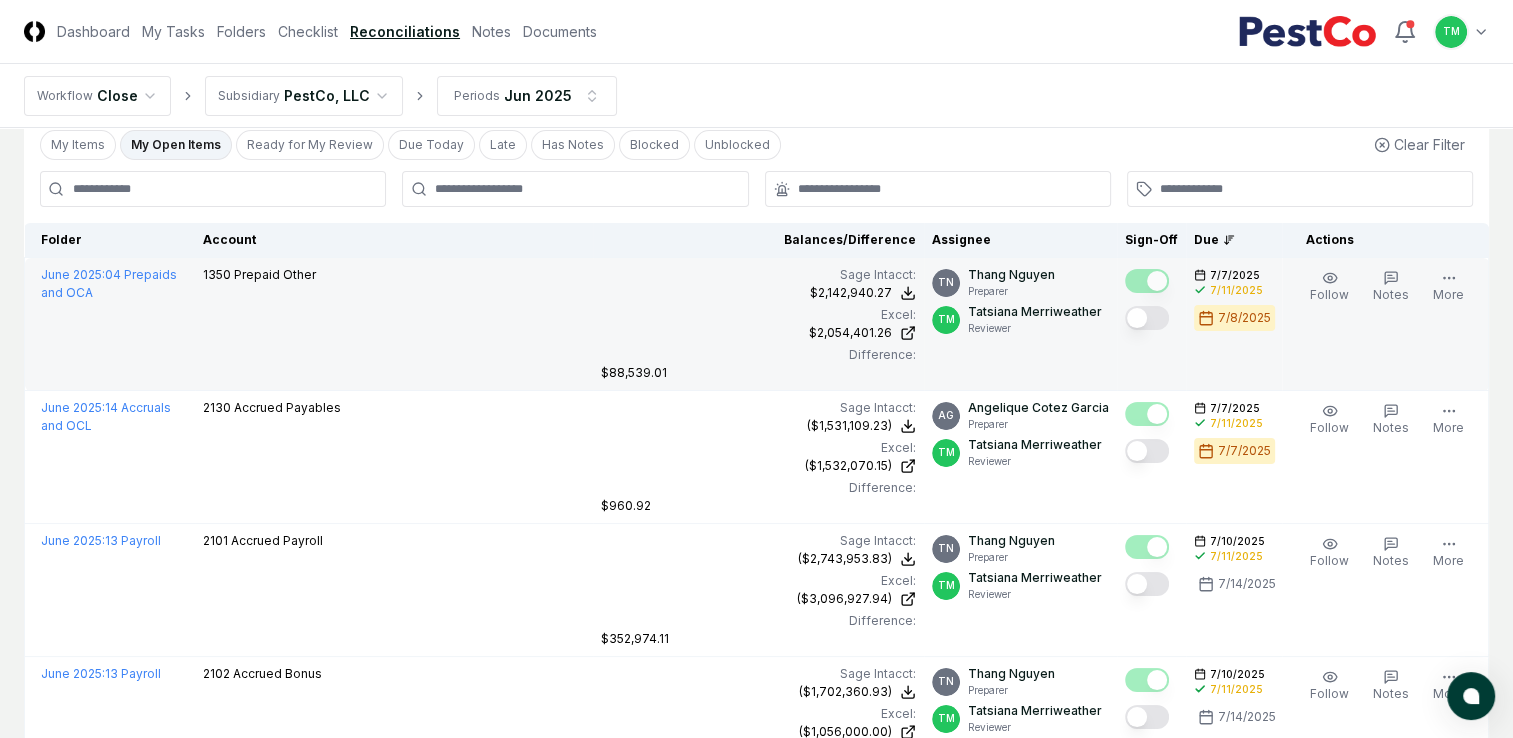 scroll, scrollTop: 0, scrollLeft: 0, axis: both 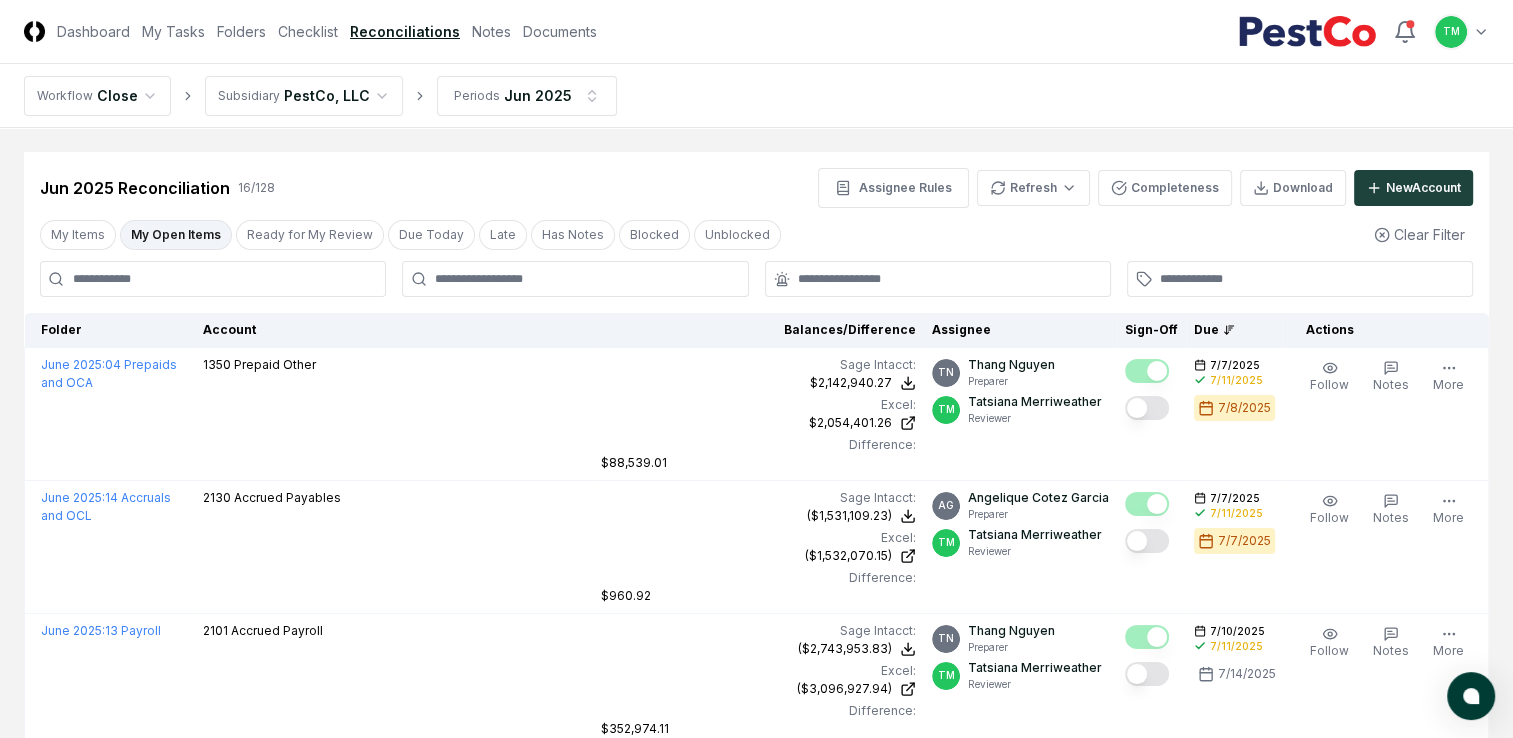 click on "My Open Items" at bounding box center [176, 235] 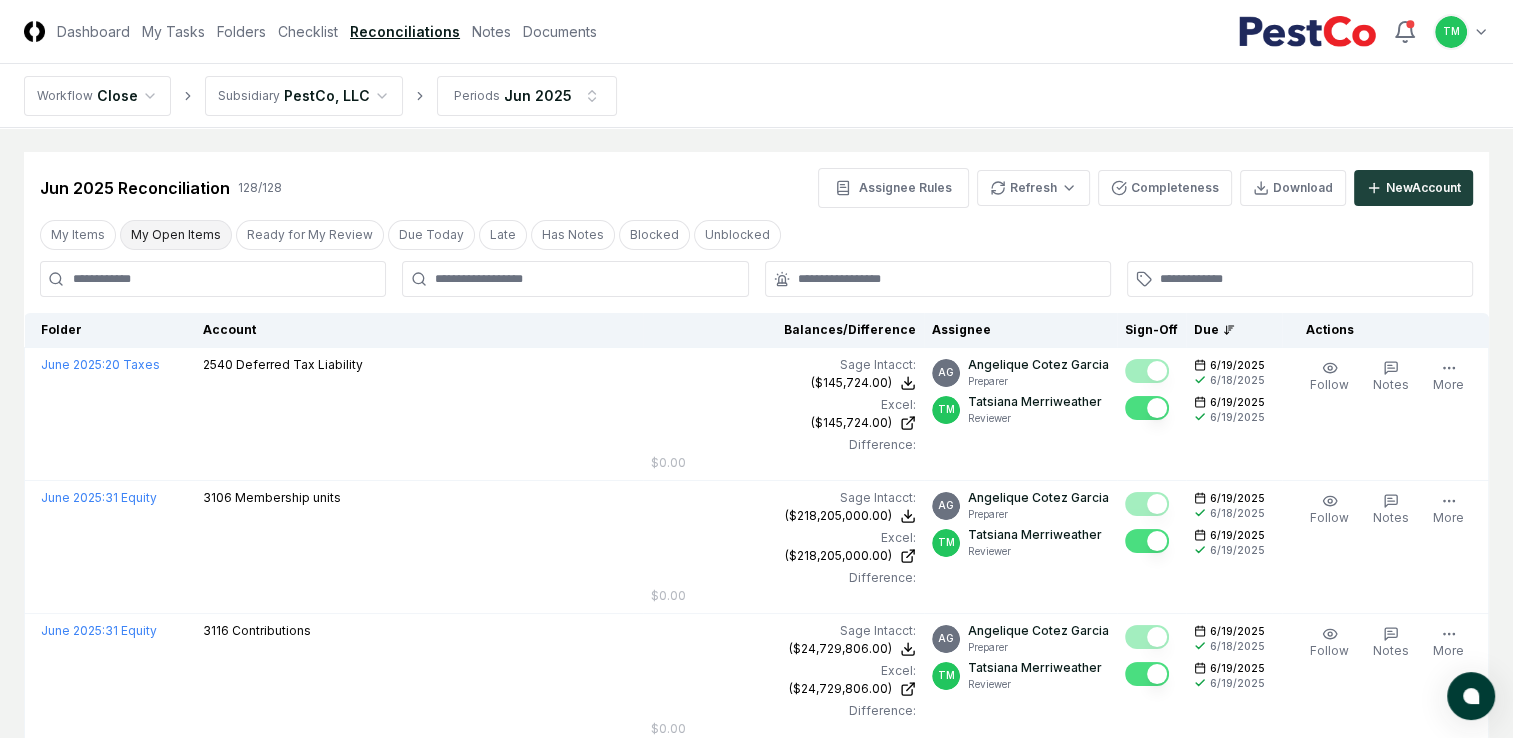 click on "My Open Items" at bounding box center (176, 235) 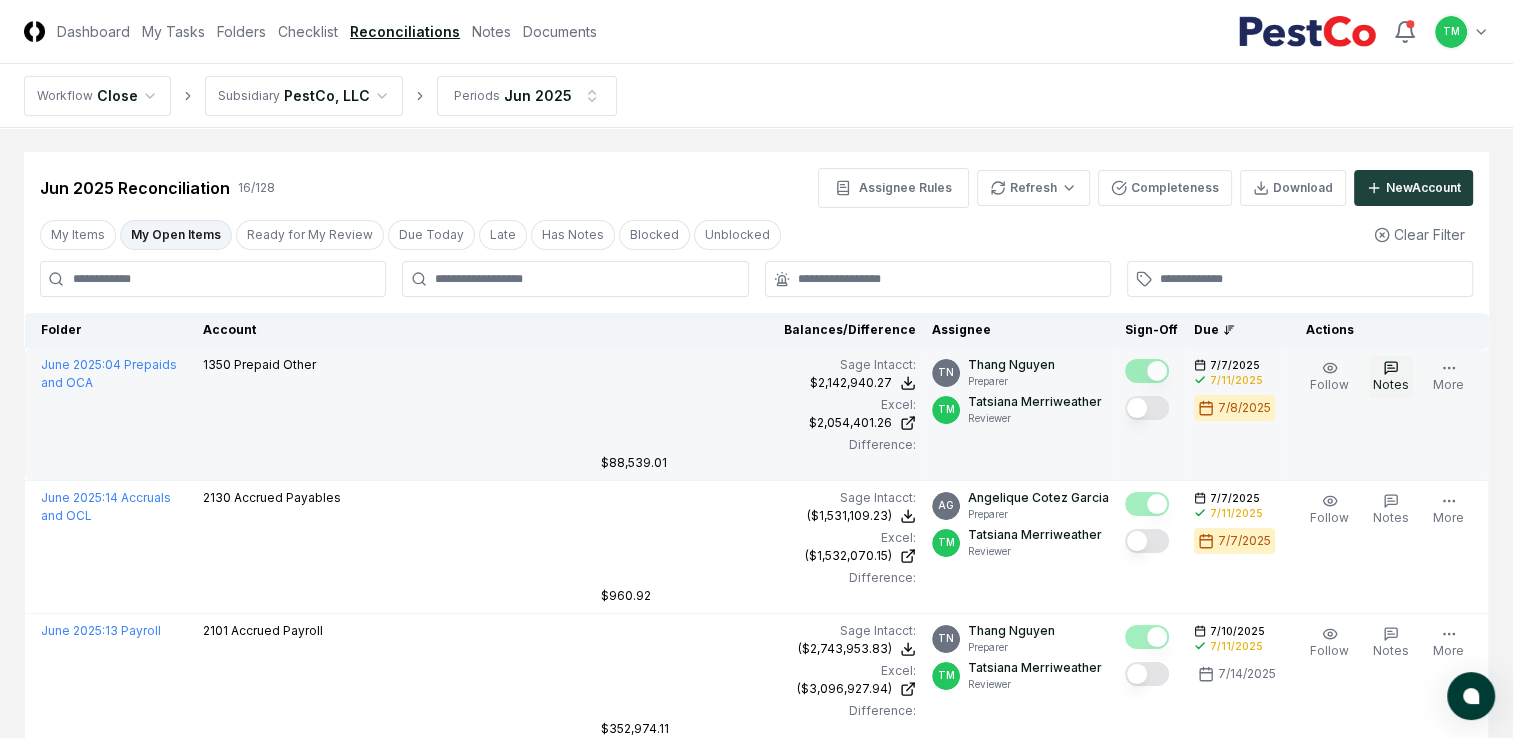 click on "Notes" at bounding box center [1391, 384] 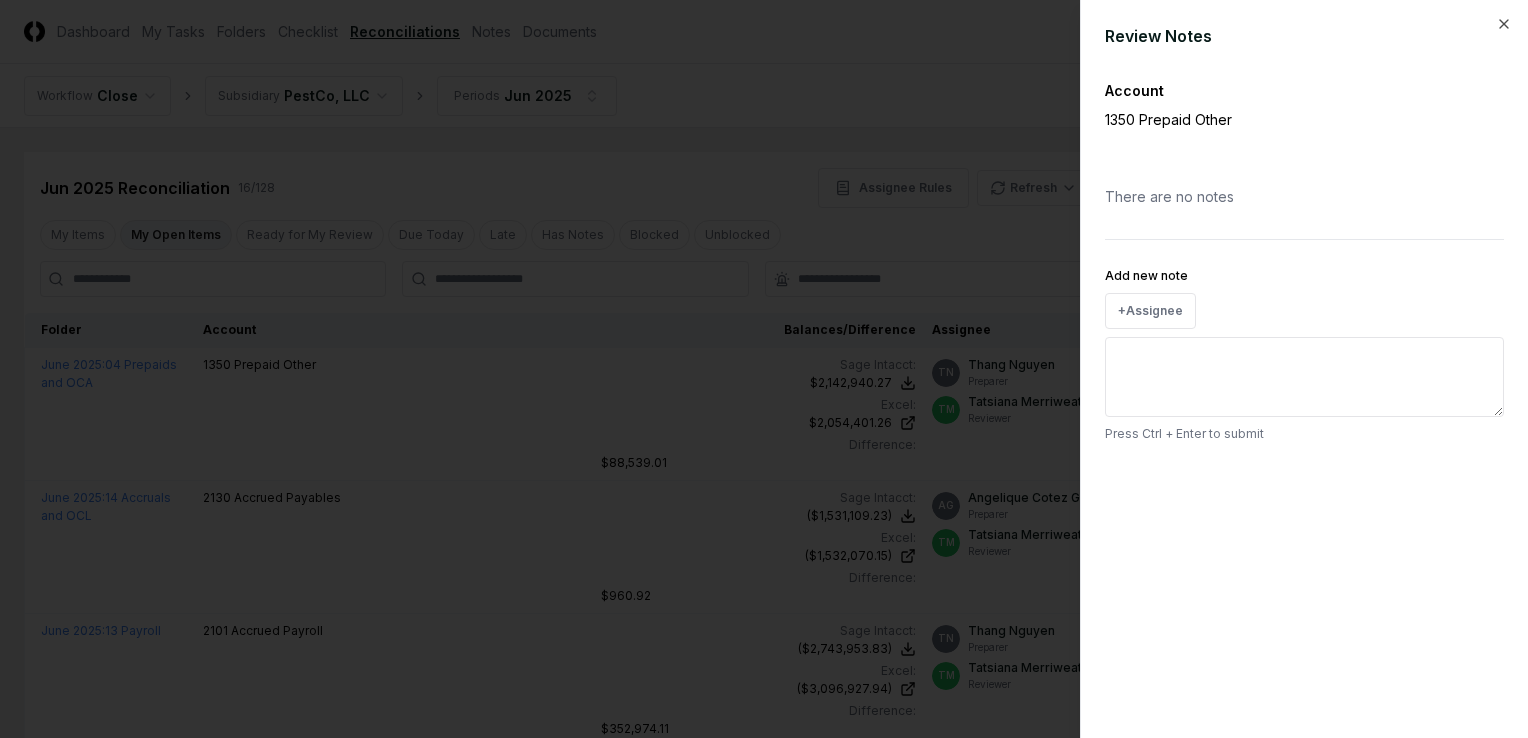 click on "Add new note" at bounding box center (1304, 377) 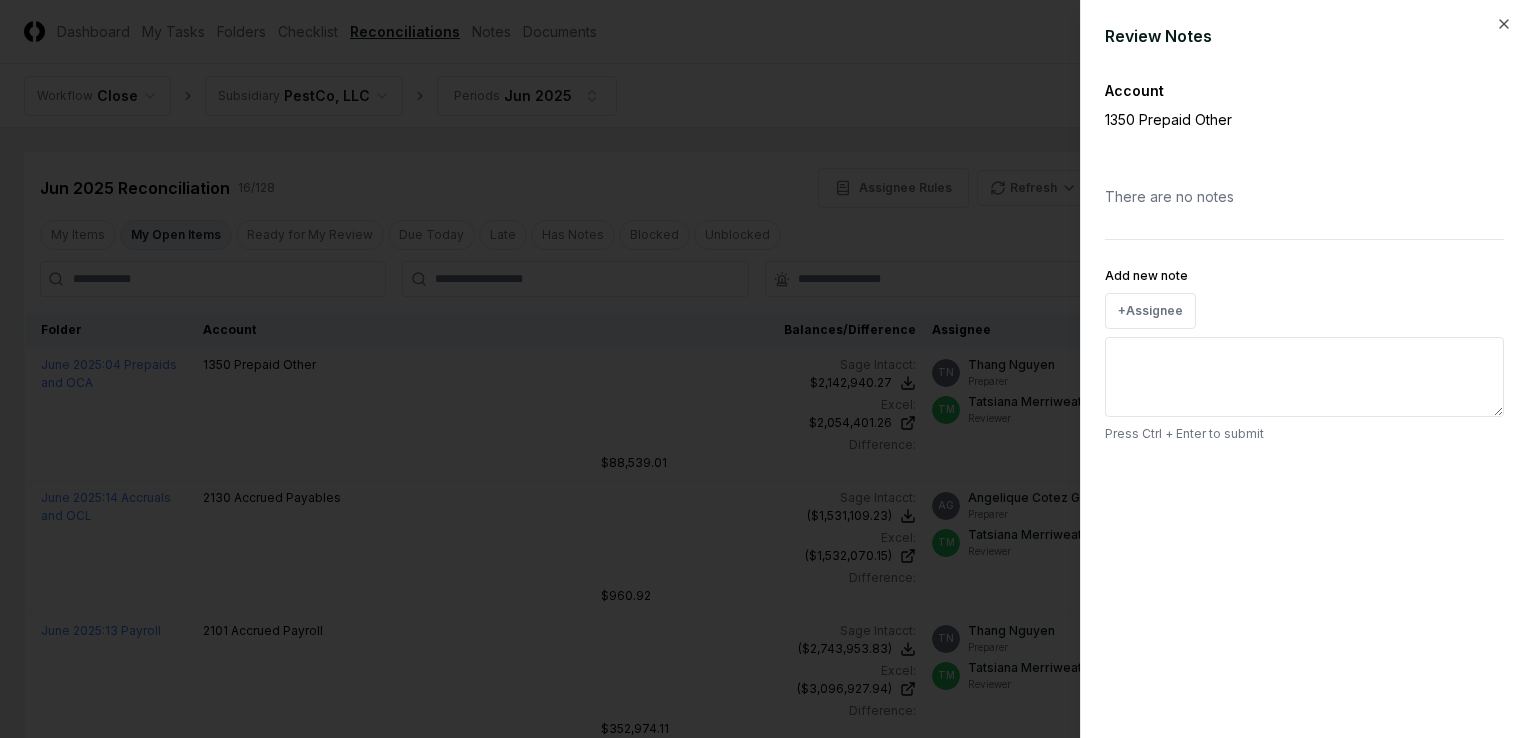 drag, startPoint x: 1122, startPoint y: 523, endPoint x: 1128, endPoint y: 479, distance: 44.407207 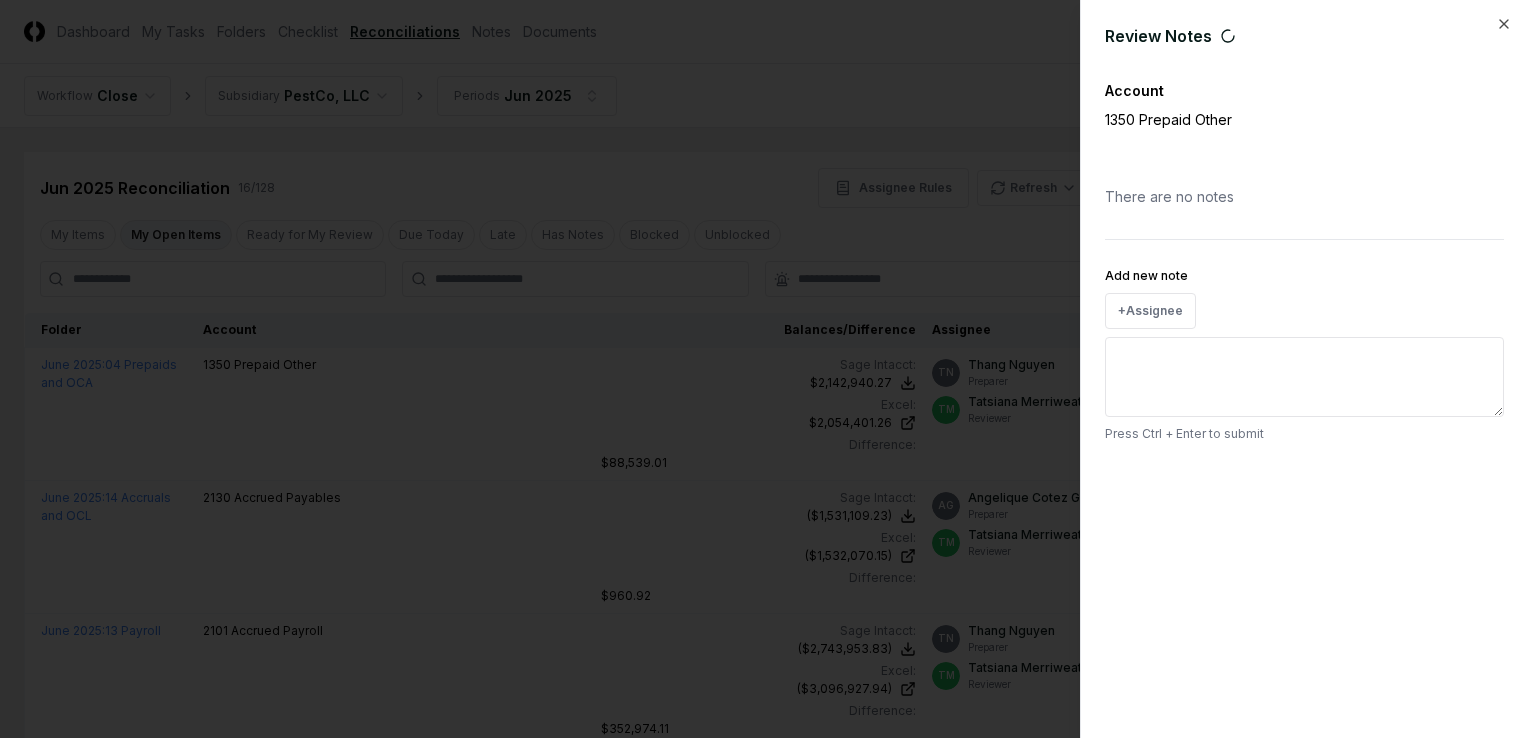 click on "Add new note" at bounding box center (1304, 377) 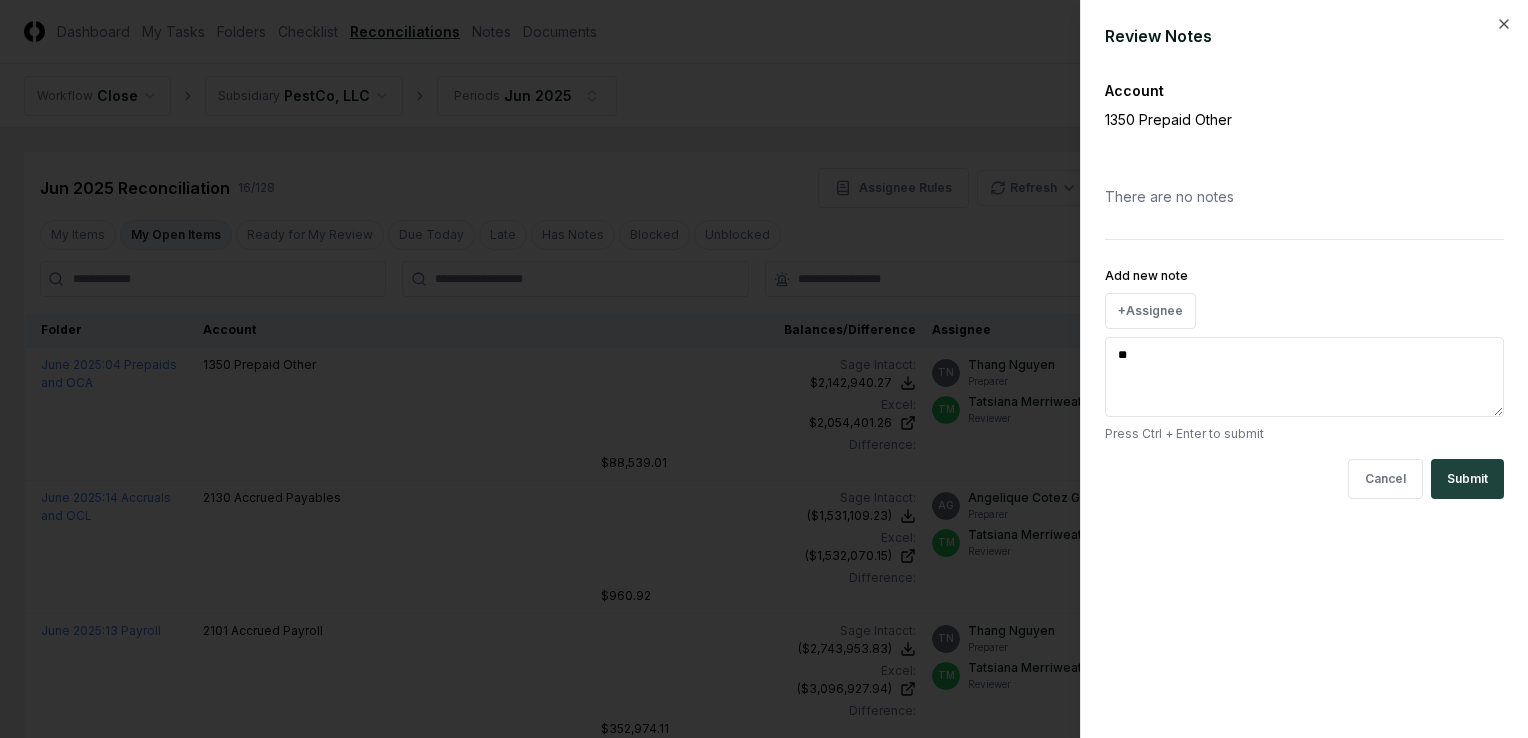 type on "*" 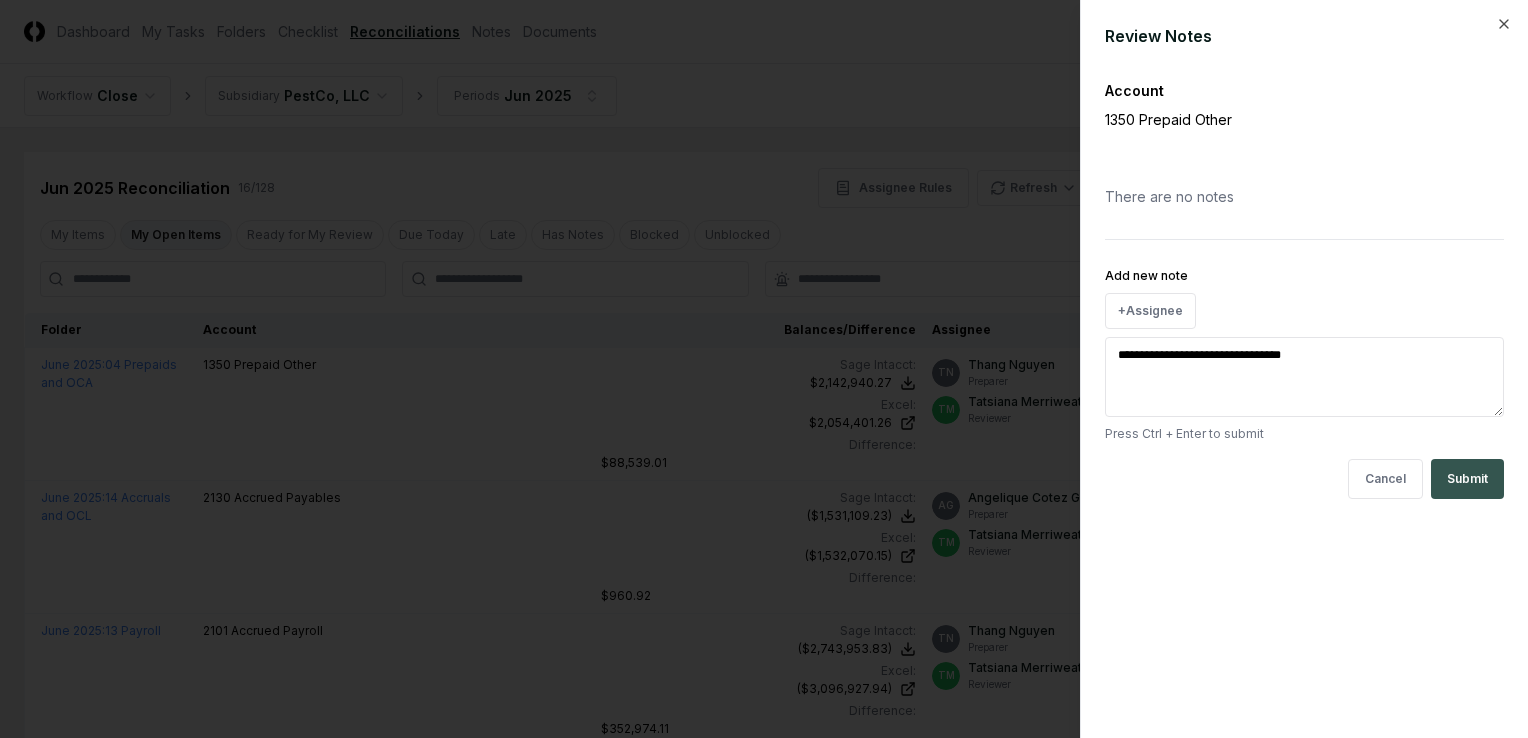 type on "**********" 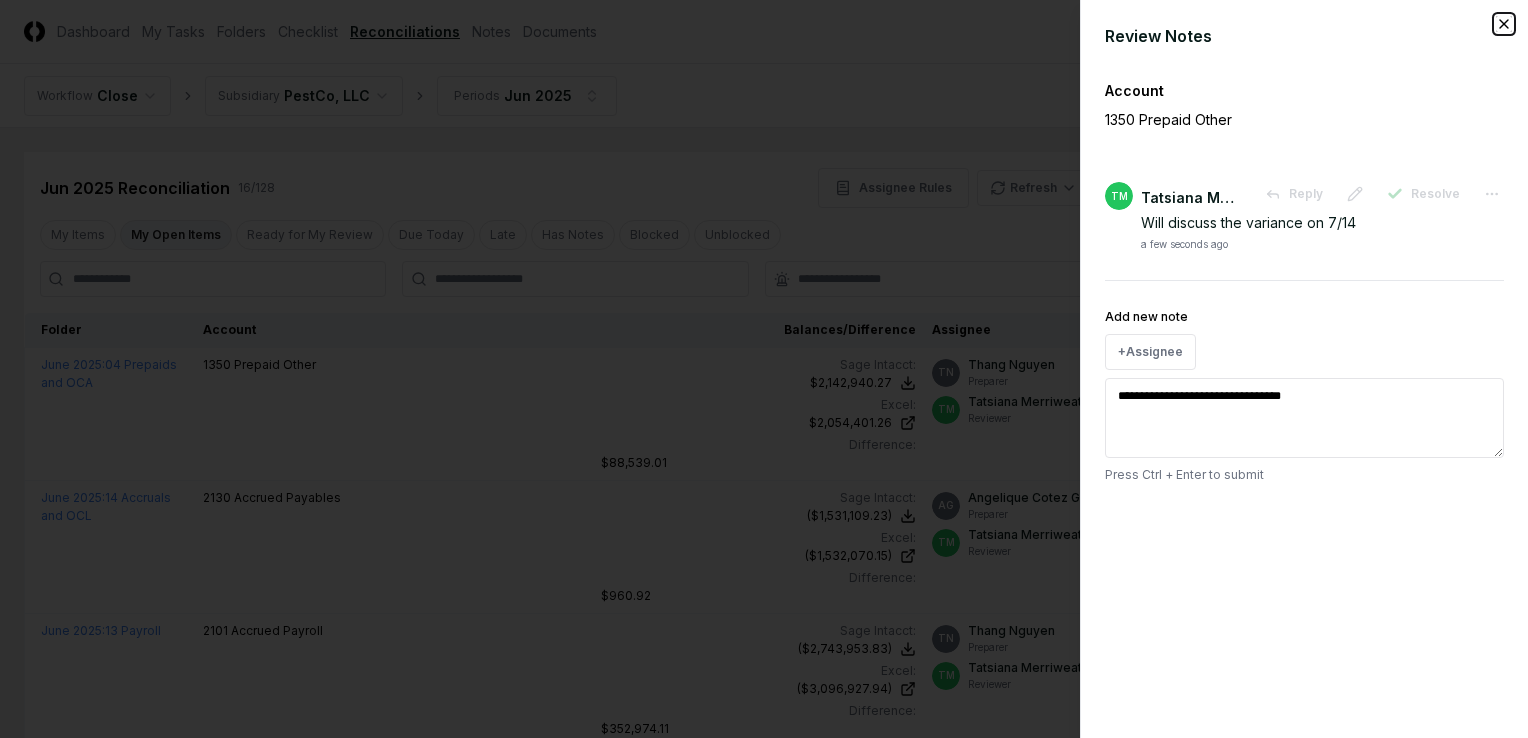 drag, startPoint x: 1496, startPoint y: 21, endPoint x: 1496, endPoint y: 482, distance: 461 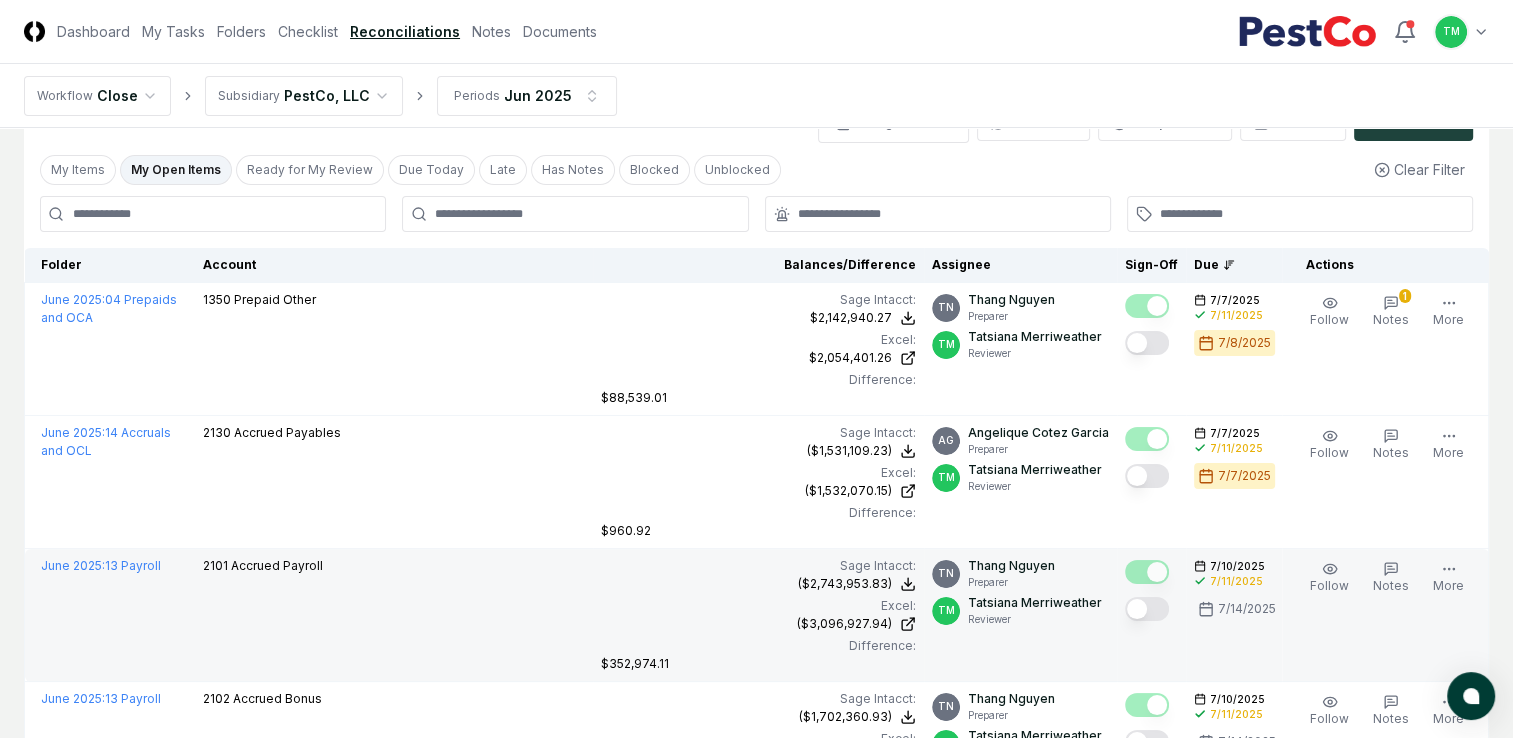scroll, scrollTop: 100, scrollLeft: 0, axis: vertical 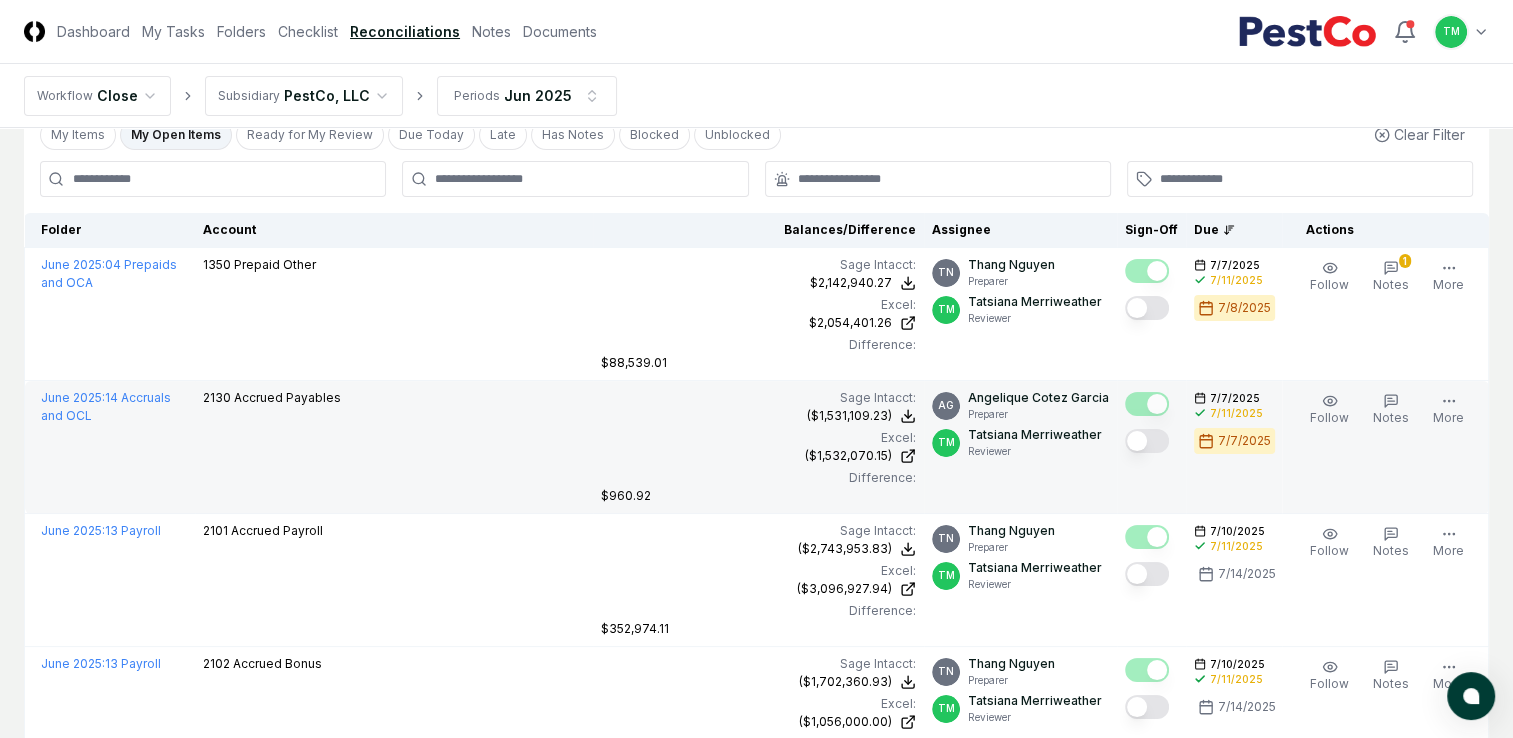 click at bounding box center (1147, 441) 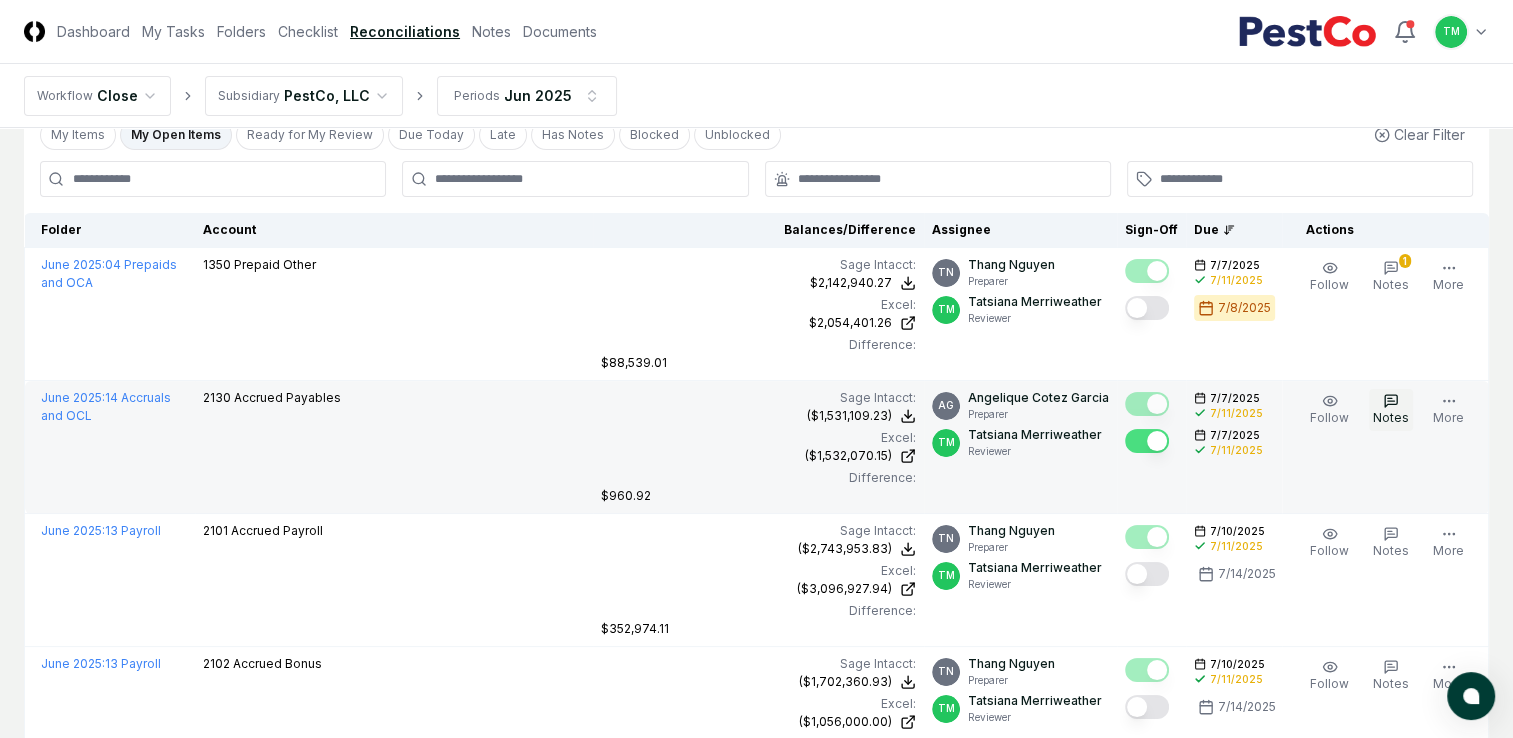 click on "Notes" at bounding box center [1391, 417] 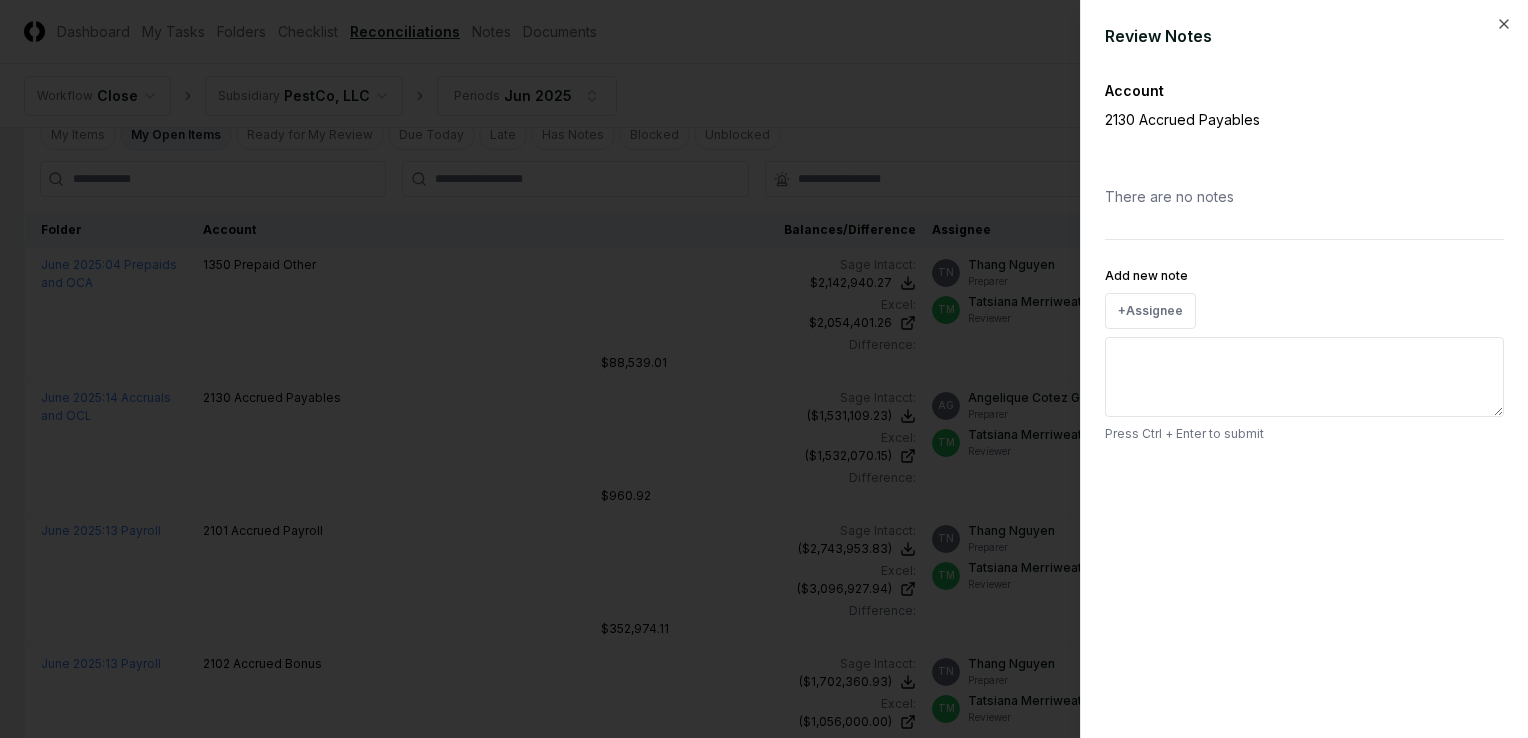 click on "Add new note" at bounding box center (1304, 377) 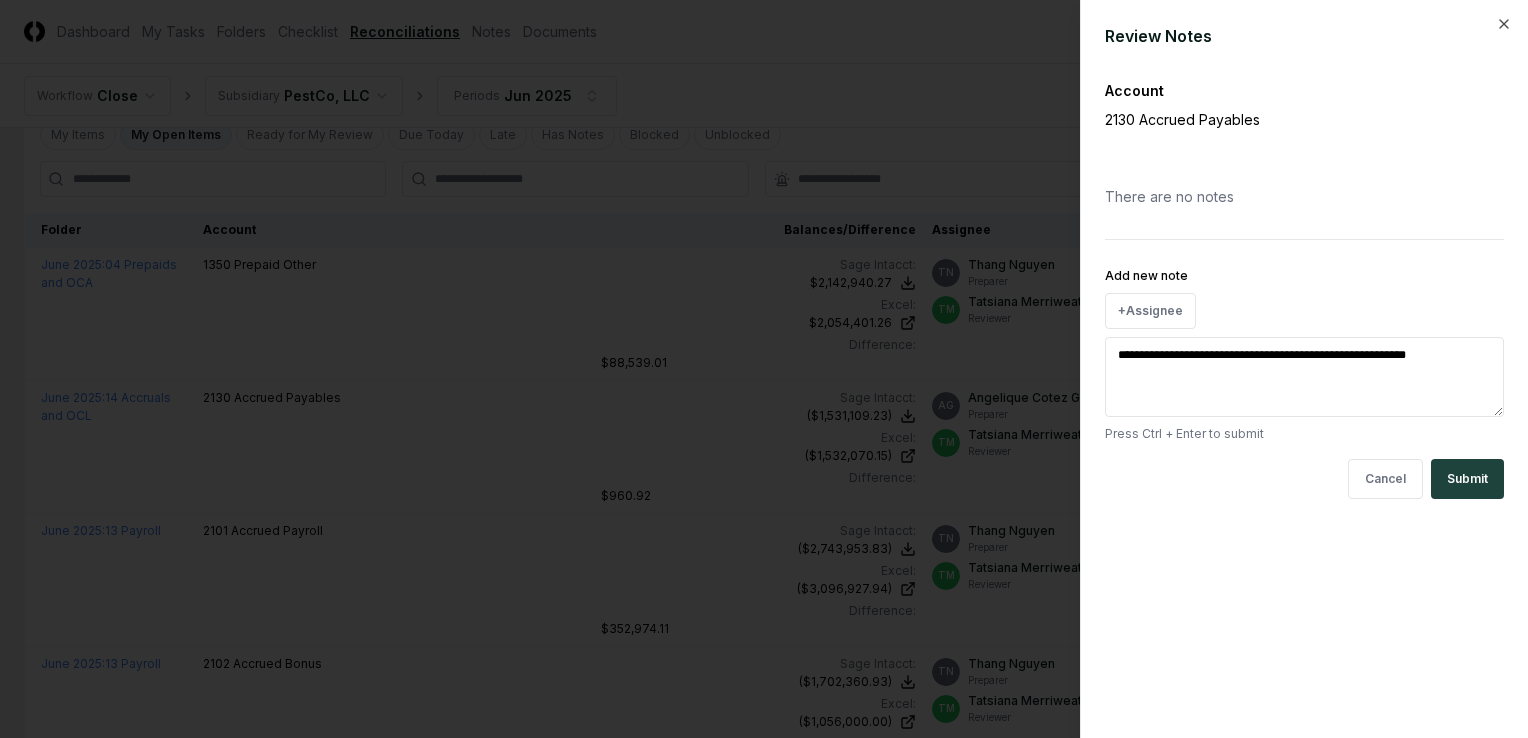 type on "**********" 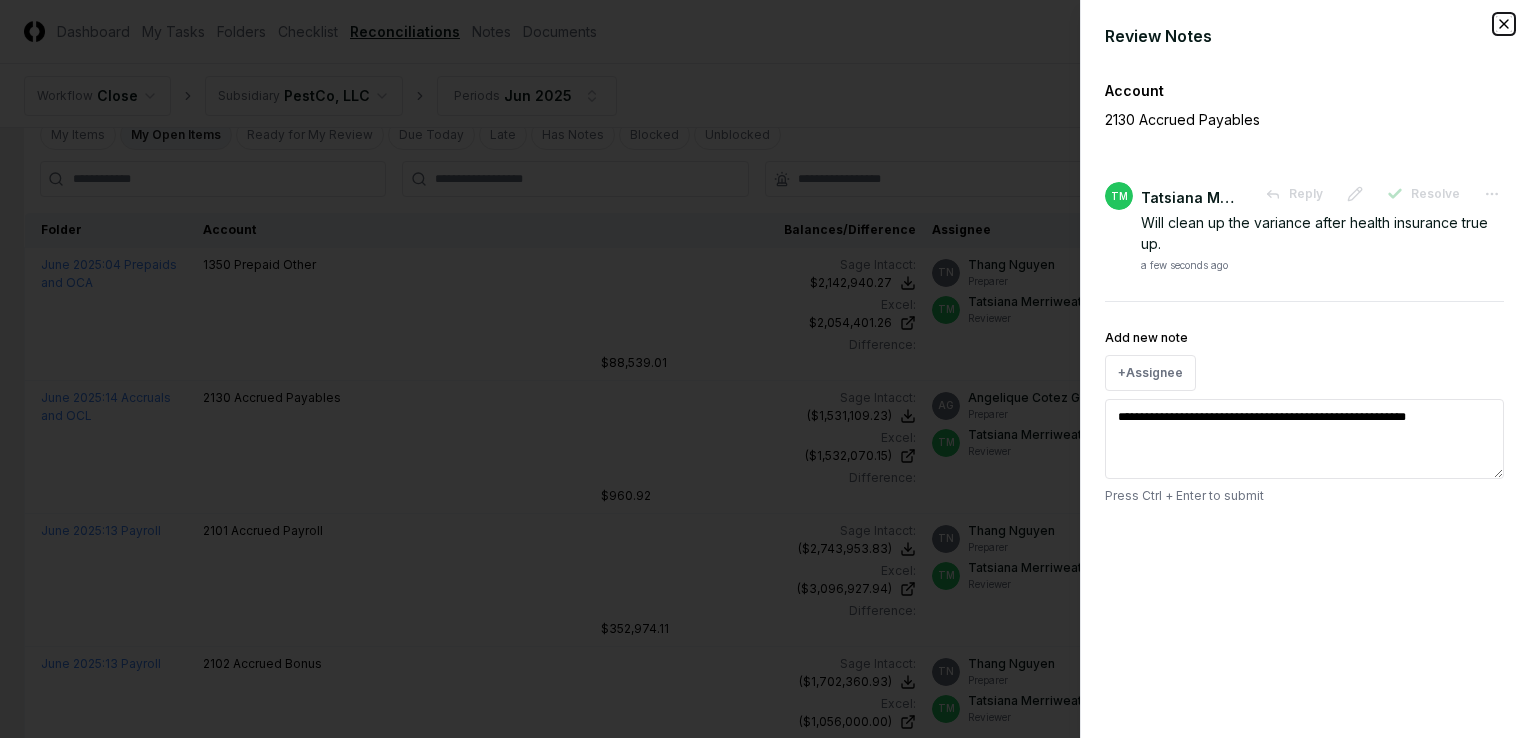 click 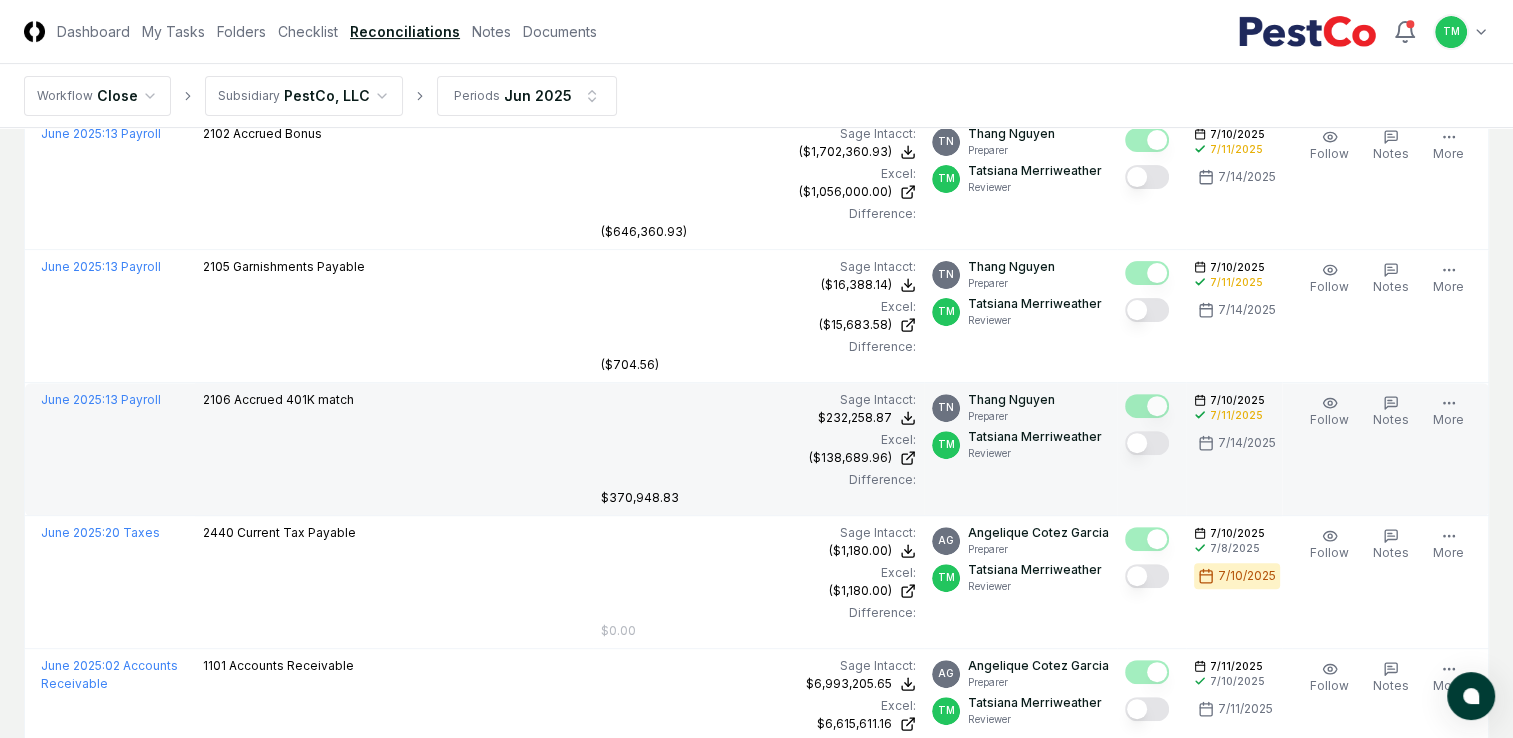 scroll, scrollTop: 800, scrollLeft: 0, axis: vertical 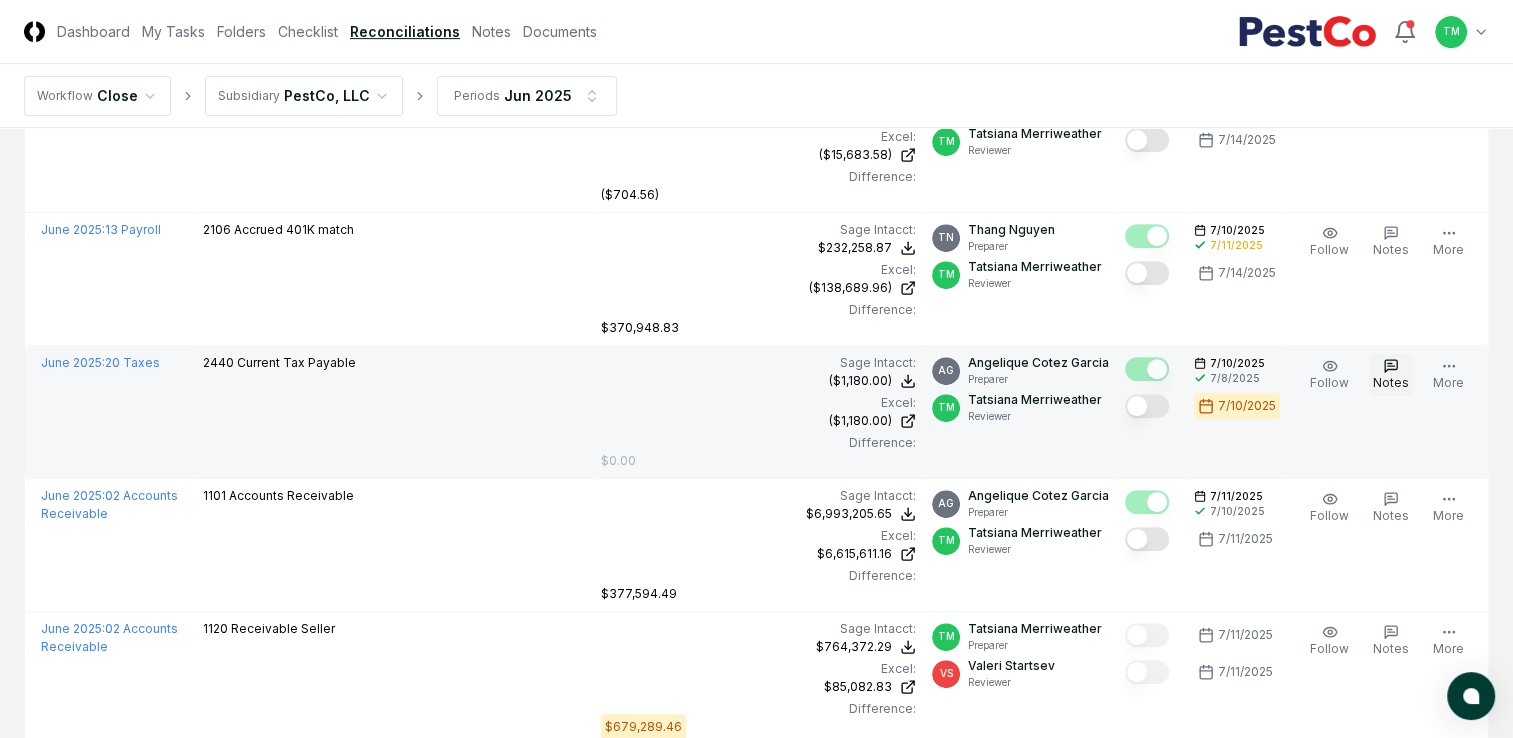 click 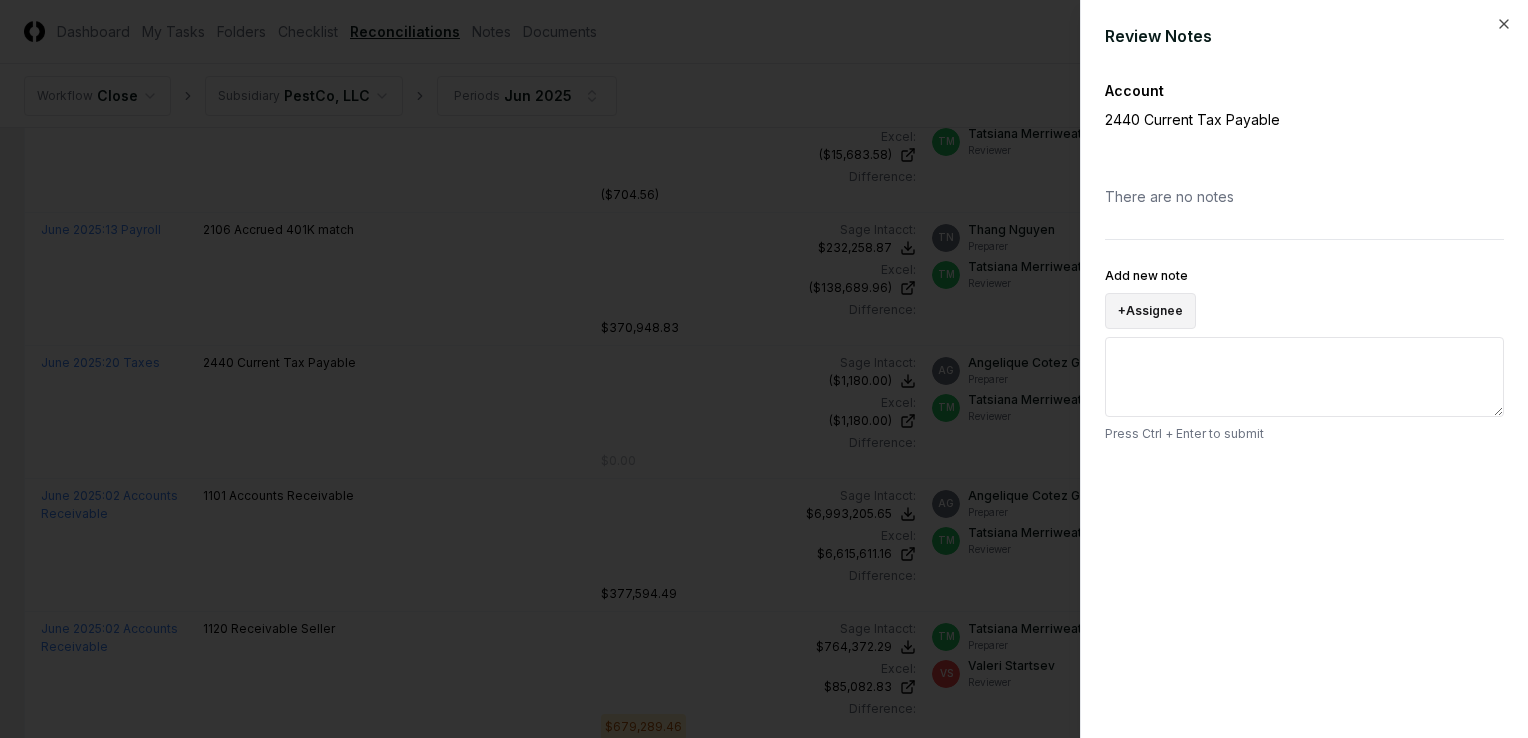 click on "+  Assignee" at bounding box center (1150, 311) 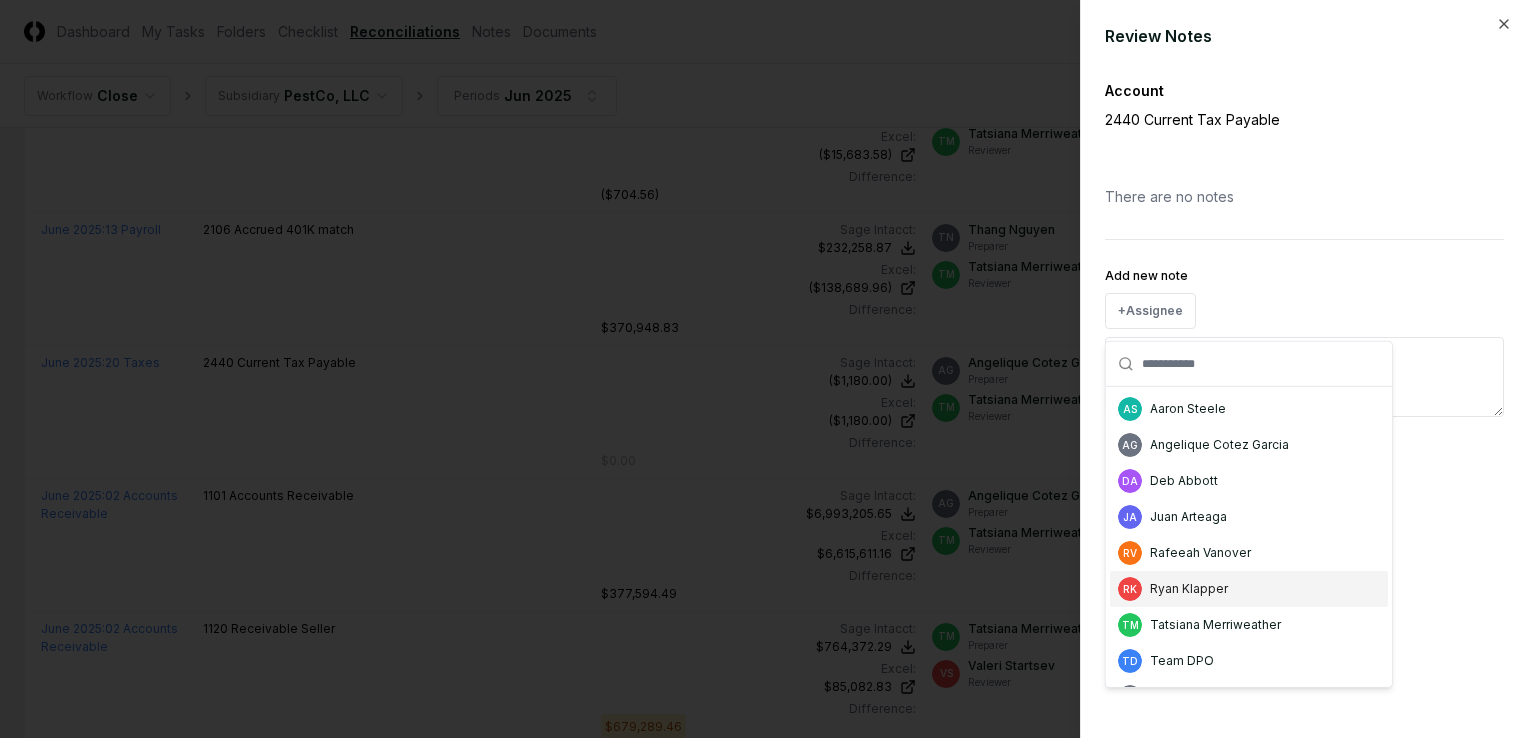 click on "RK [FIRST] [LAST]" at bounding box center [1249, 589] 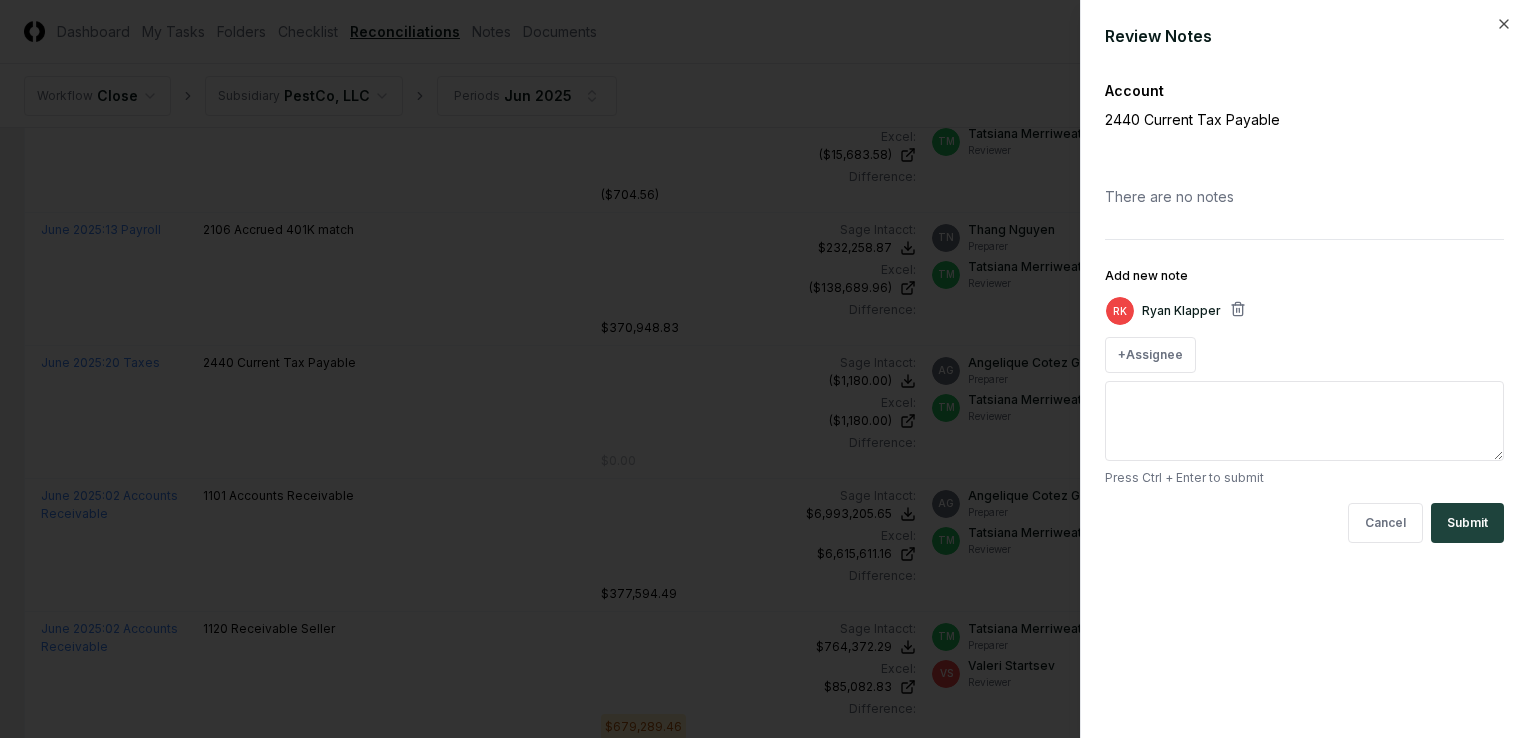 click on "Add new note" at bounding box center [1304, 421] 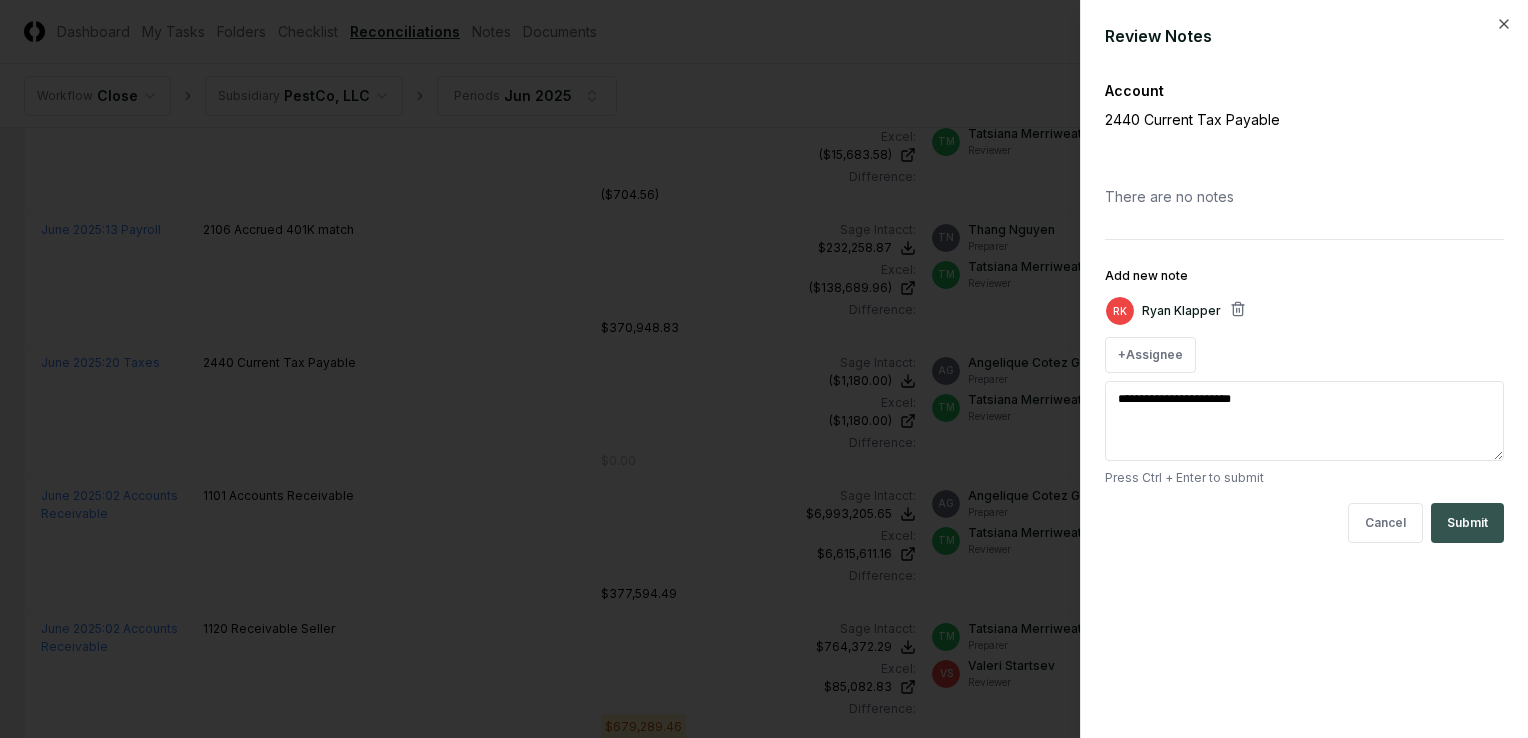 type on "**********" 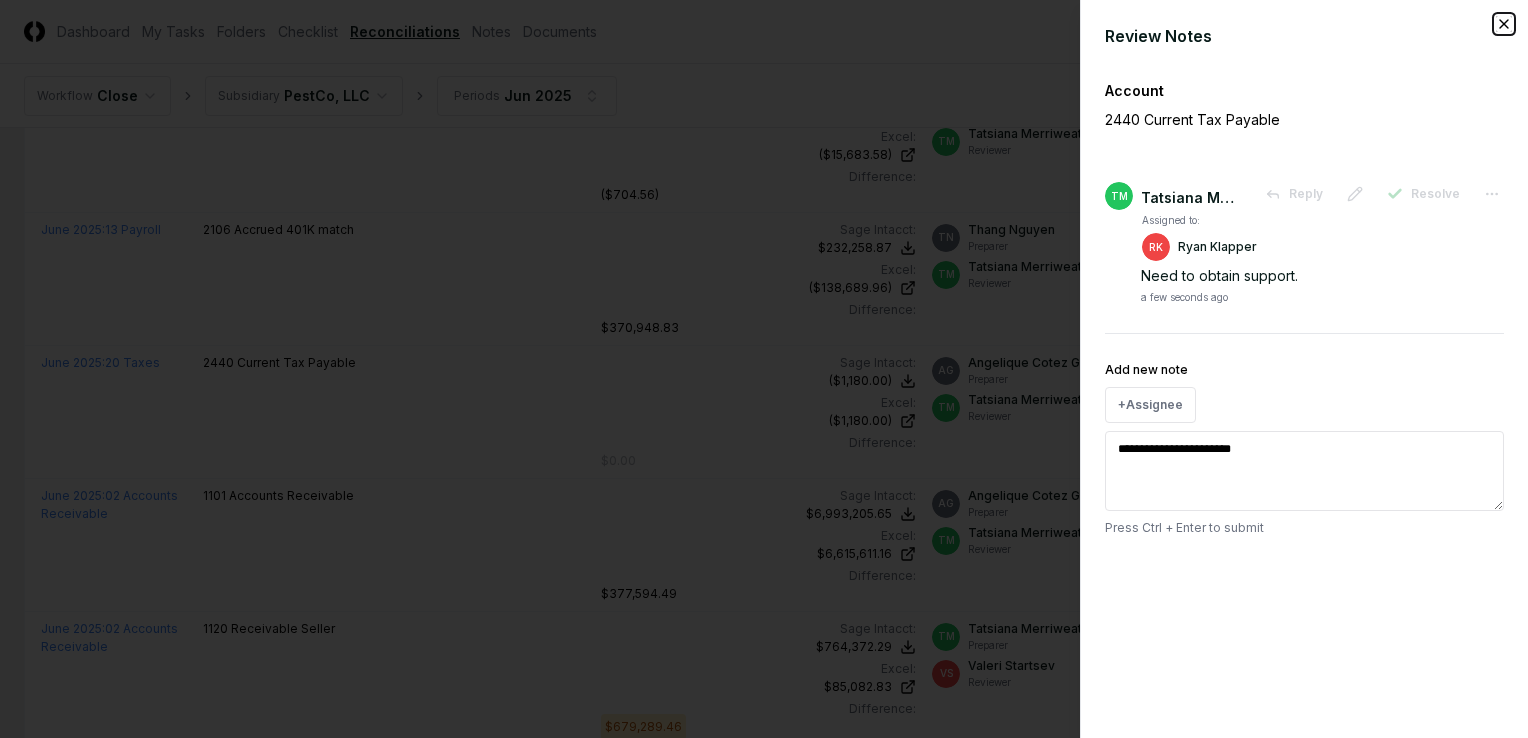 click 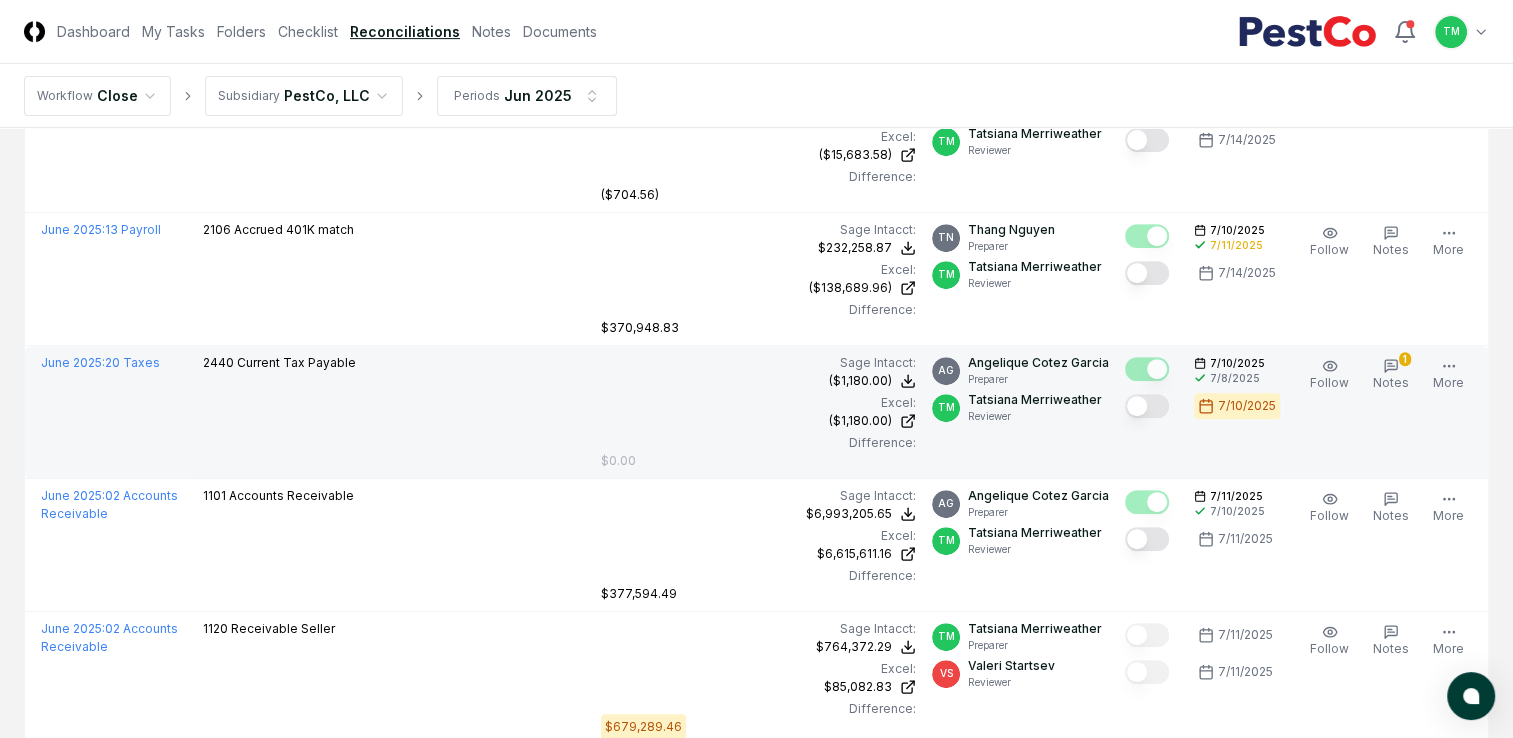 click at bounding box center [1147, 406] 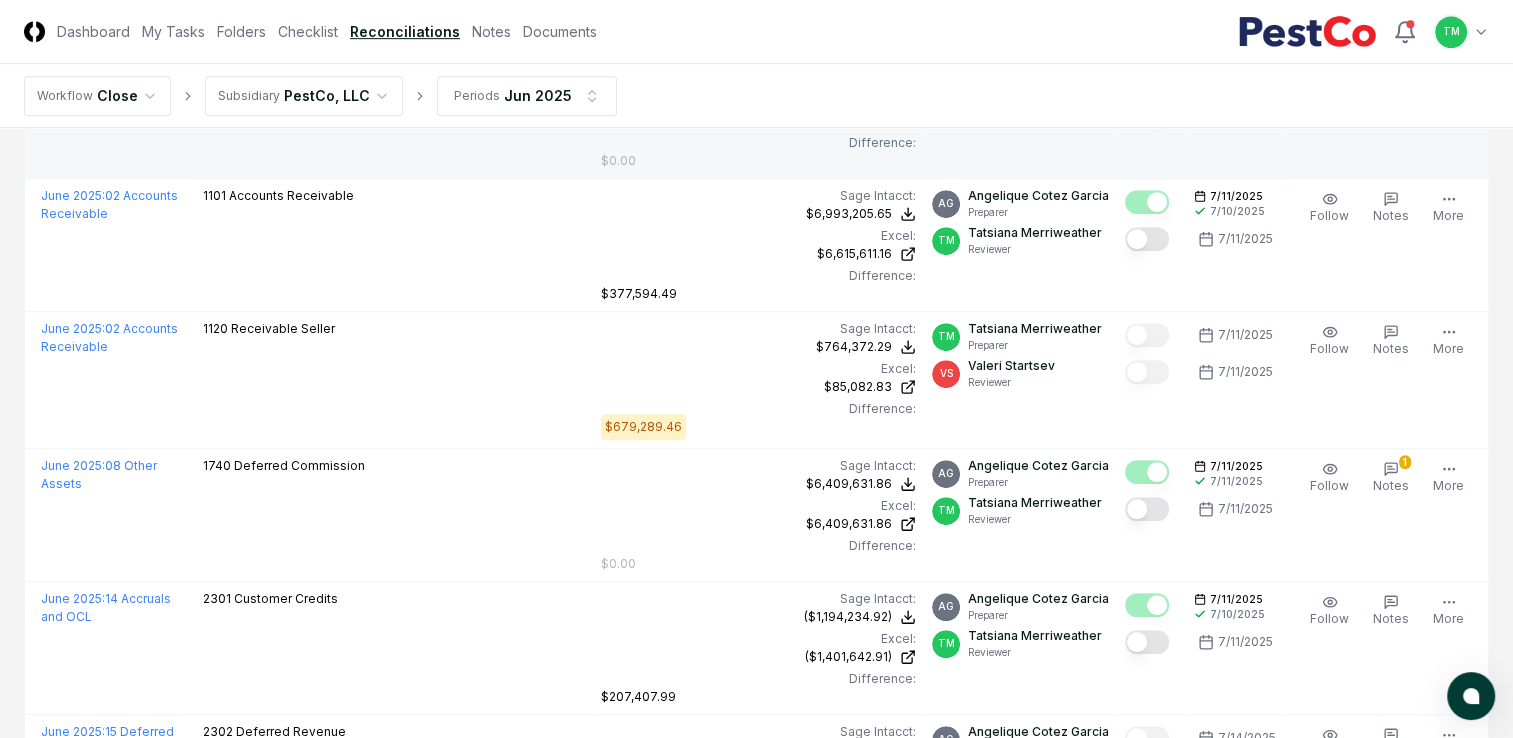 scroll, scrollTop: 900, scrollLeft: 0, axis: vertical 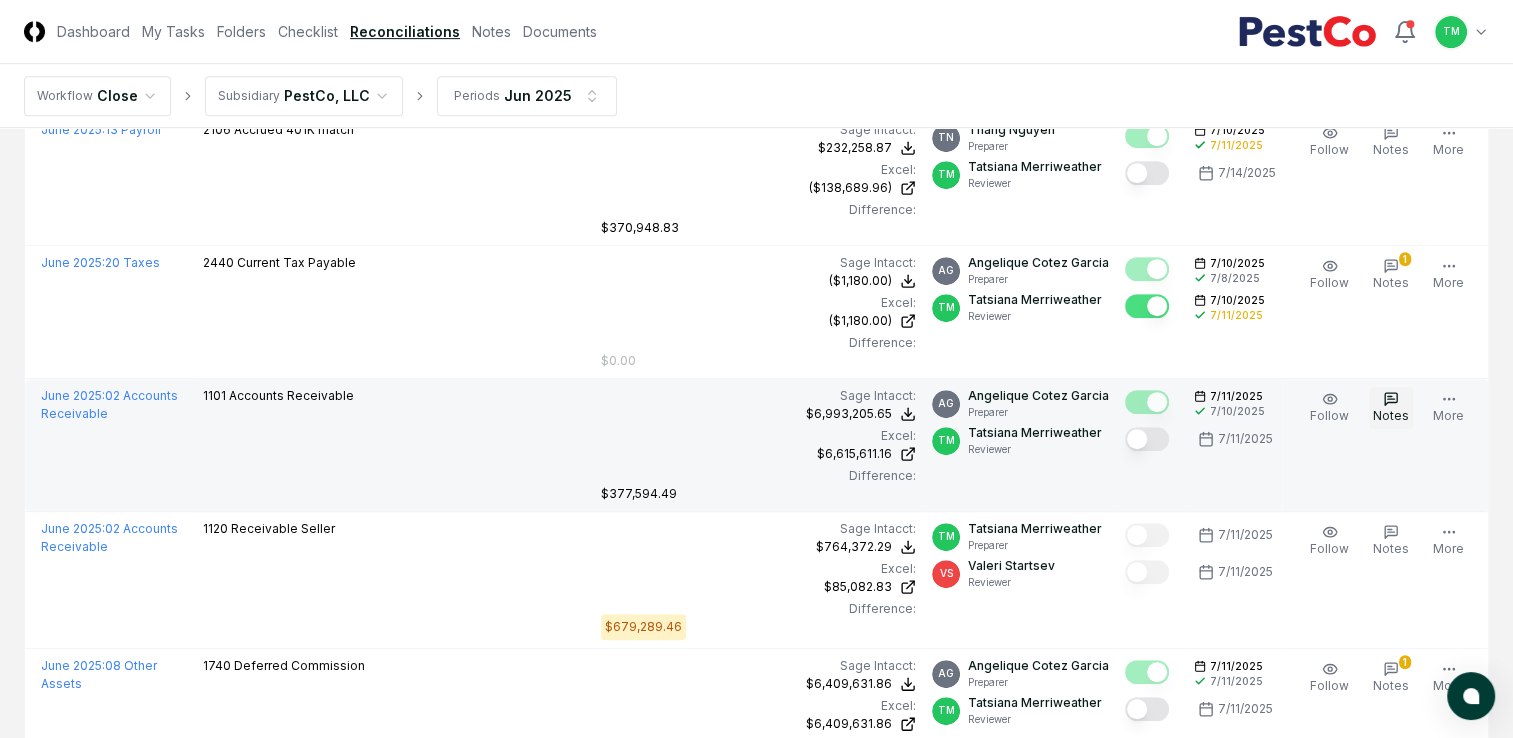 click 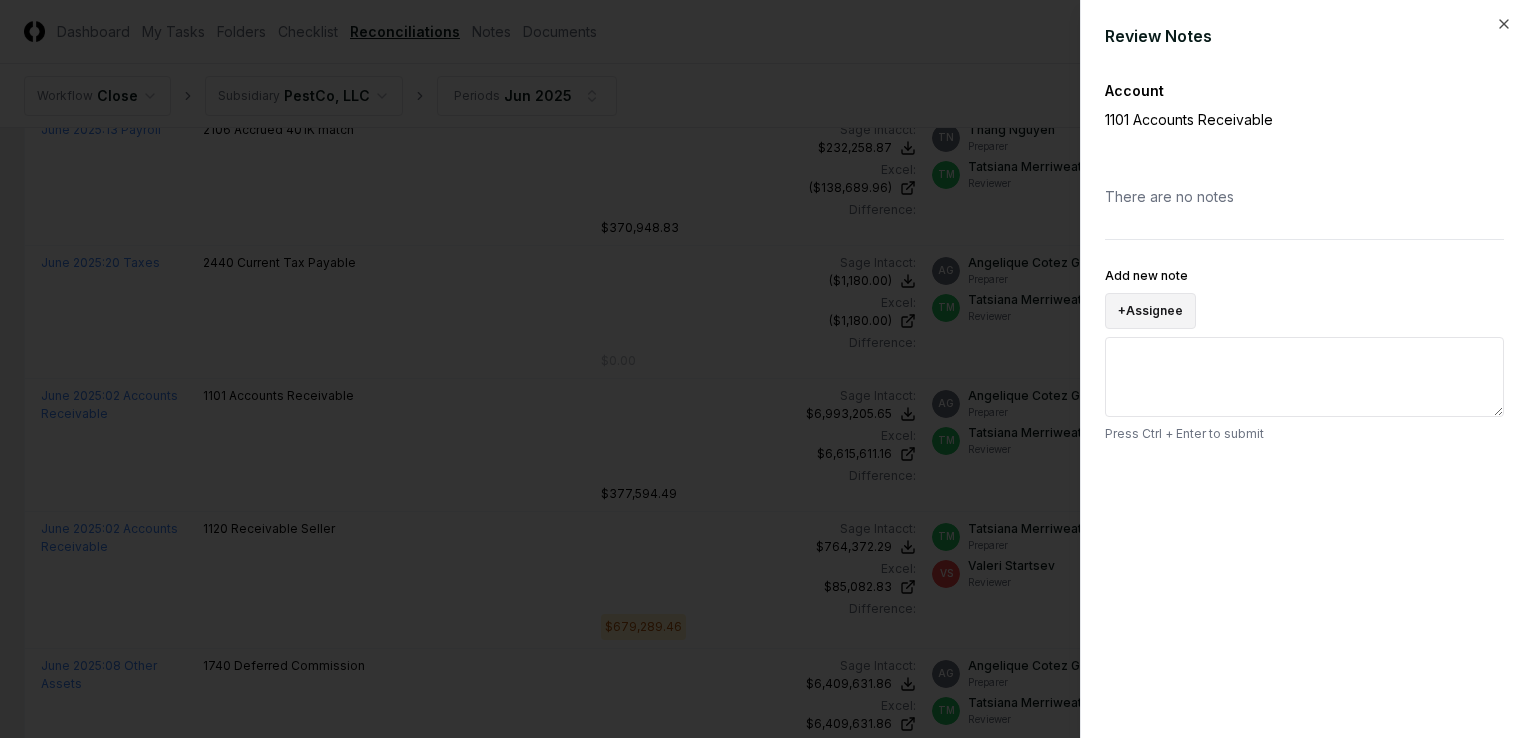 click on "+  Assignee" at bounding box center (1150, 311) 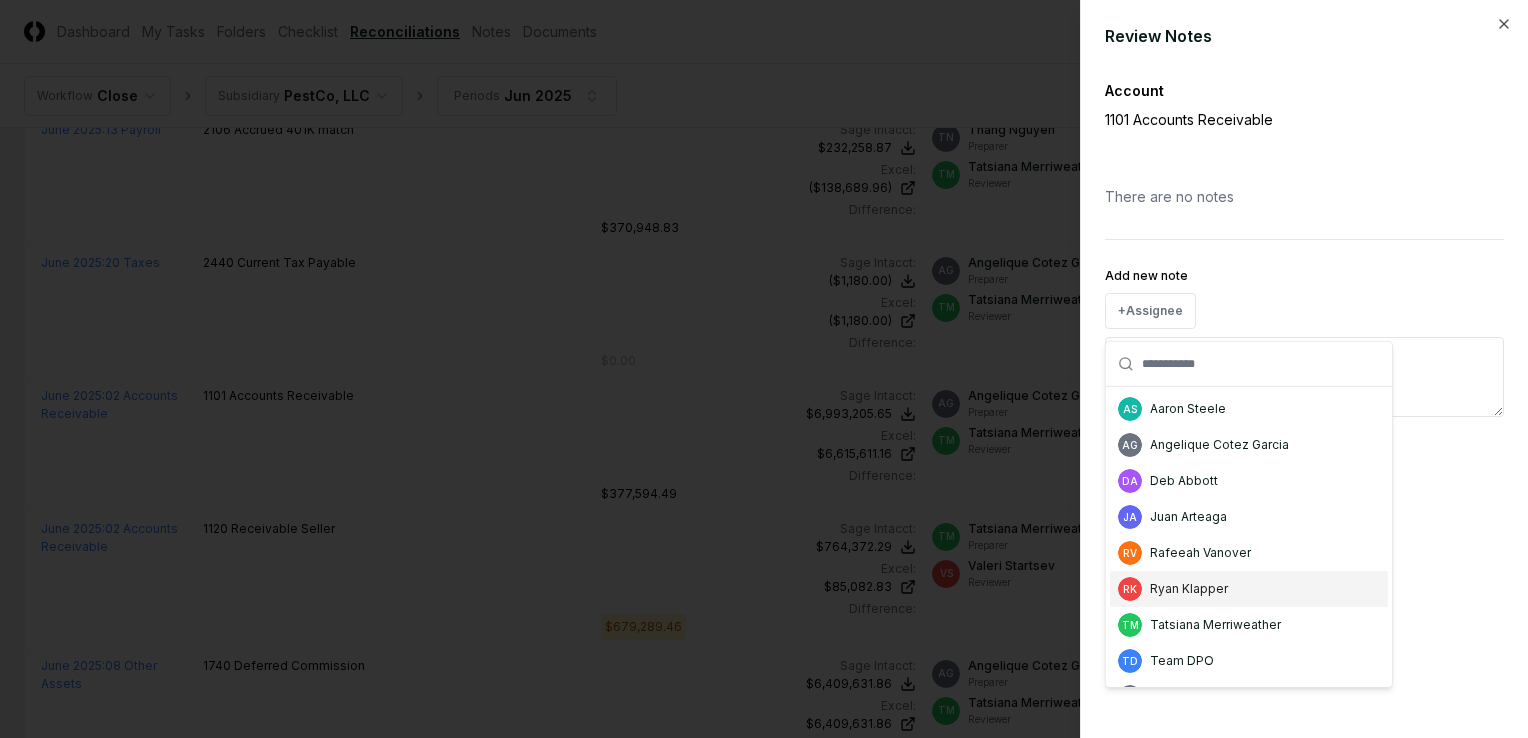 click on "Ryan Klapper" at bounding box center (1189, 589) 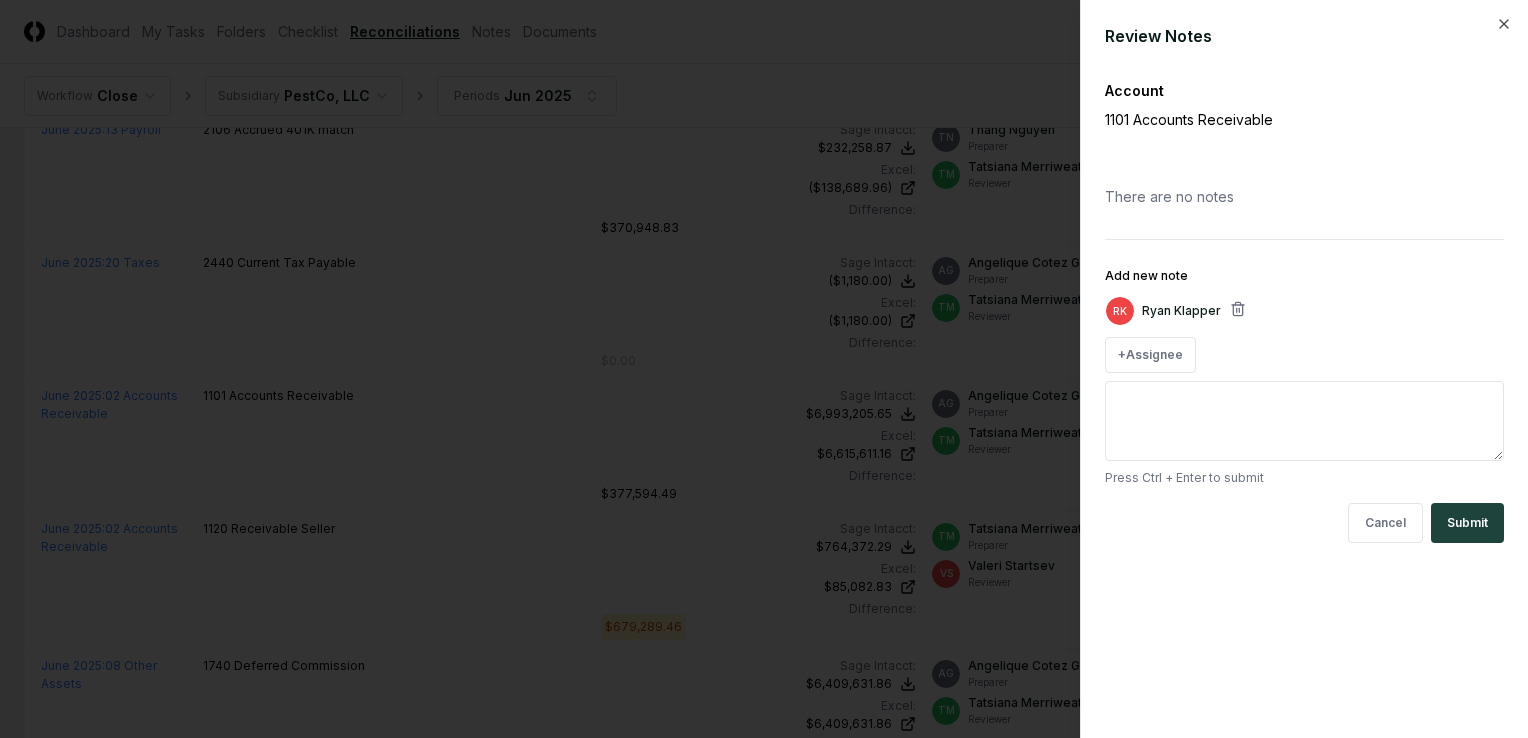 click on "Add new note" at bounding box center [1304, 421] 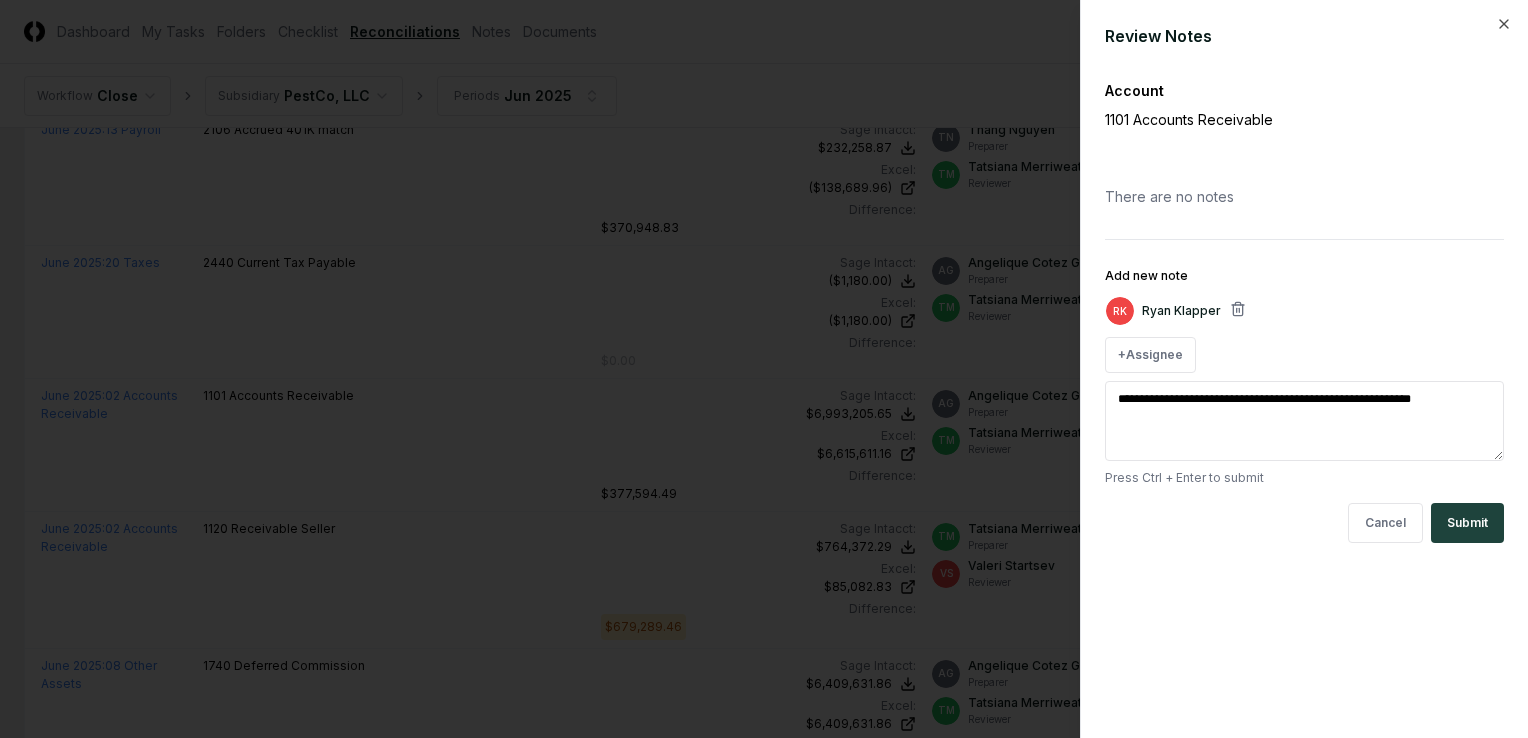 drag, startPoint x: 1282, startPoint y: 390, endPoint x: 1093, endPoint y: 368, distance: 190.27611 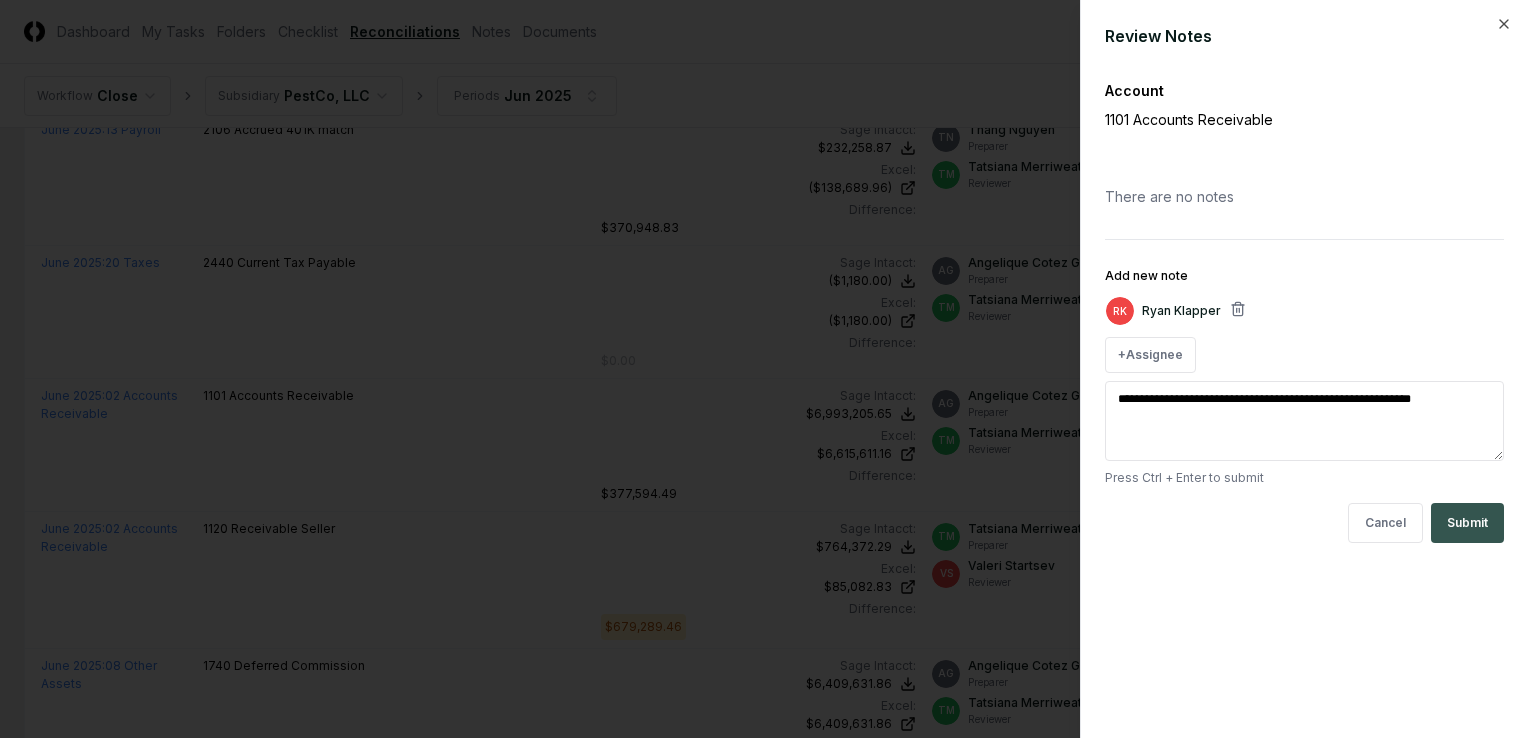 type on "**********" 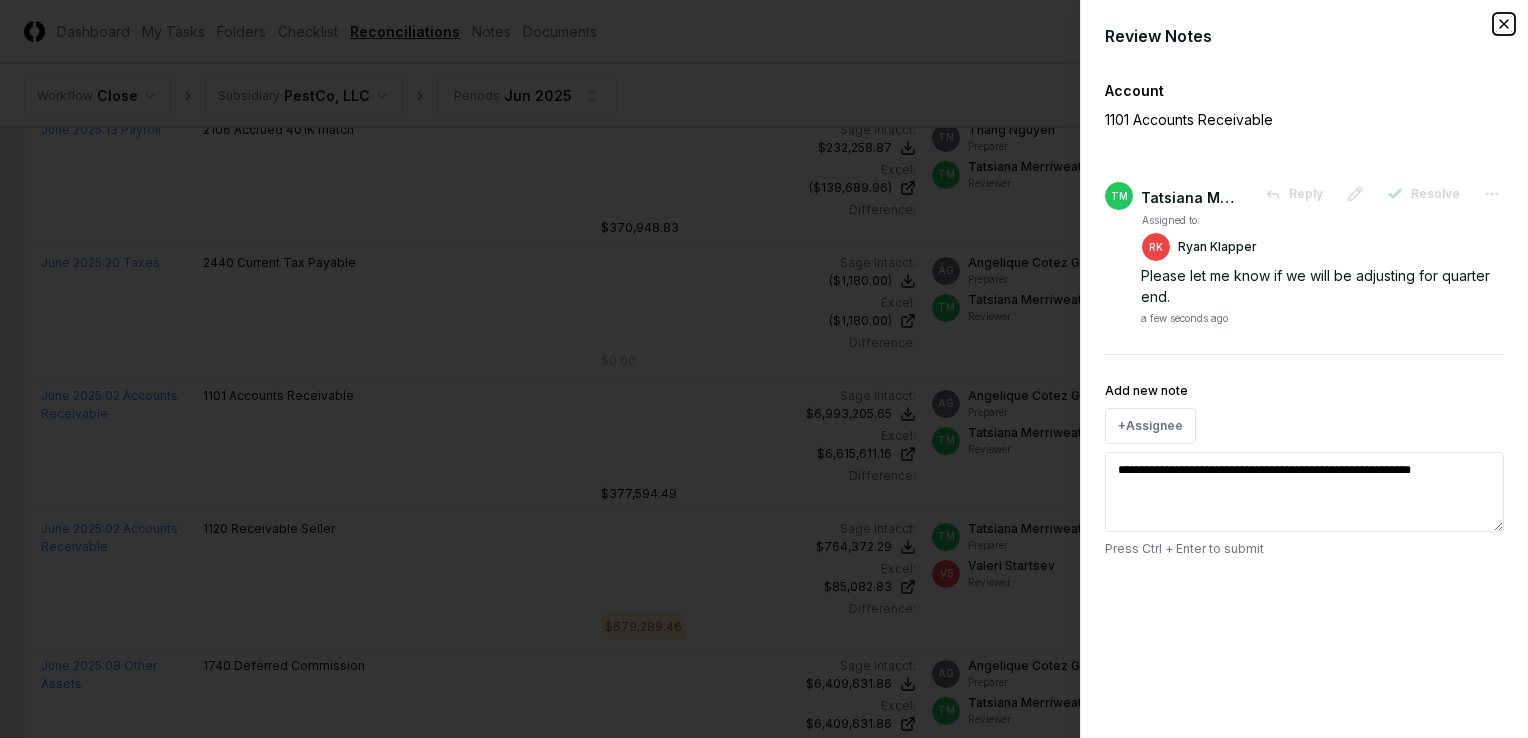 click 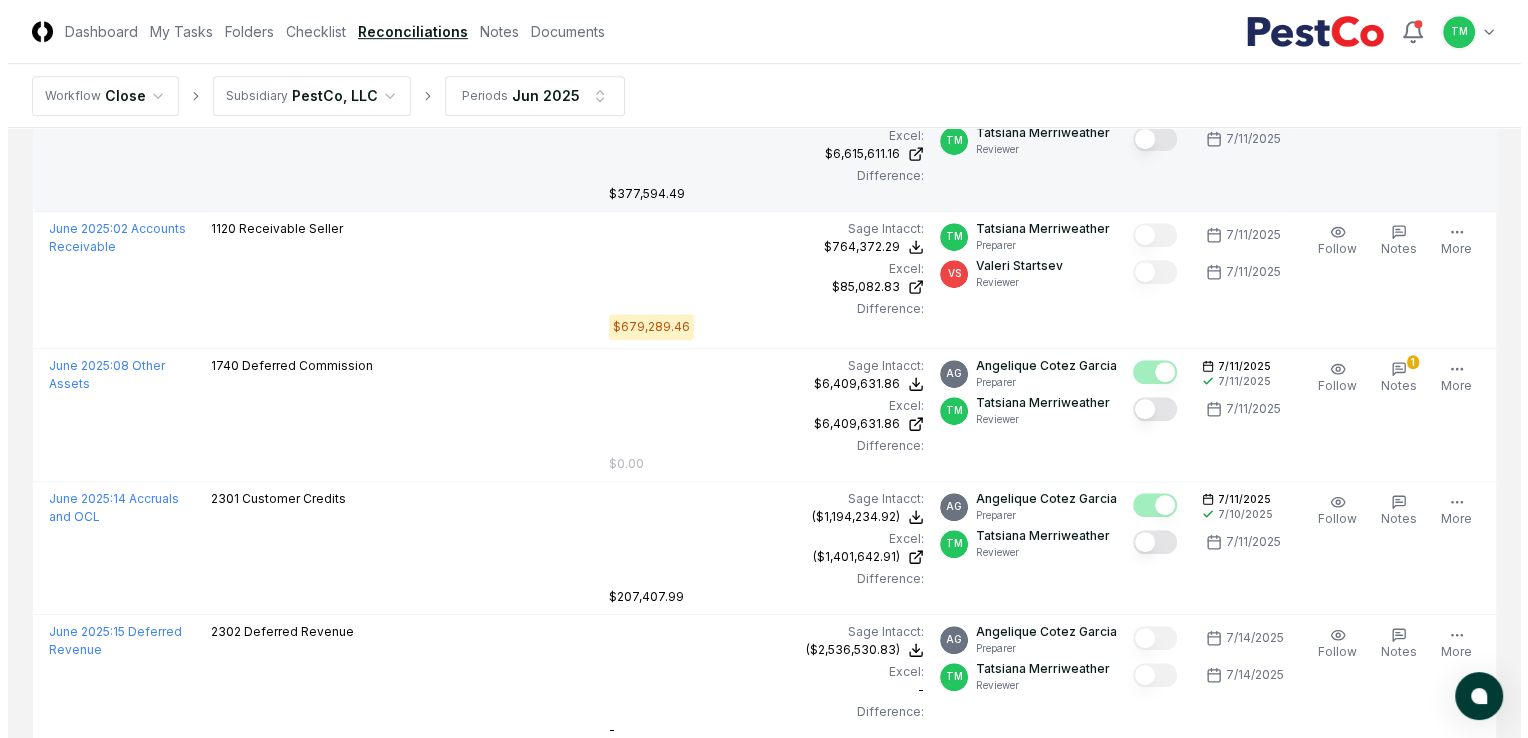 scroll, scrollTop: 1100, scrollLeft: 0, axis: vertical 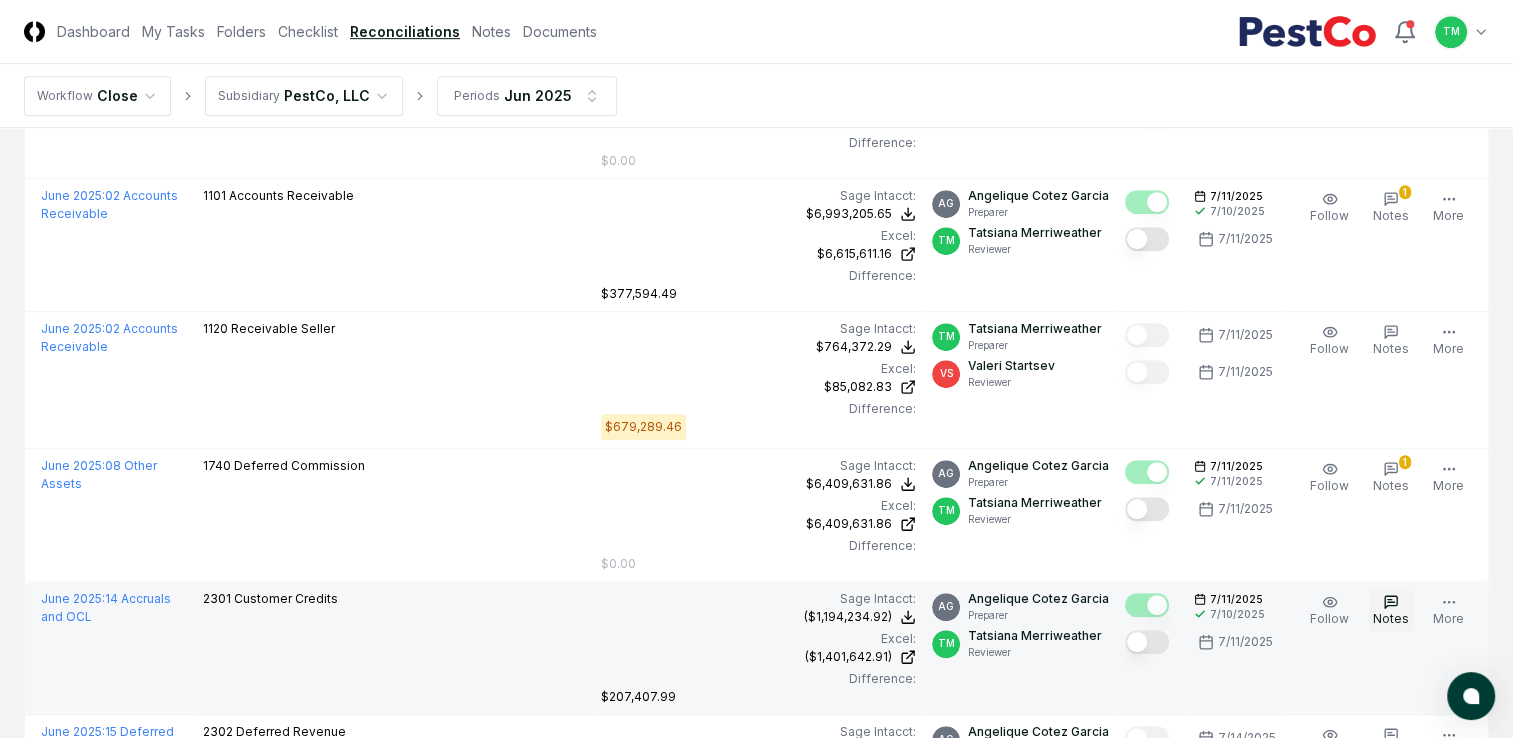 click 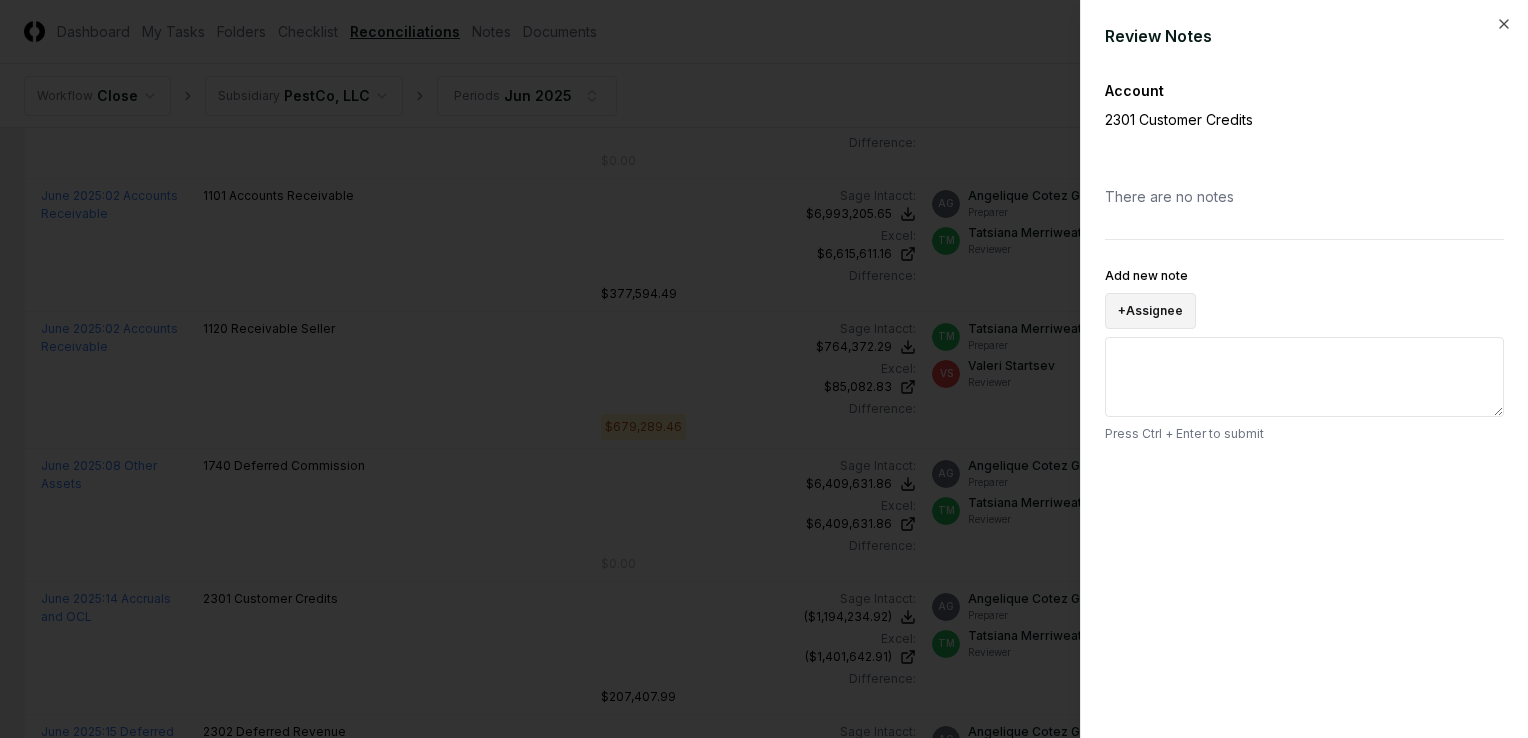 click on "+  Assignee" at bounding box center (1150, 311) 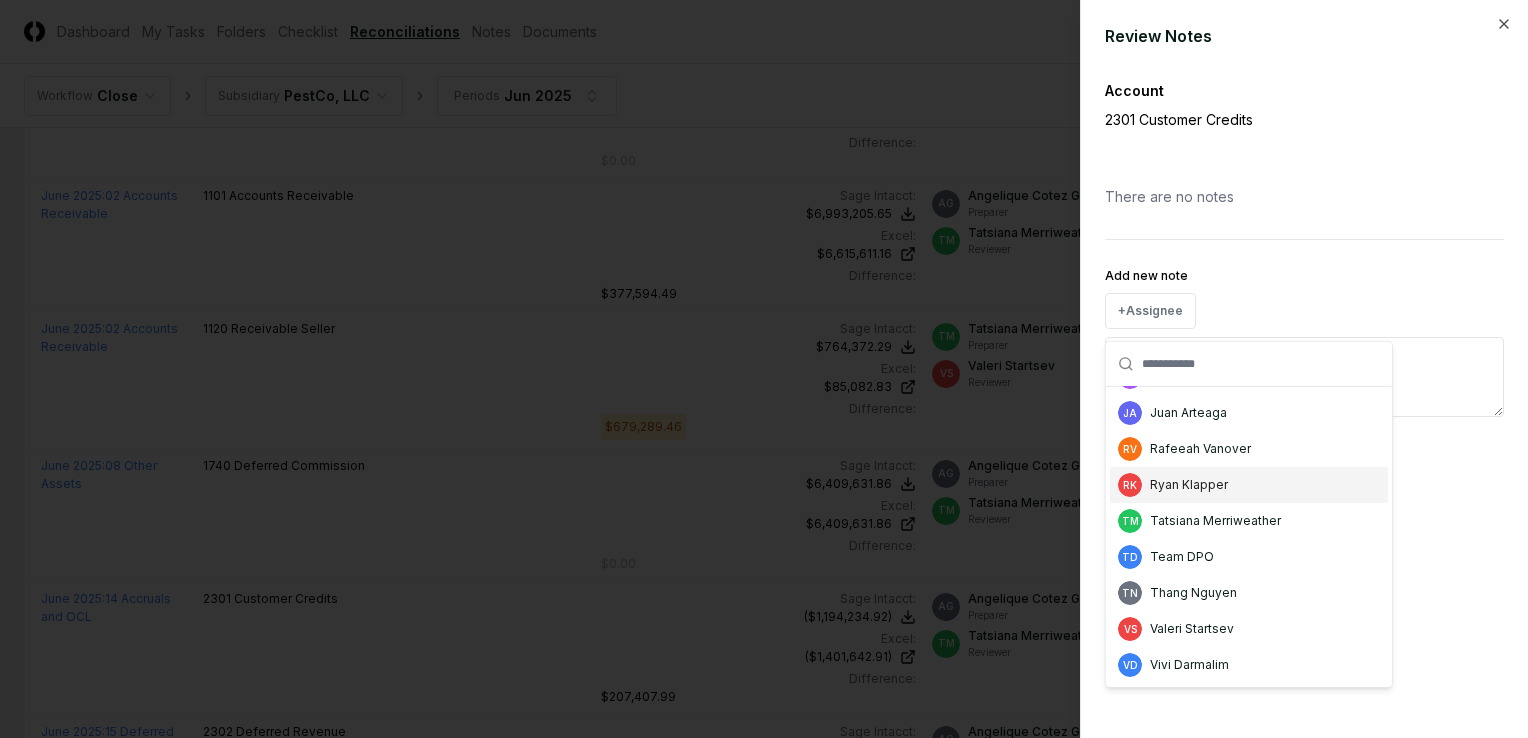 click on "Ryan Klapper" at bounding box center (1189, 485) 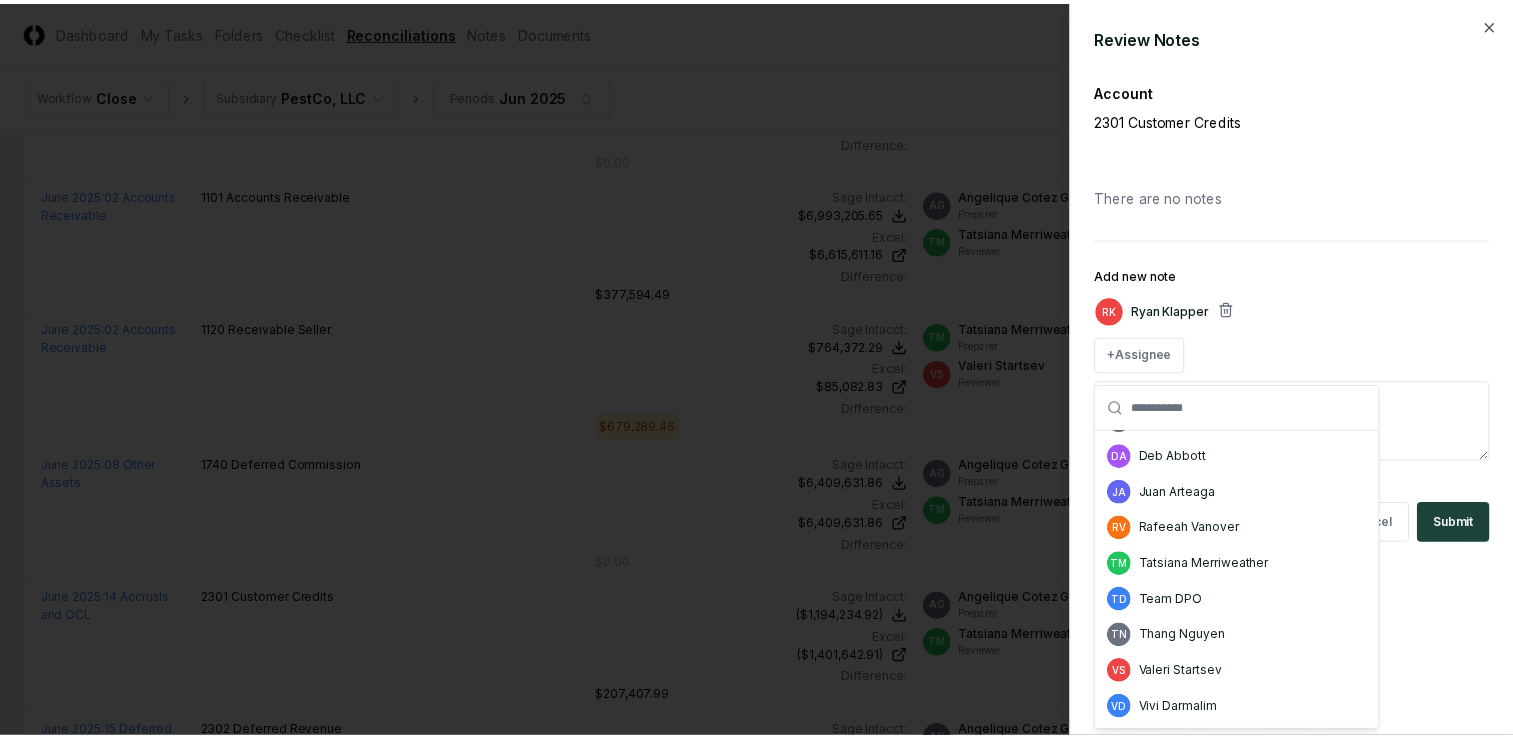 scroll, scrollTop: 68, scrollLeft: 0, axis: vertical 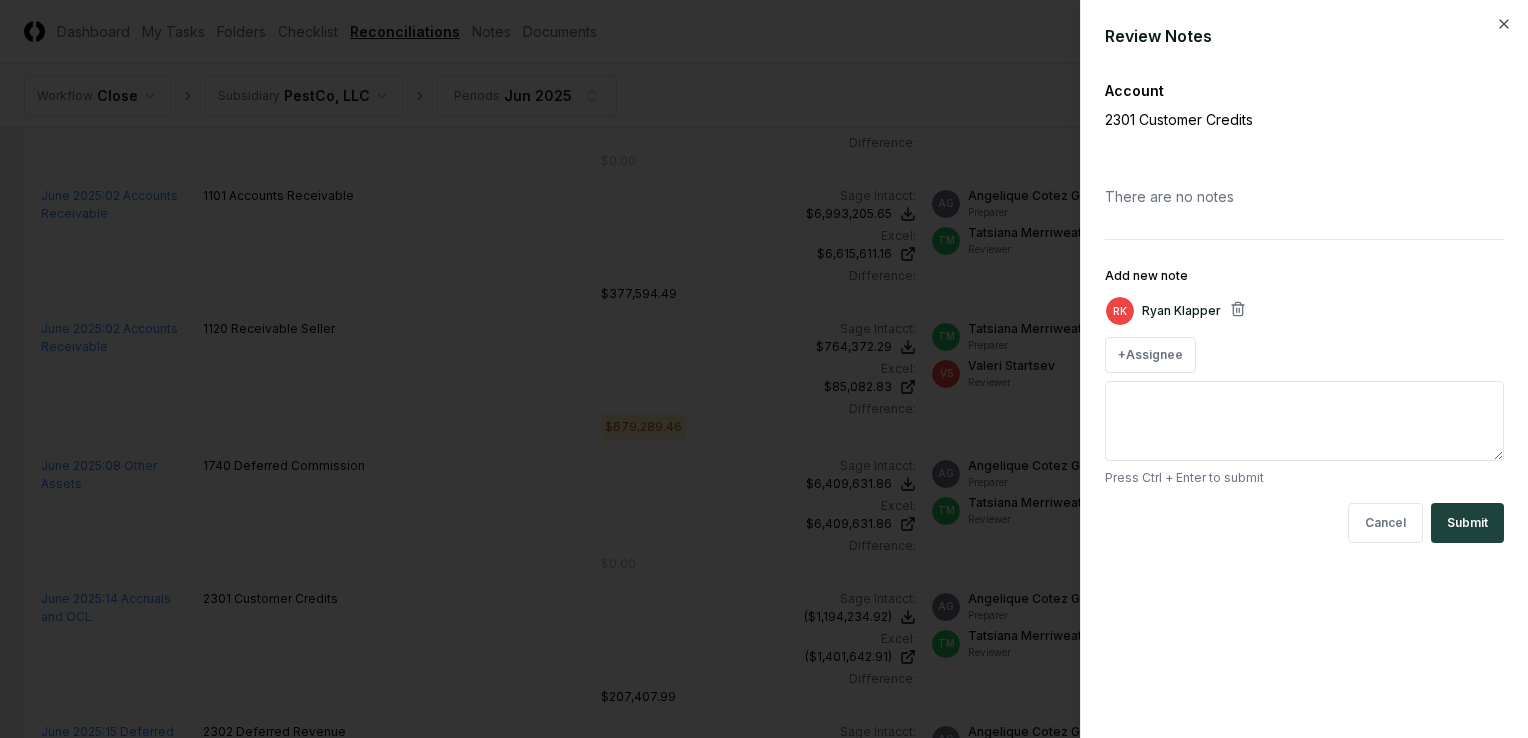 click on "Add new note" at bounding box center (1304, 421) 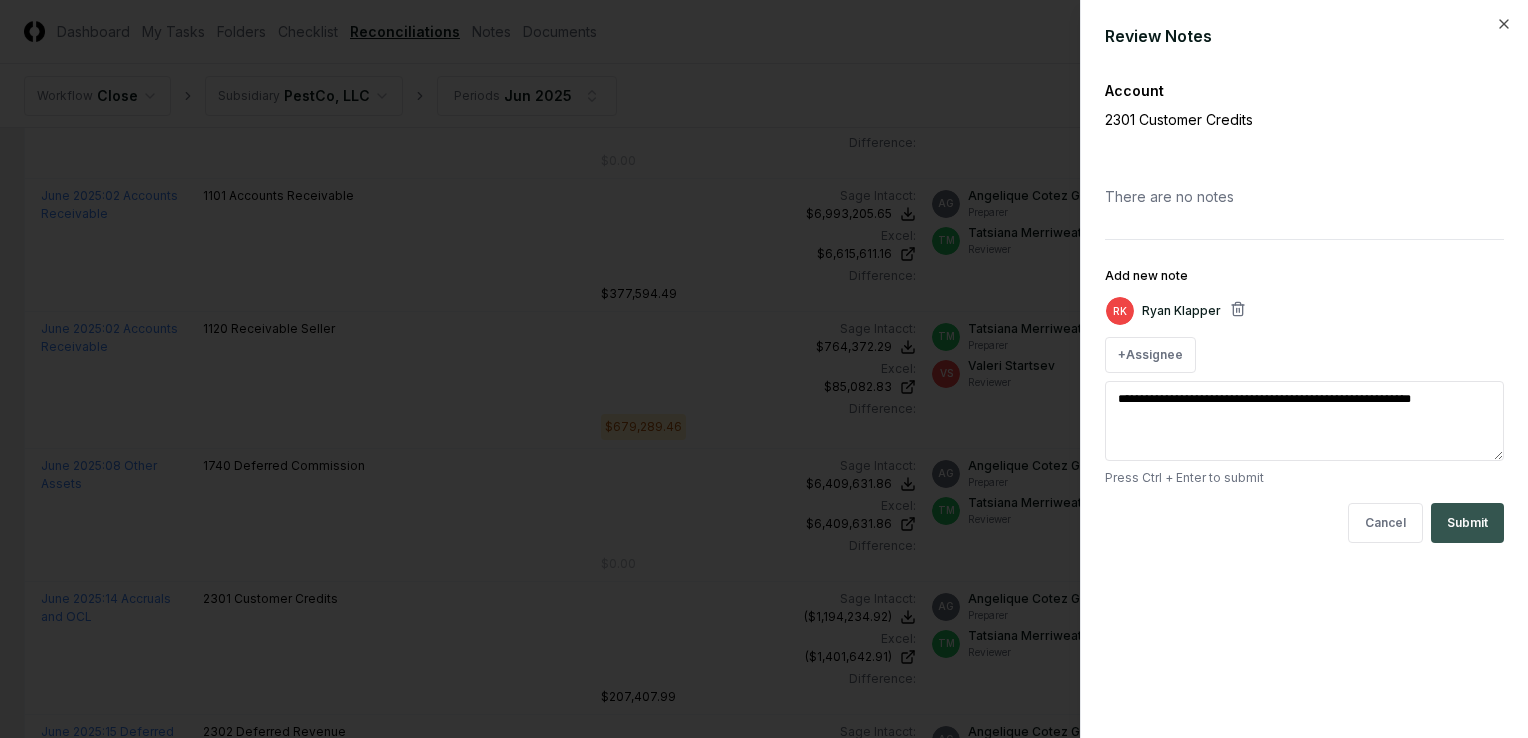 type on "**********" 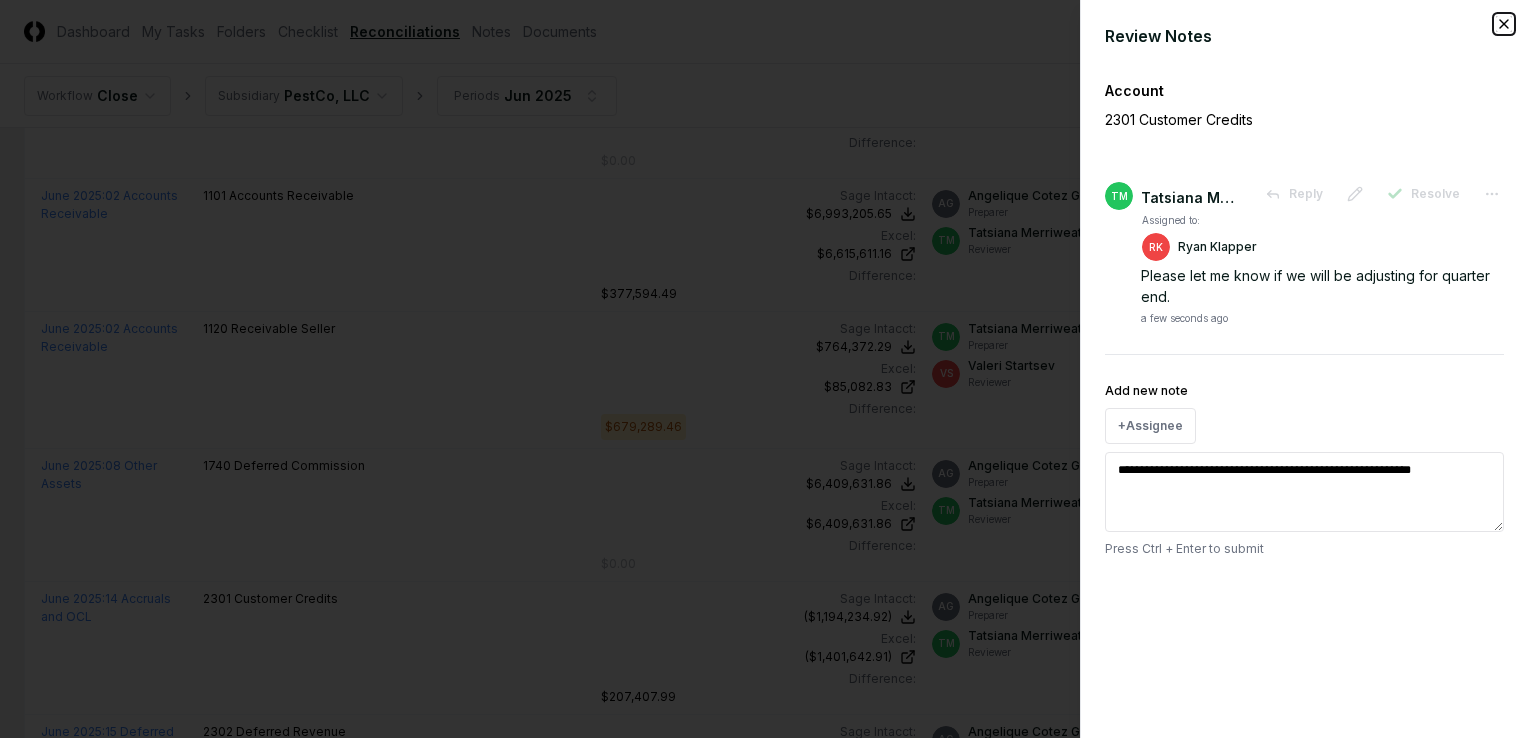 click 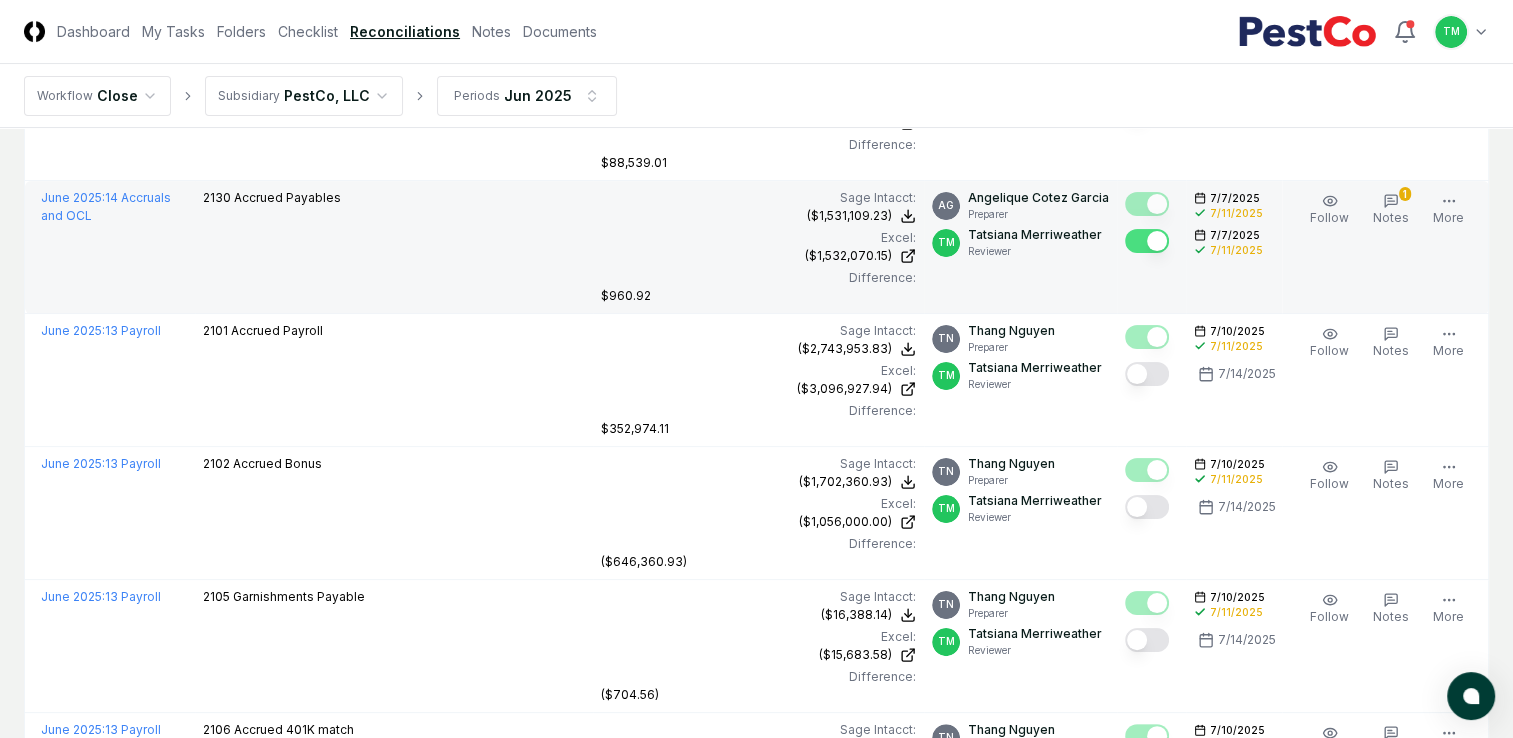 scroll, scrollTop: 0, scrollLeft: 0, axis: both 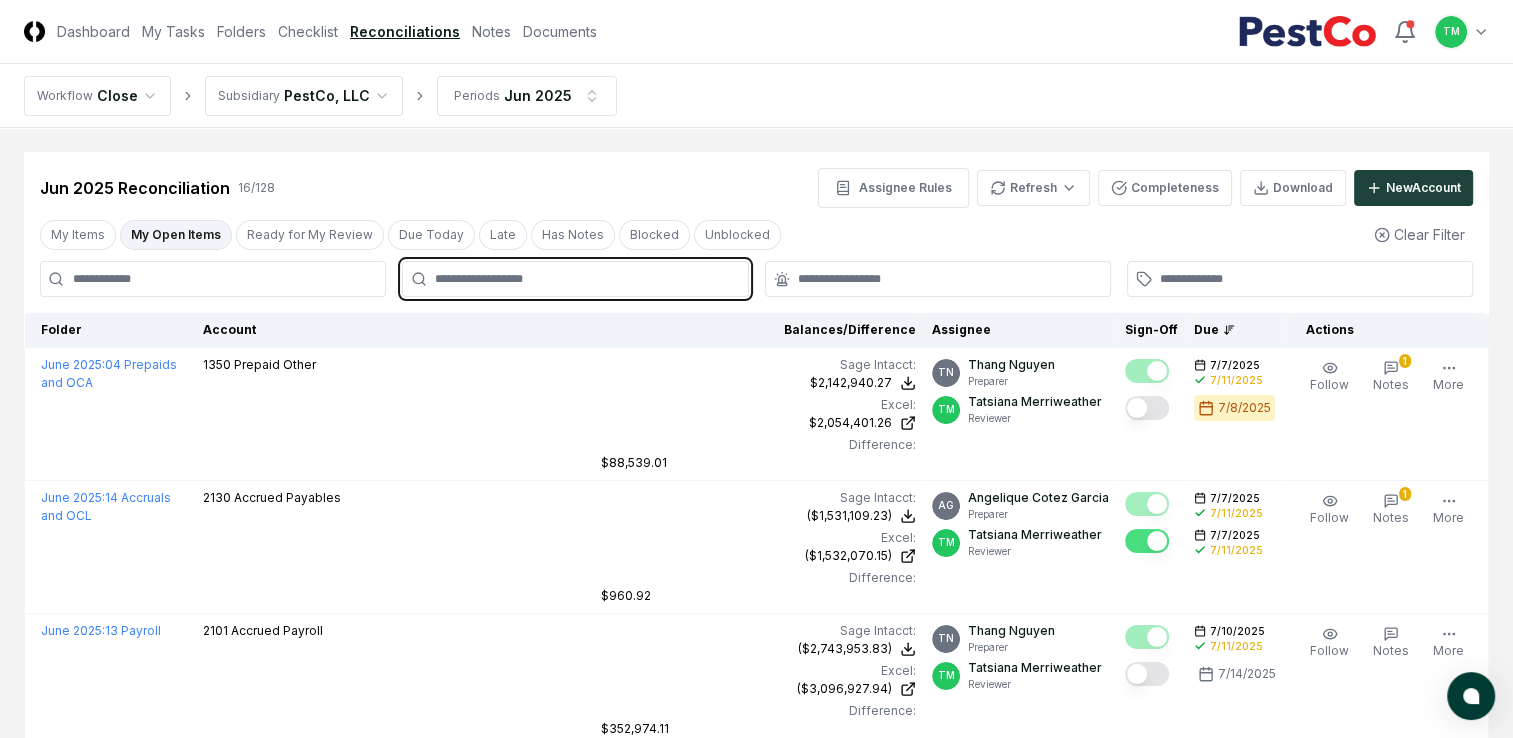 click at bounding box center [585, 279] 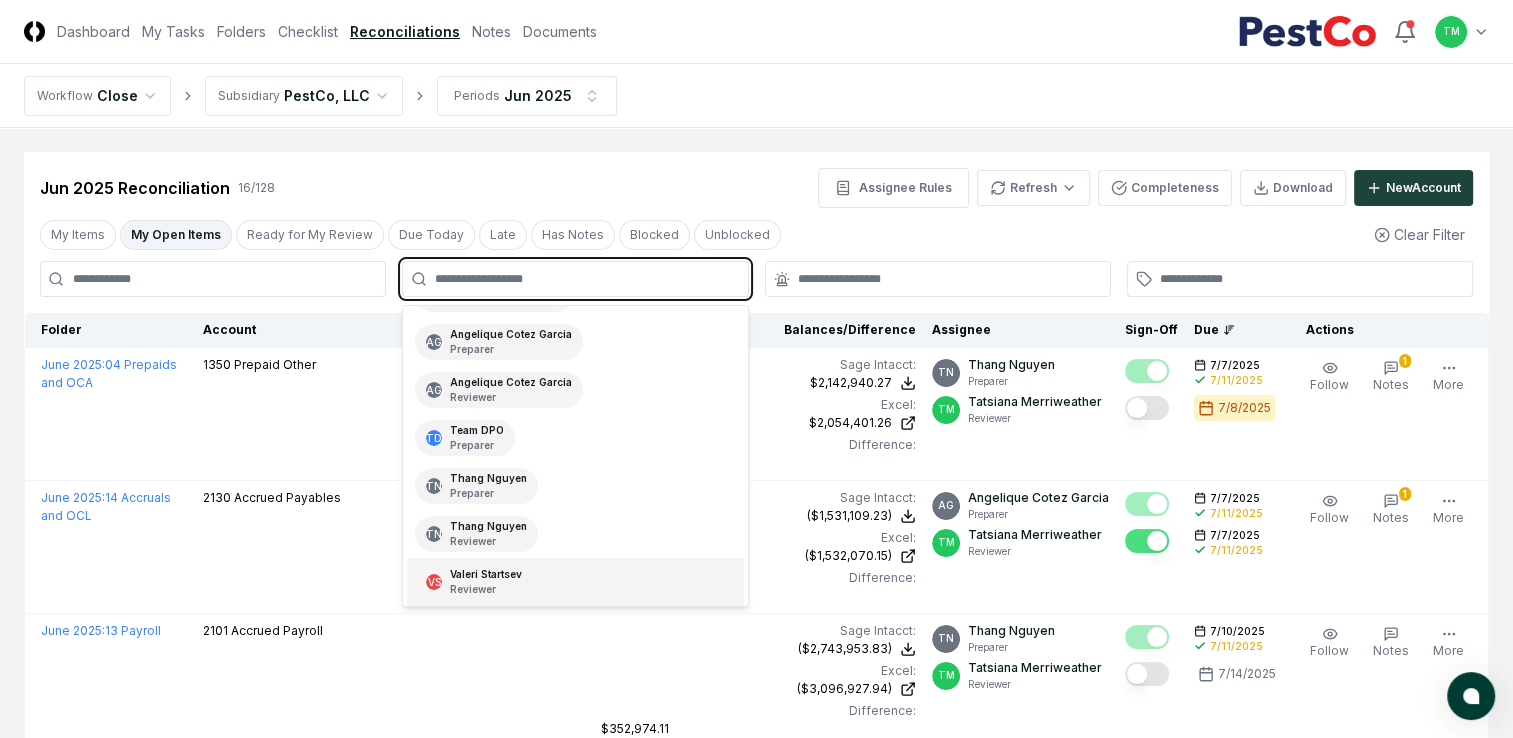 click on "Reviewer" at bounding box center [486, 589] 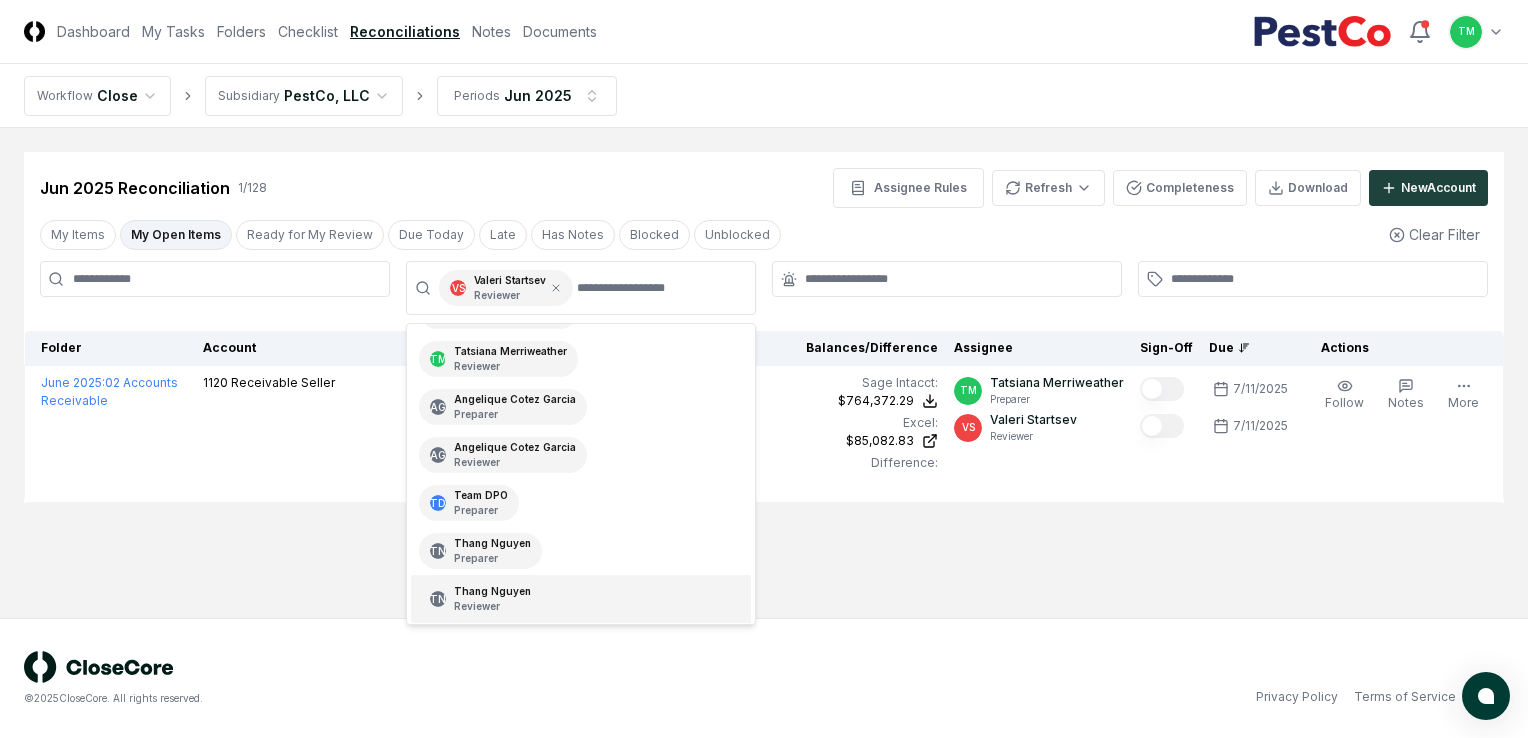 click on "Cancel Reassign [MONTH] 2025 Reconciliation 1 / 128 Assignee Rules Refresh Completeness Download New  Account My Items My Open Items Ready for My Review Due Today Late Has Notes Blocked Unblocked Clear Filter VS [FIRST] [LAST] Reviewer TM [FIRST] [LAST] Preparer TM [FIRST] [LAST] Reviewer AG [FIRST] [LAST] Preparer AG [FIRST] [LAST] Reviewer TD [FIRST] [LAST] Preparer TN [FIRST] [LAST] Preparer TN [FIRST] [LAST] Reviewer Folder Account Balances/Difference Per  Sage Intacct Per Excel Difference Assignee Sign-Off   Due Actions [MONTH] 2025 :  02 Accounts Receivable 1120   Receivable Seller Sage Intacct : ([CURRENCY][AMOUNT]) Excel: ([CURRENCY][AMOUNT]) Difference: [CURRENCY][AMOUNT] ([CURRENCY][AMOUNT]) ([CURRENCY][AMOUNT]) [CURRENCY][AMOUNT] TM [FIRST] [LAST] Preparer VS [FIRST] [LAST] Reviewer [DATE] [DATE] Follow Notes Edit Task More" at bounding box center [764, 373] 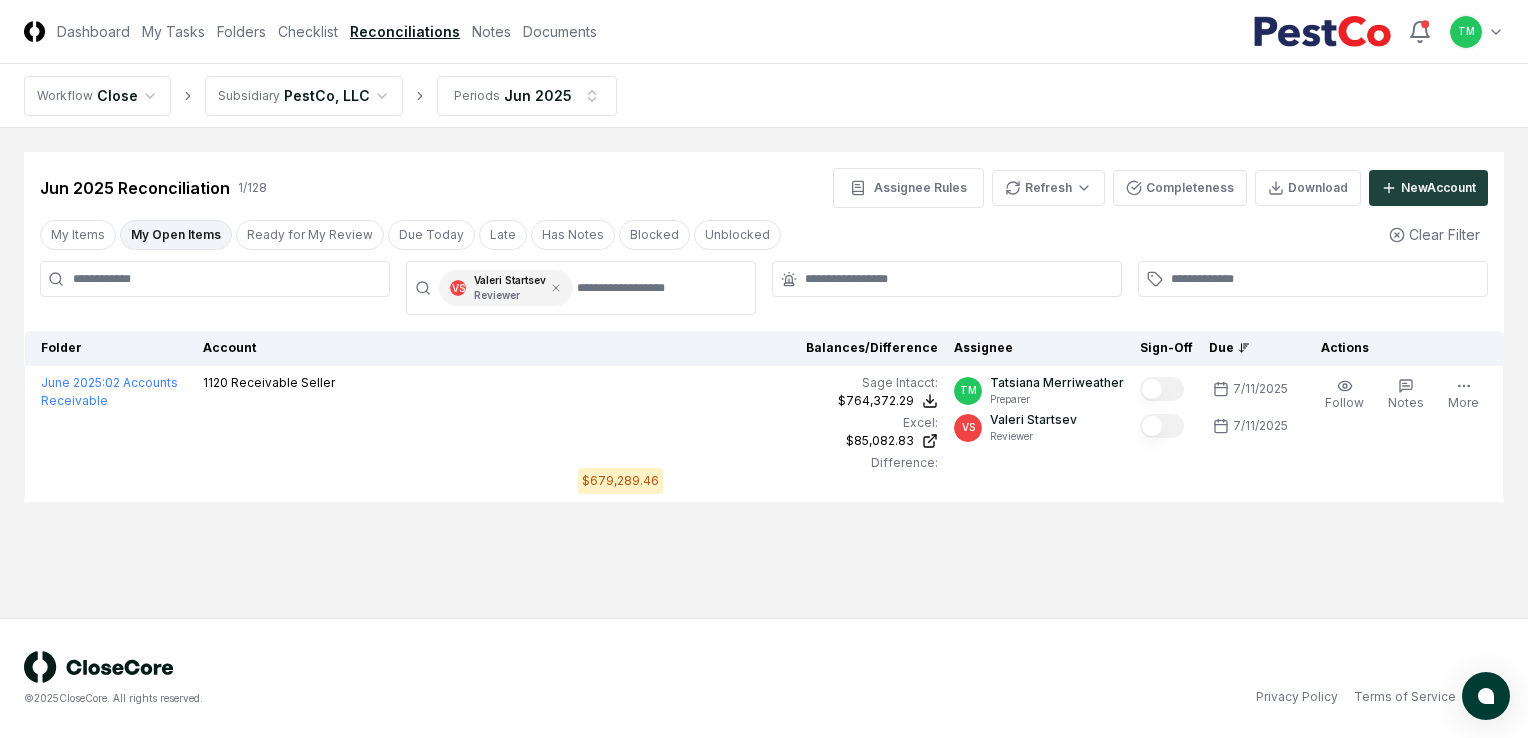 click at bounding box center (215, 279) 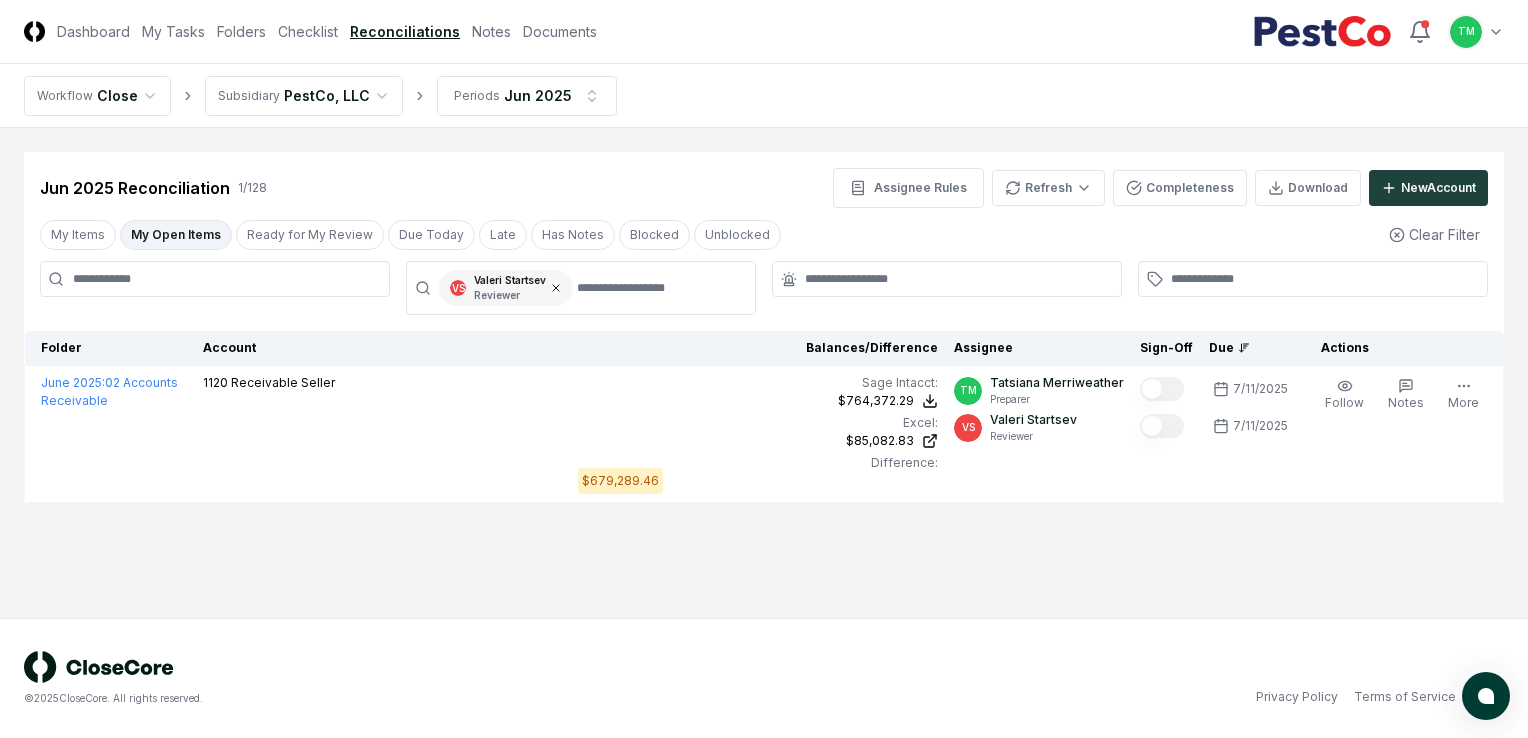 click 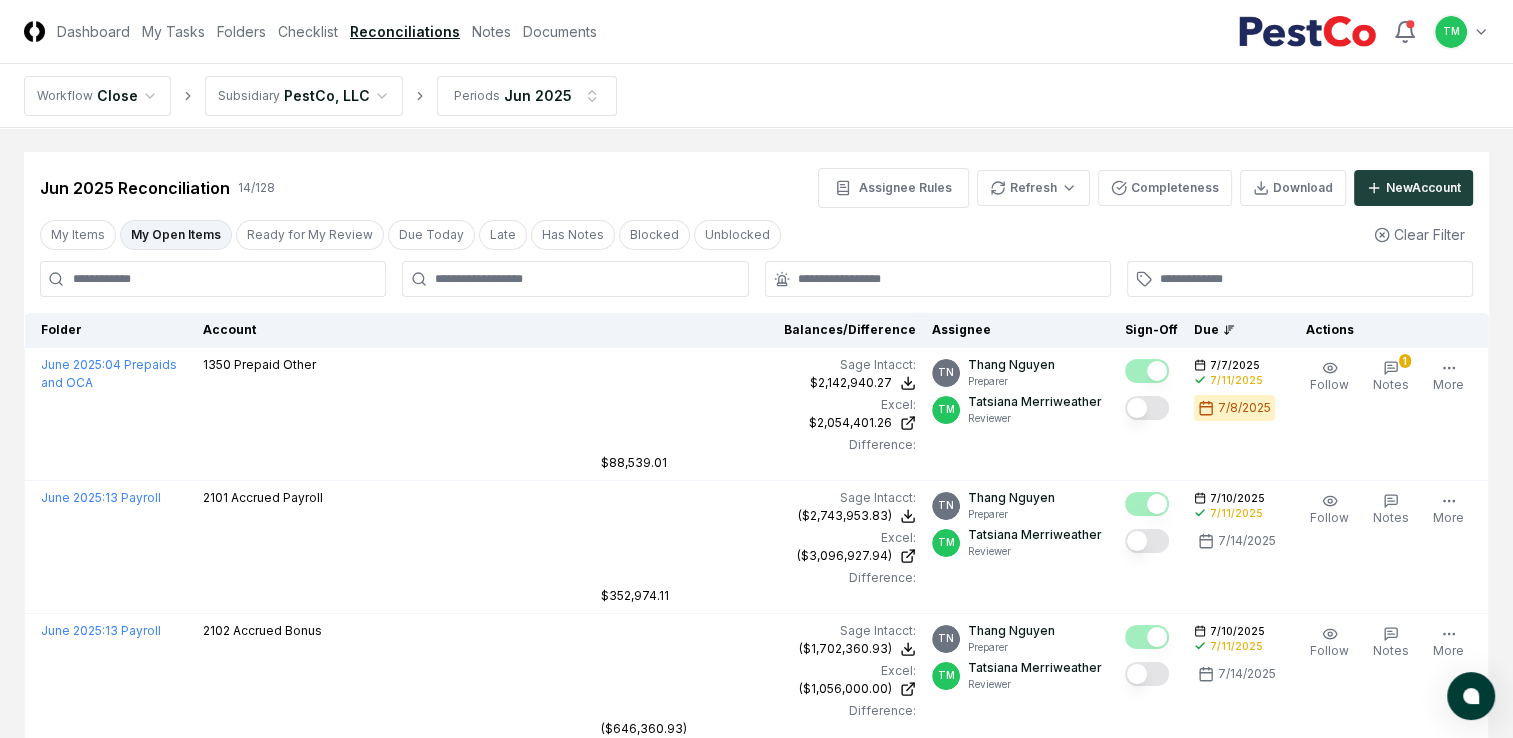 click at bounding box center [213, 279] 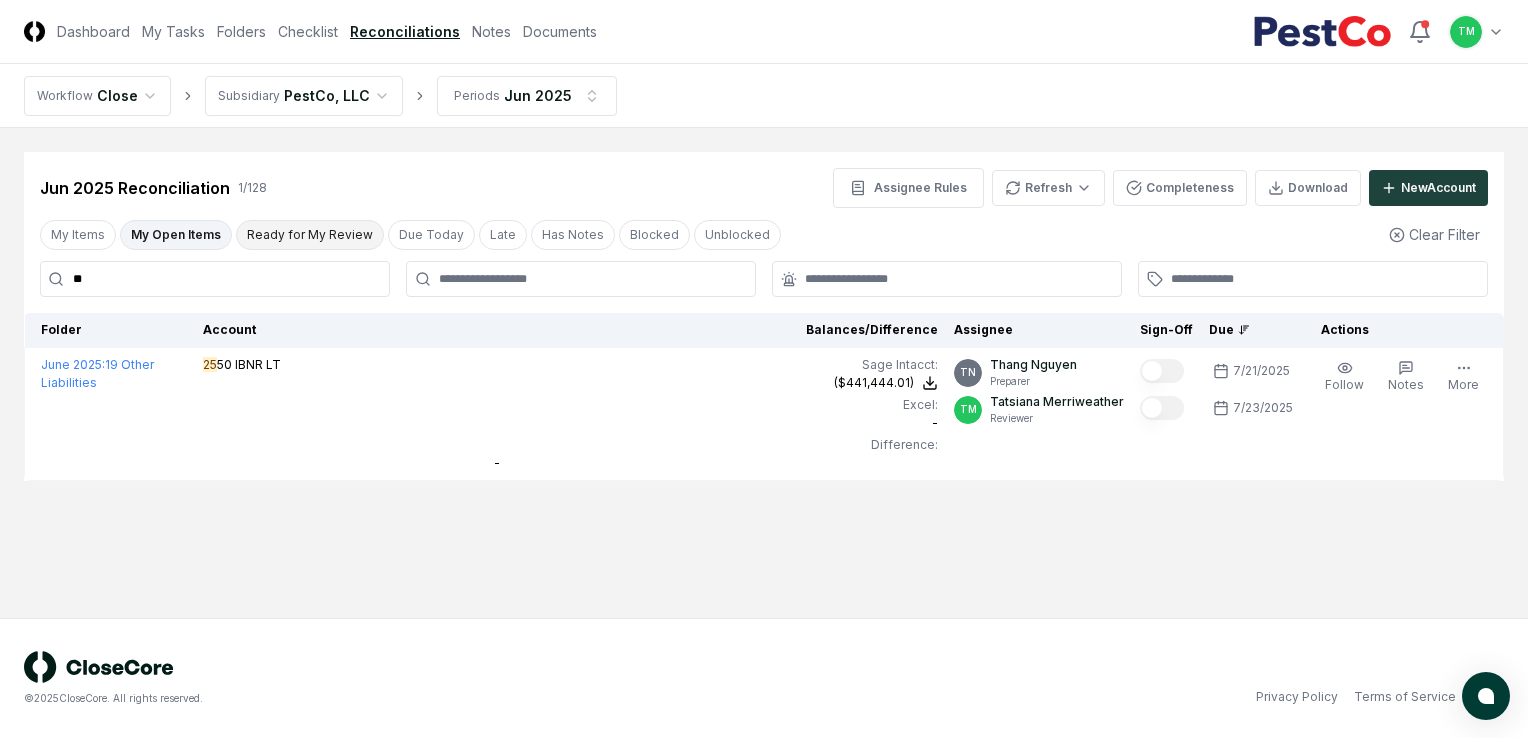 type on "*" 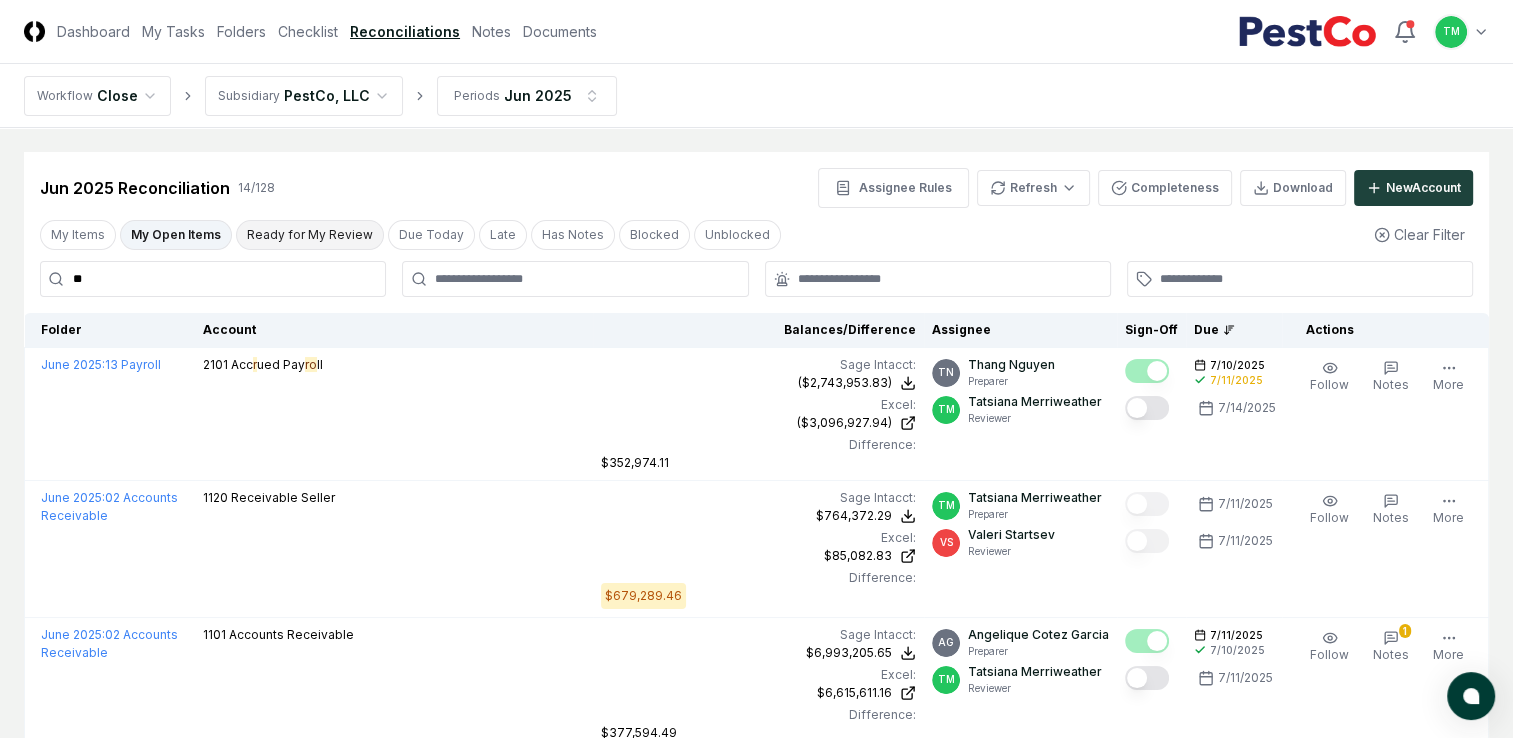 type on "*" 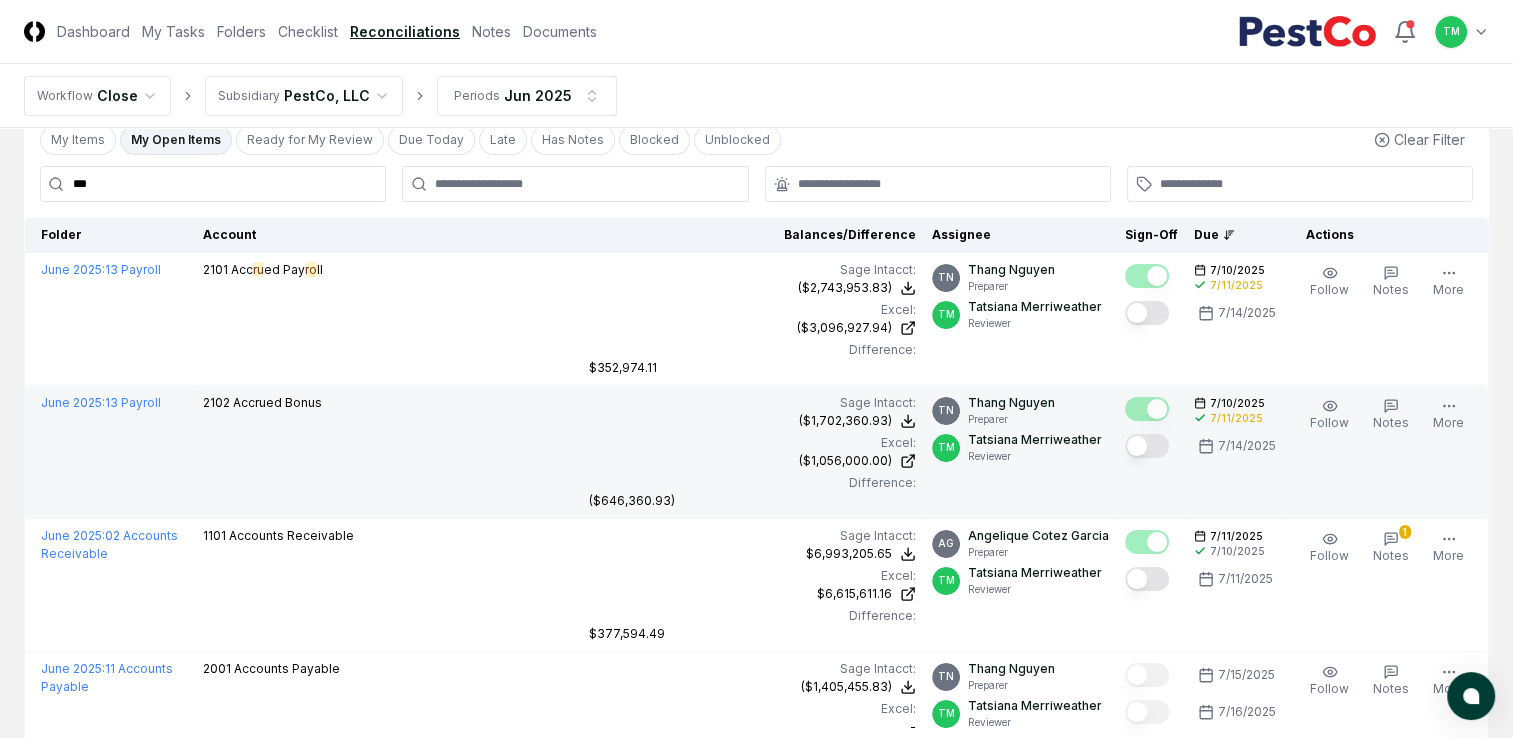 scroll, scrollTop: 0, scrollLeft: 0, axis: both 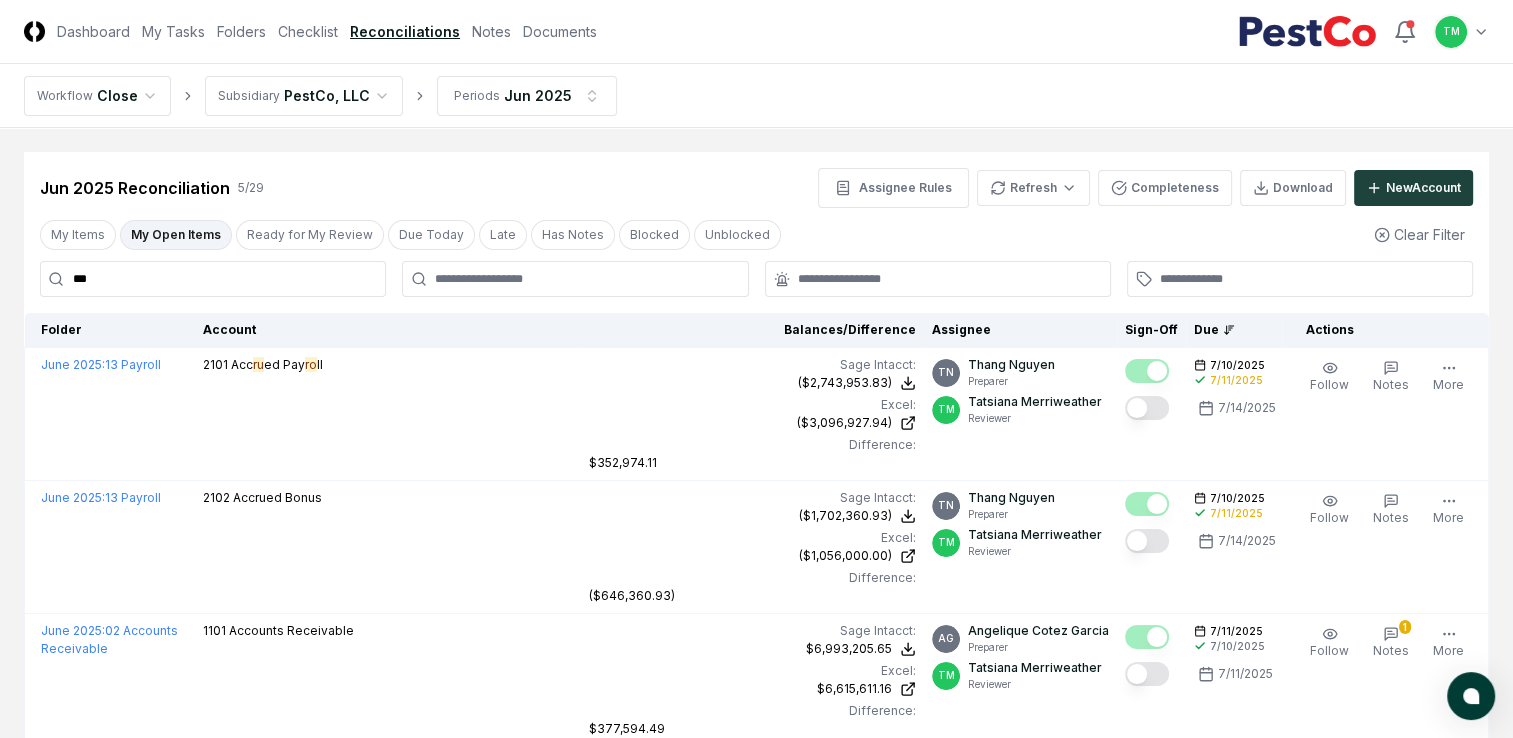 click on "My Open Items" at bounding box center (176, 235) 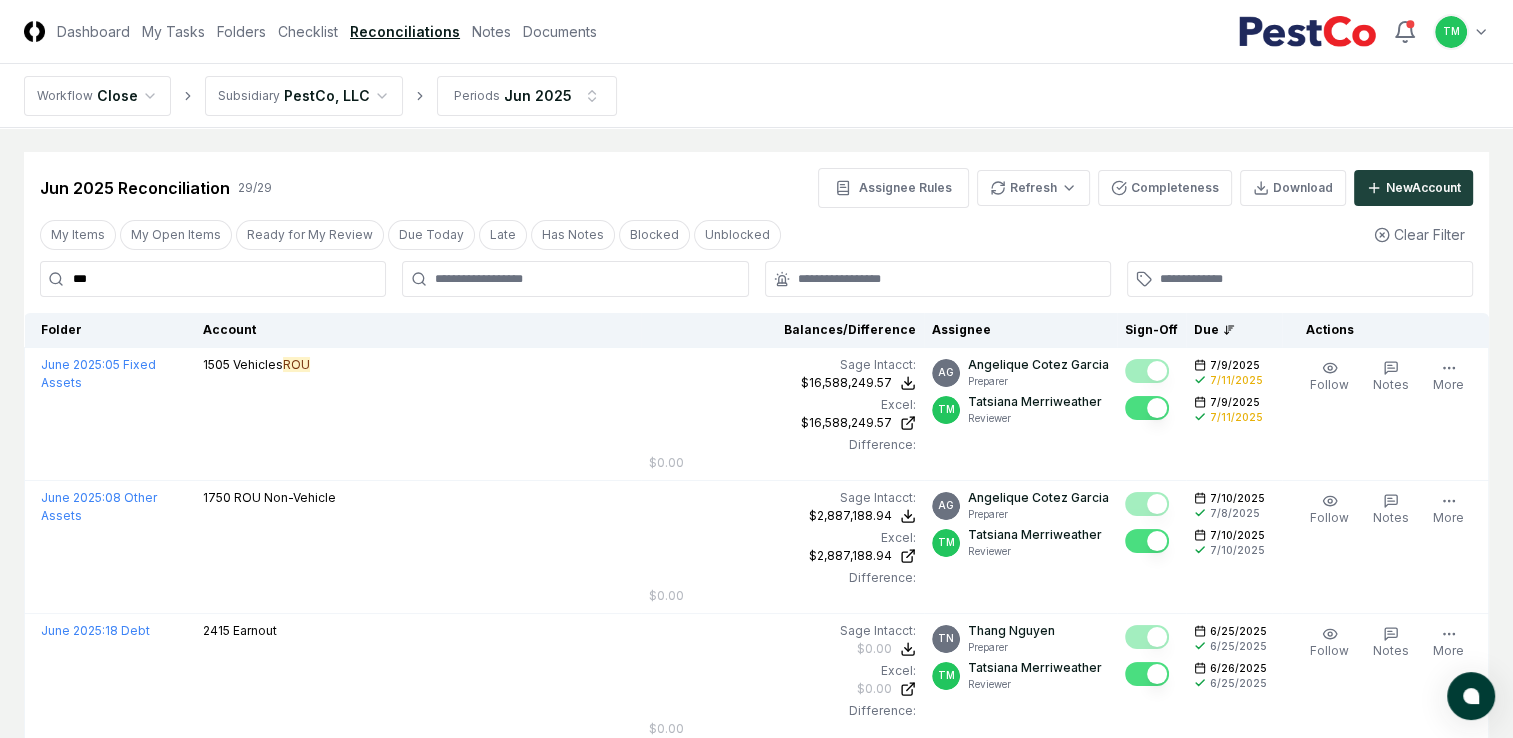 click on "***" at bounding box center [213, 279] 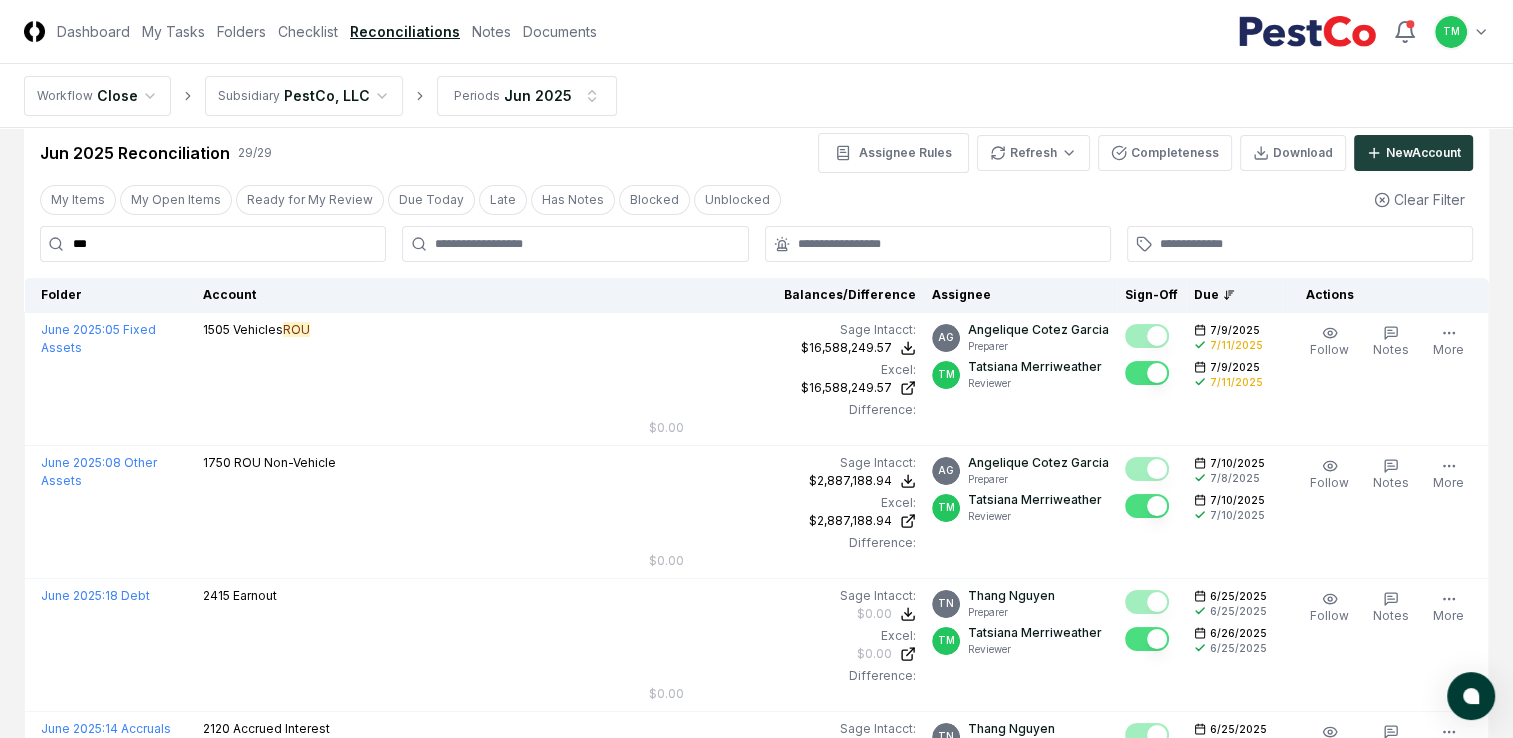 scroll, scrollTop: 0, scrollLeft: 0, axis: both 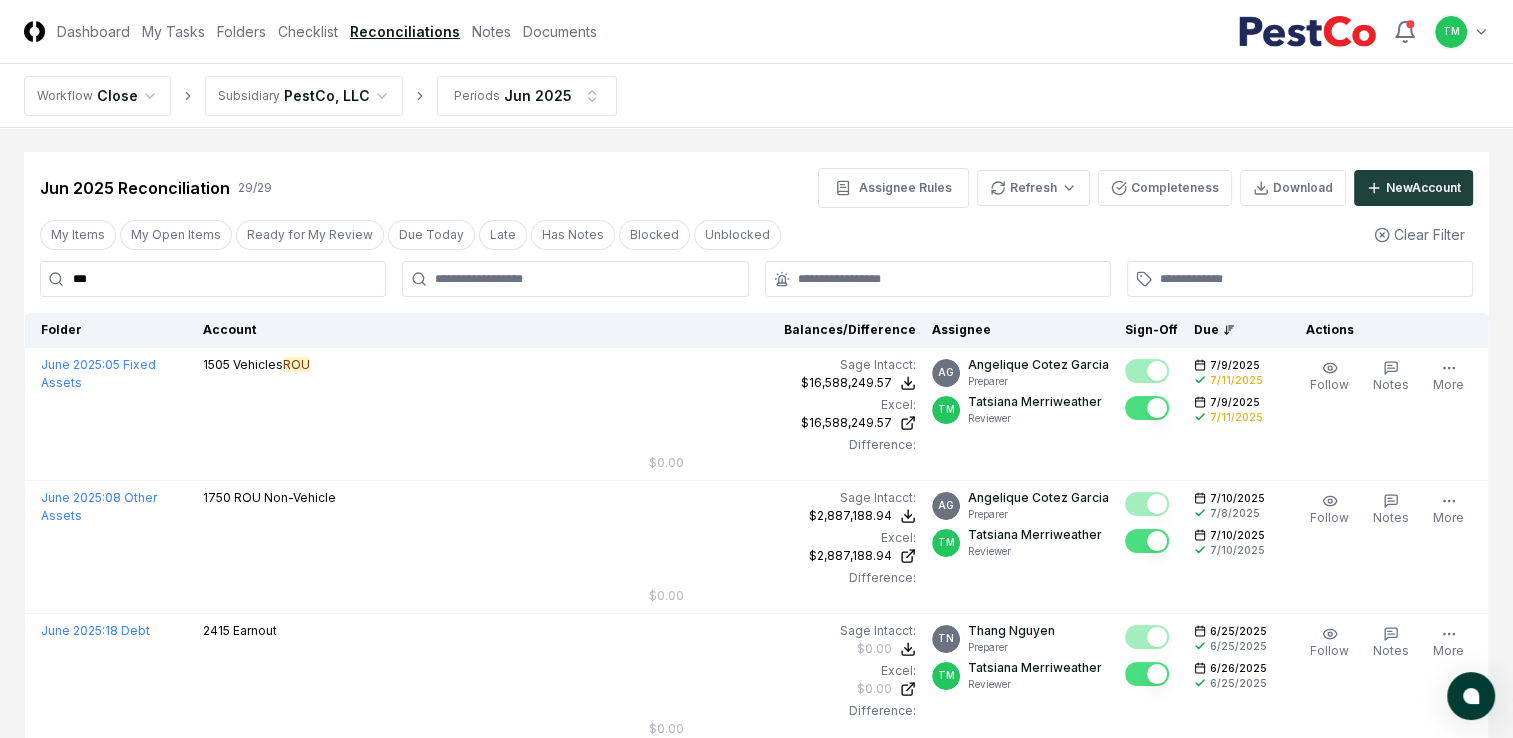 drag, startPoint x: 111, startPoint y: 270, endPoint x: 62, endPoint y: 270, distance: 49 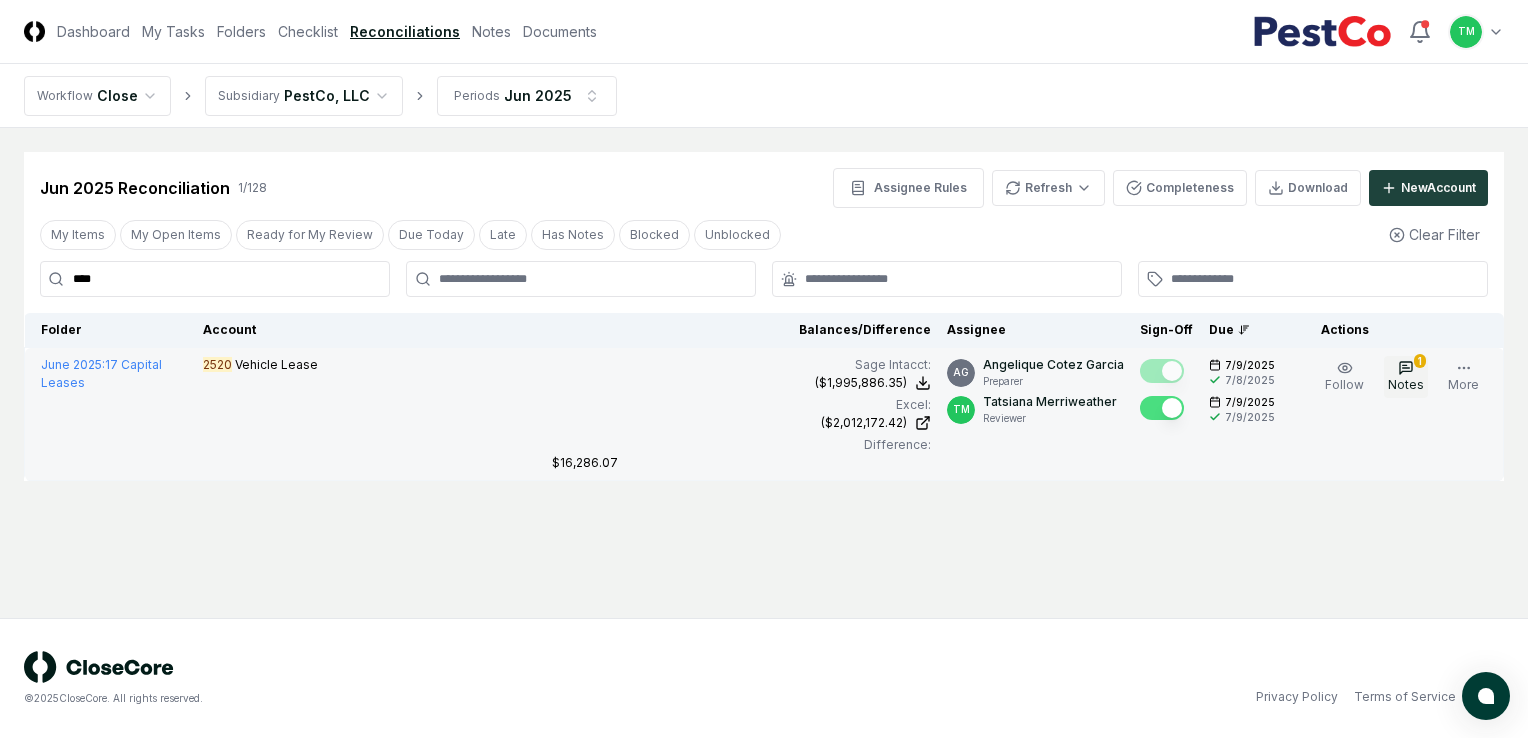 type on "****" 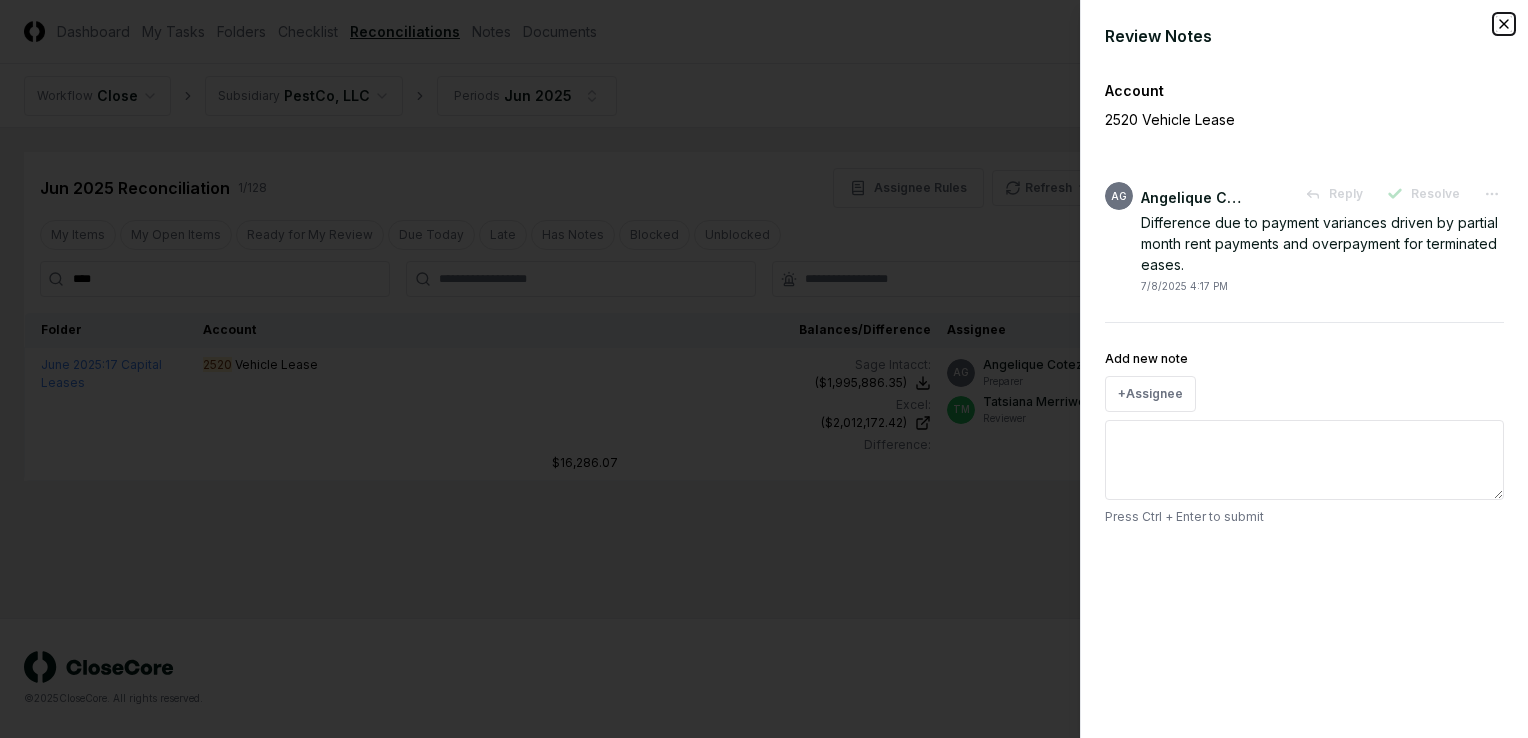 click 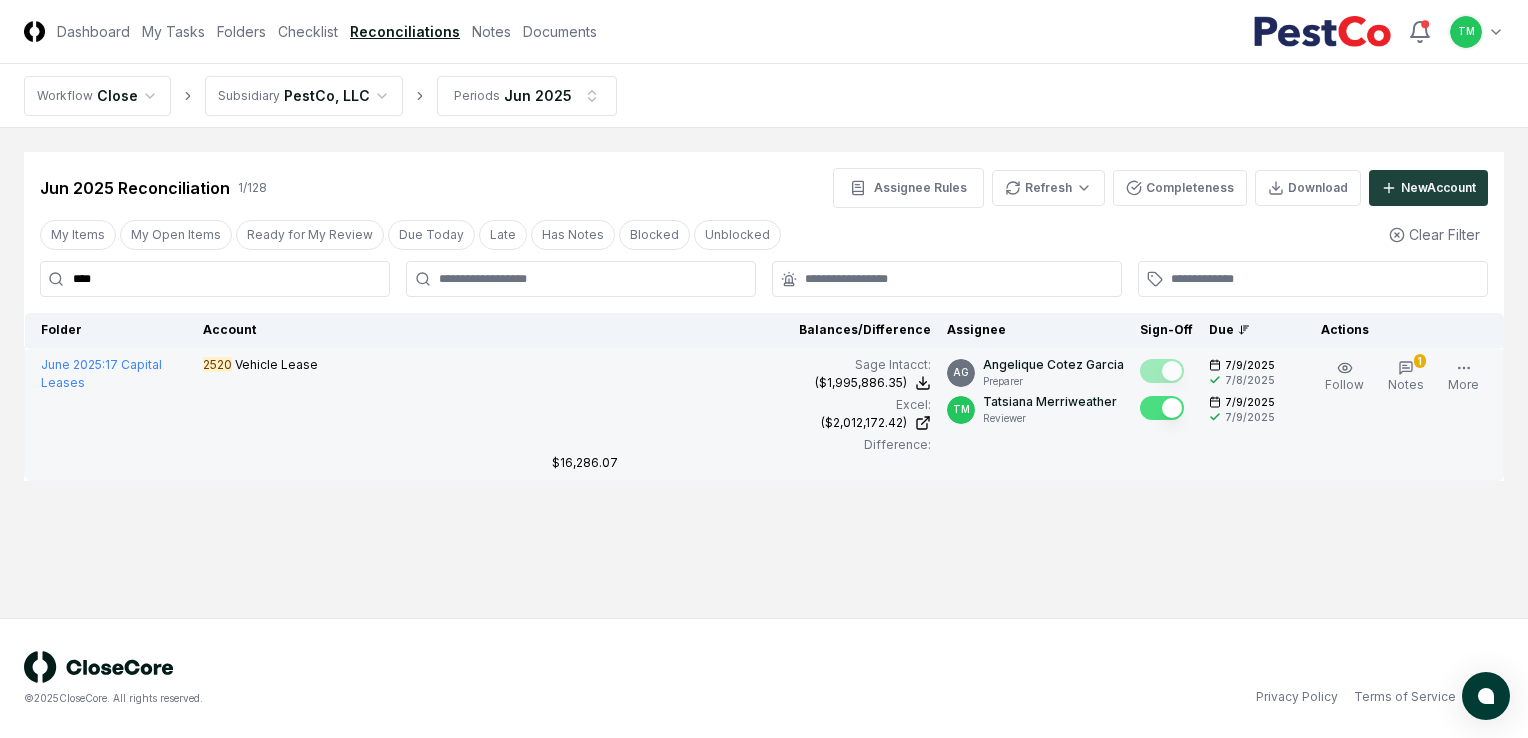 click at bounding box center [1162, 408] 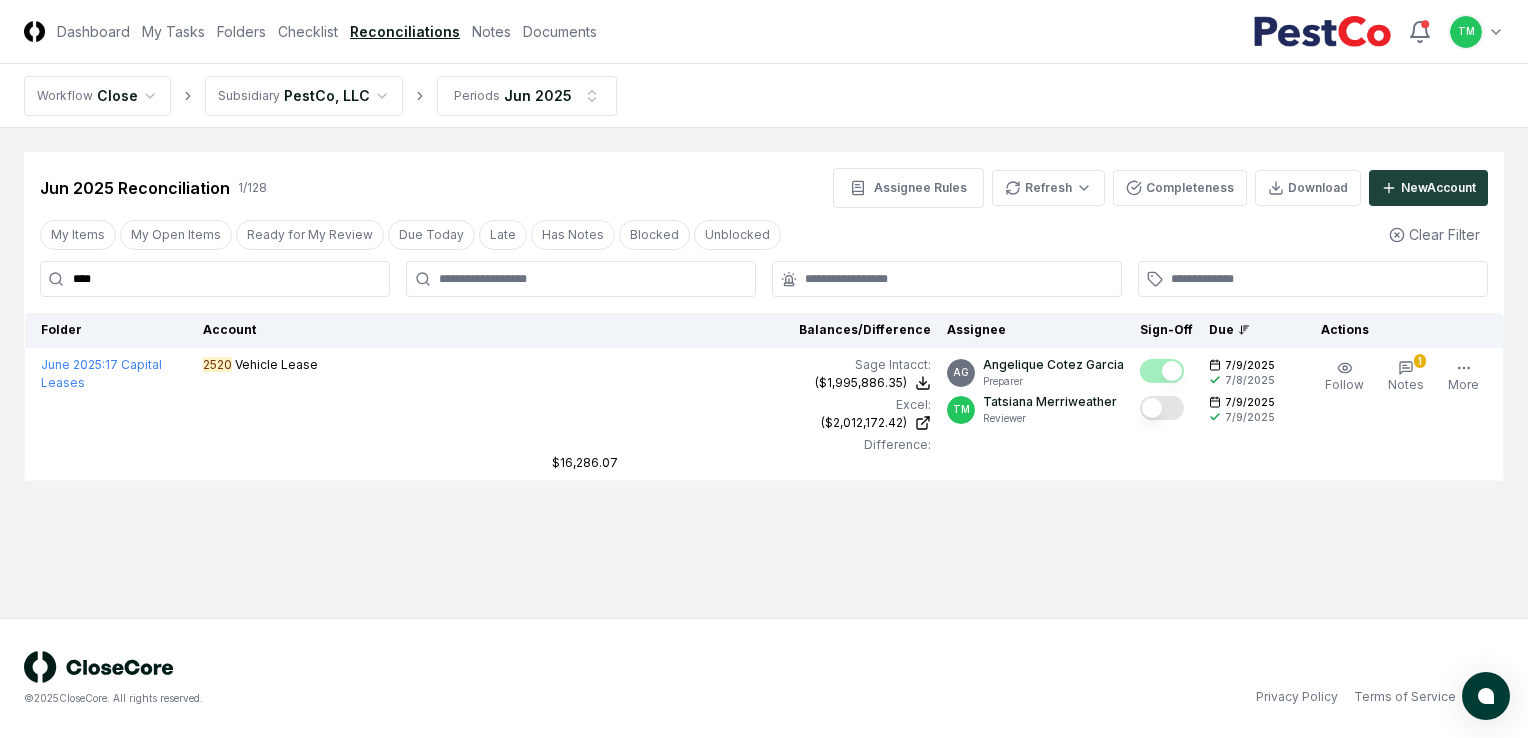 click on "Cancel Reassign [MONTH] 2025 Reconciliation 1 / 128 Assignee Rules Refresh Completeness Download New  Account My Items My Open Items Ready for My Review Due Today Late Has Notes Blocked Unblocked Clear Filter **** Folder Account Balances/Difference Per  Sage Intacct Per Excel Difference Assignee Sign-Off   Due Actions [MONTH] 2025 :  17 Capital Leases 2520   Vehicle Lease Sage Intacct : ([CURRENCY][AMOUNT]) Excel: ([CURRENCY][AMOUNT]) Difference: [CURRENCY][AMOUNT] ([CURRENCY][AMOUNT]) ([CURRENCY][AMOUNT]) [CURRENCY][AMOUNT] AG [FIRST] [LAST] Preparer TM [FIRST] [LAST] Reviewer [DATE] [DATE] [DATE] [DATE] Follow 1 Notes Edit Task More" at bounding box center (764, 373) 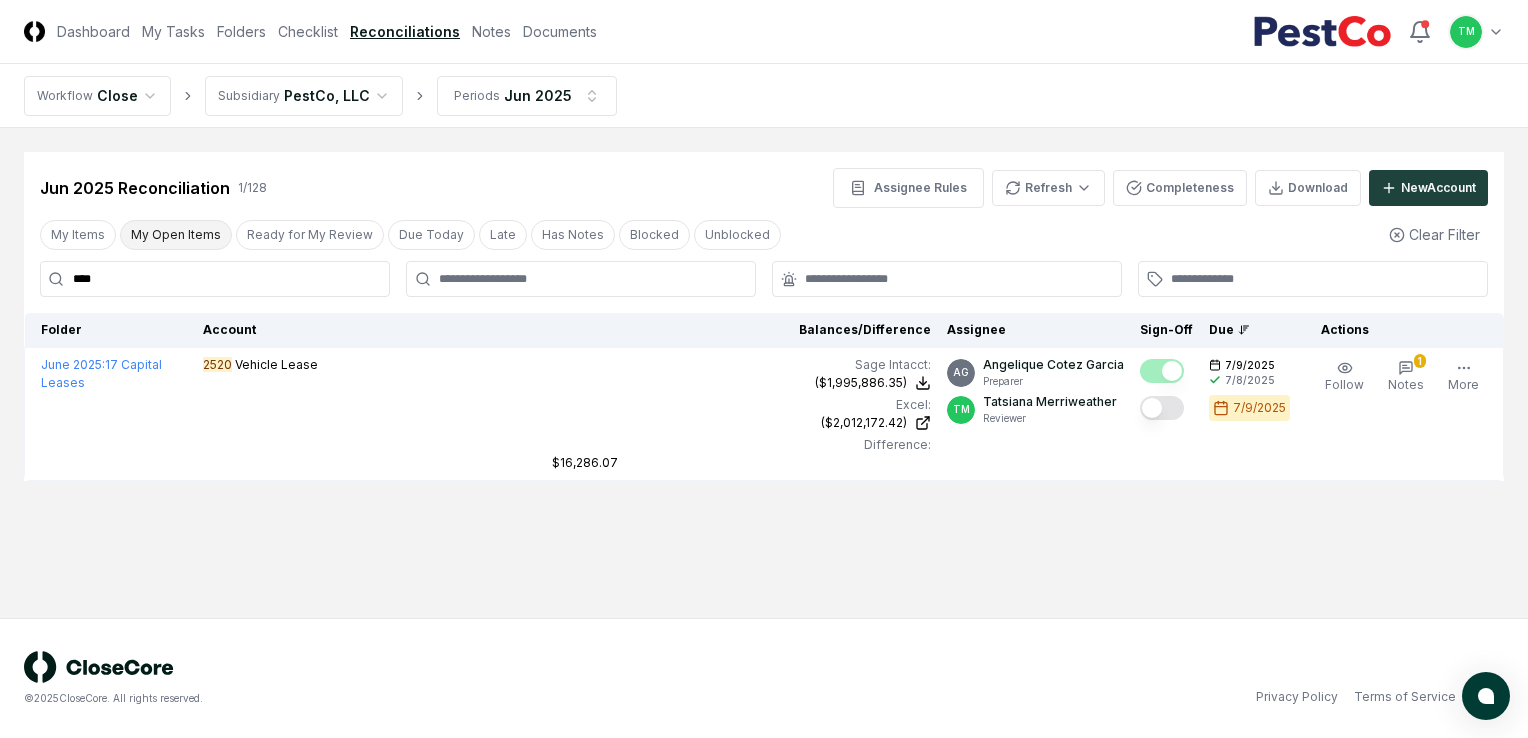 click on "My Open Items" at bounding box center [176, 235] 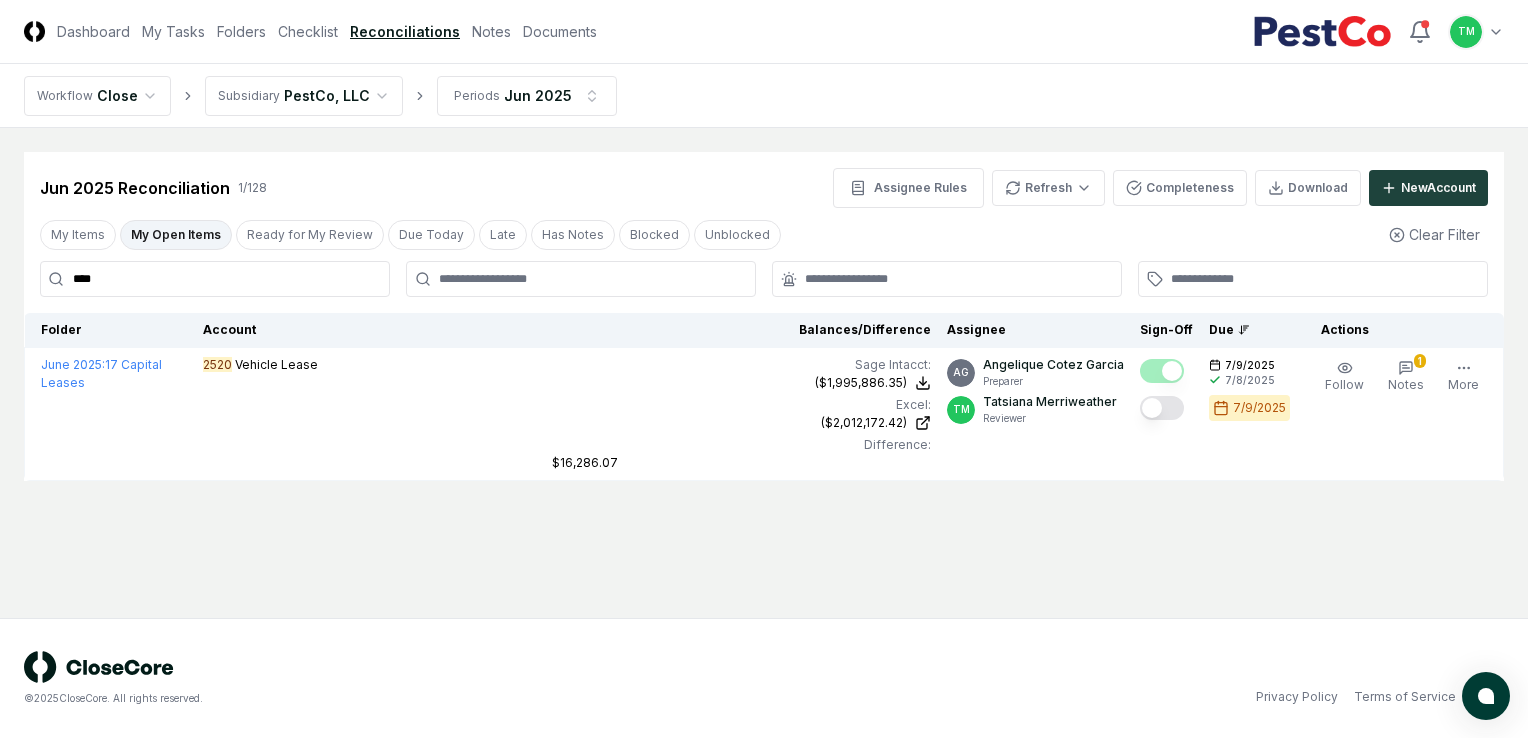click on "My Open Items" at bounding box center (176, 235) 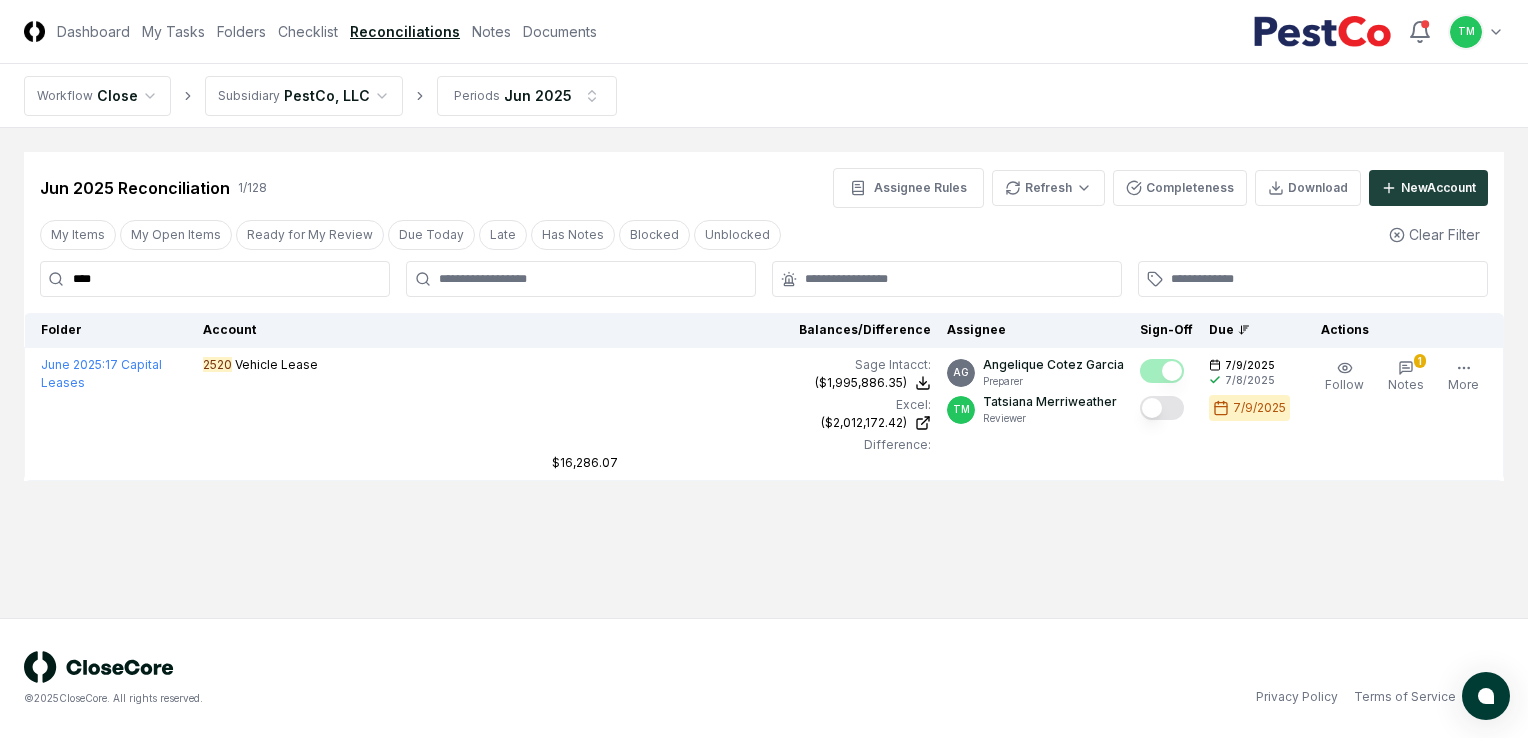 drag, startPoint x: 136, startPoint y: 277, endPoint x: 0, endPoint y: 238, distance: 141.48145 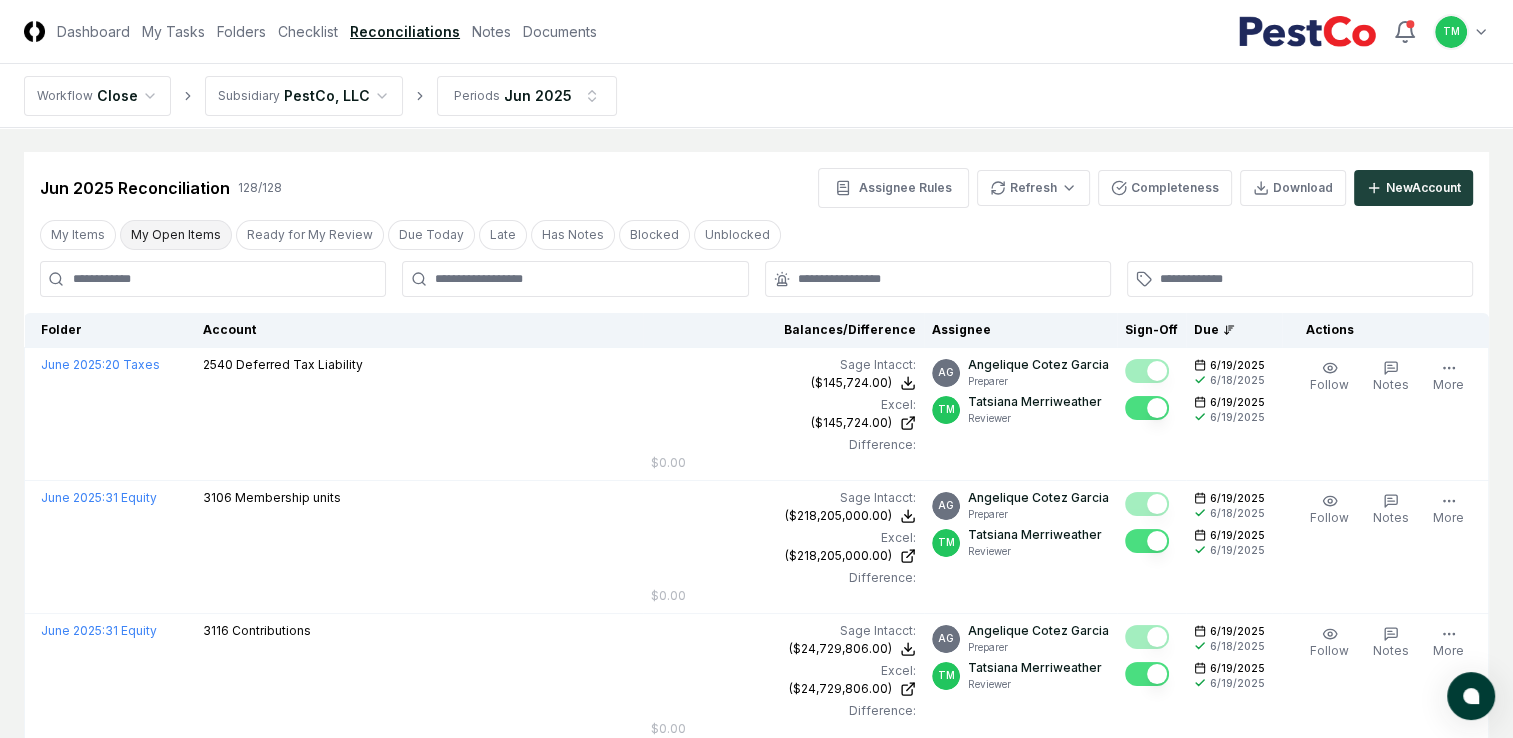 click on "My Open Items" at bounding box center [176, 235] 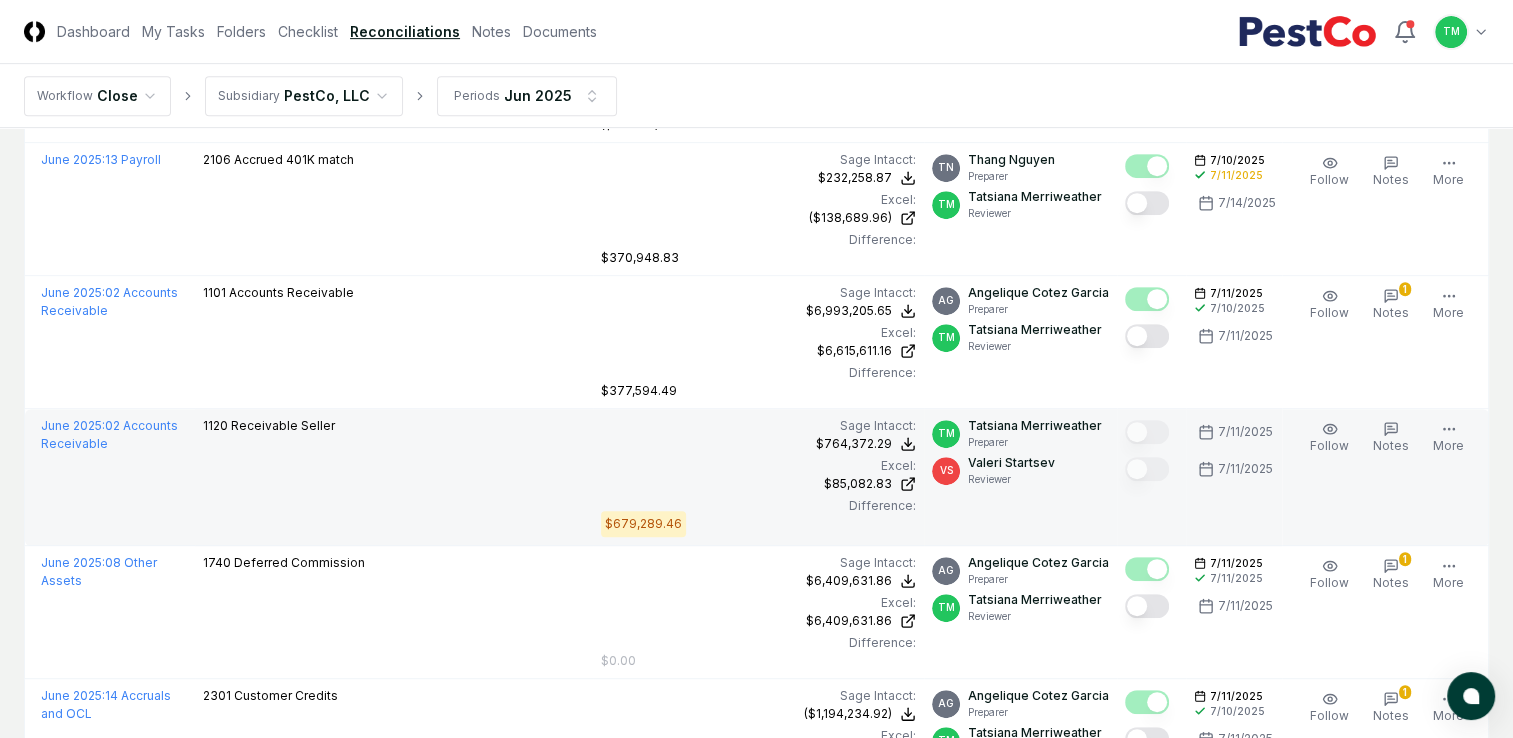 scroll, scrollTop: 900, scrollLeft: 0, axis: vertical 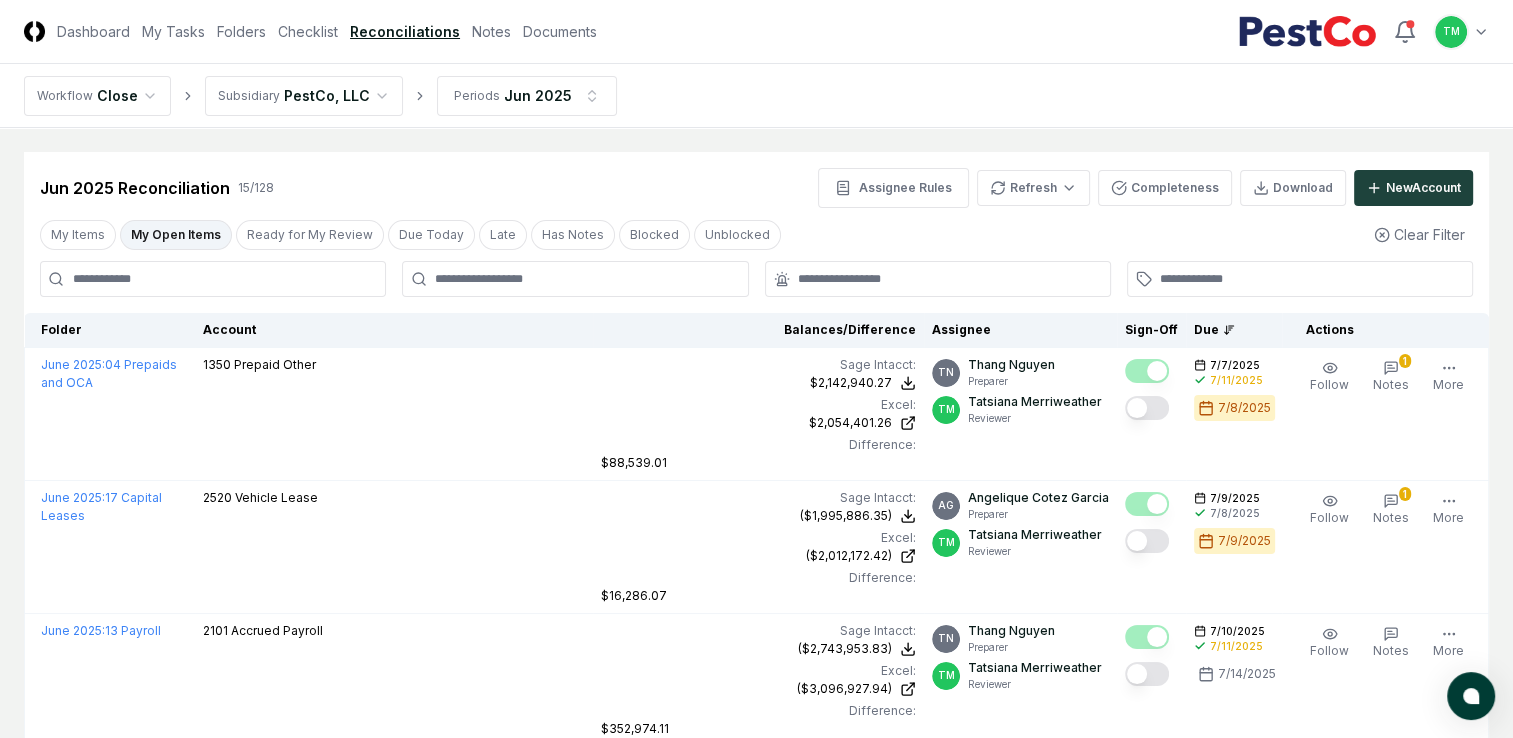 drag, startPoint x: 191, startPoint y: 242, endPoint x: 189, endPoint y: 260, distance: 18.110771 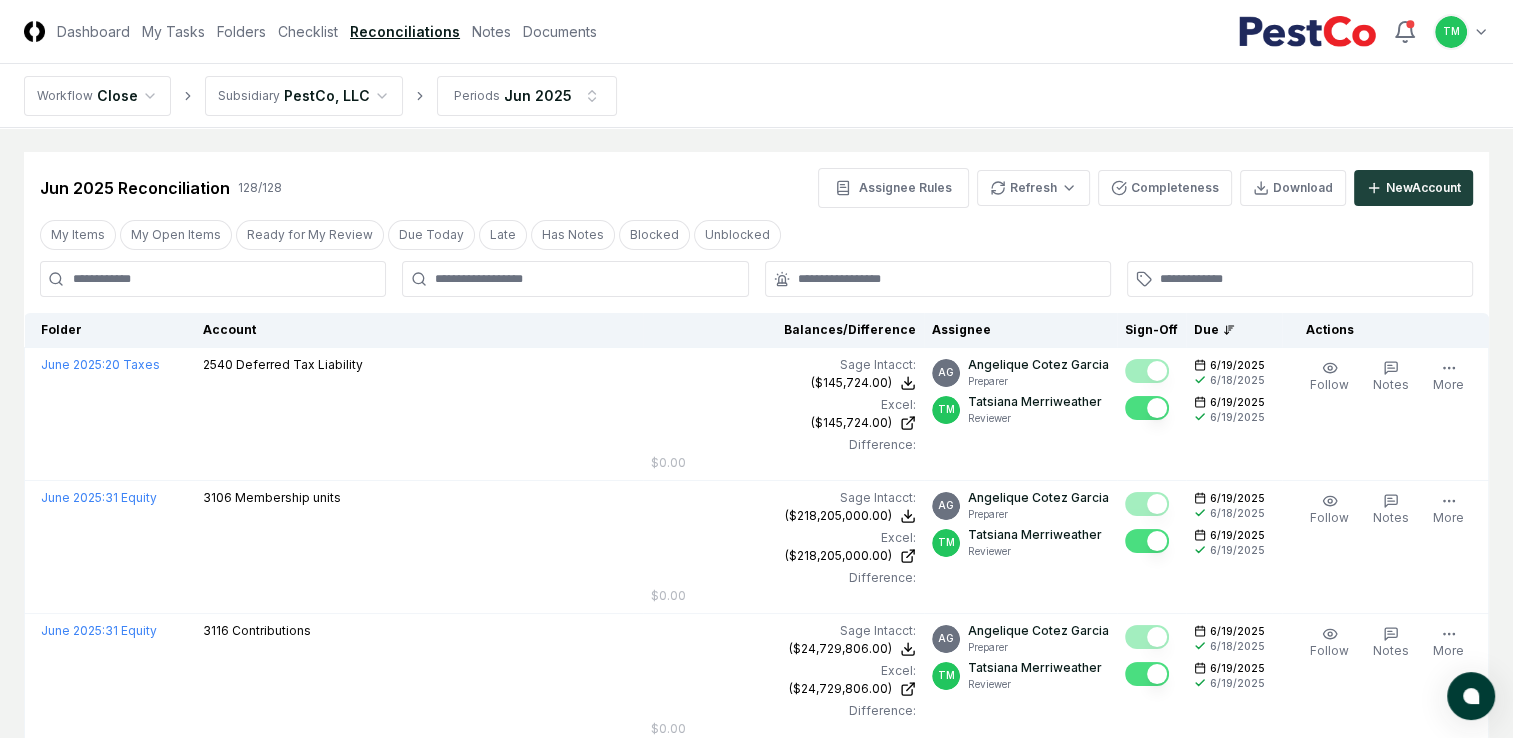 click at bounding box center [213, 279] 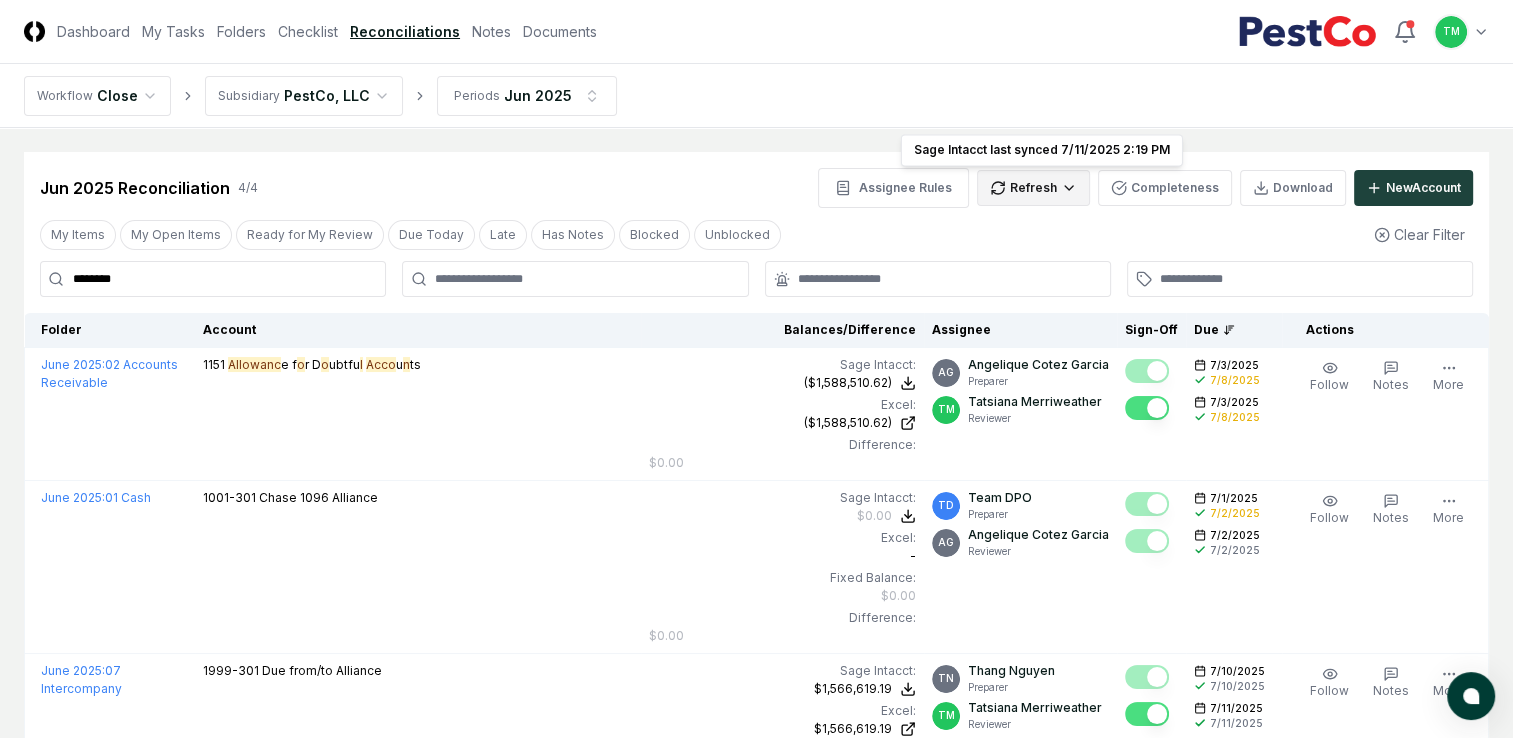 type on "********" 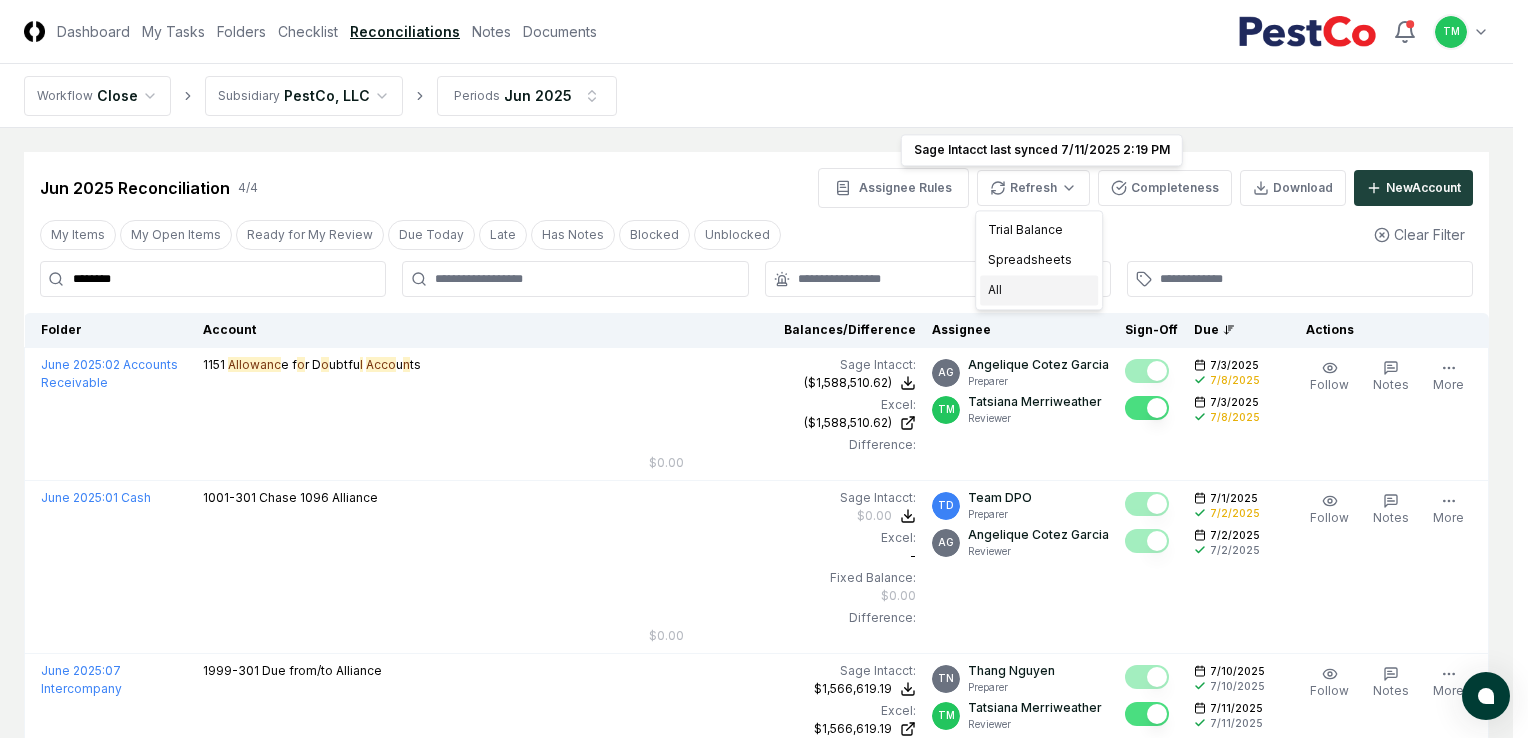 click on "All" at bounding box center [1039, 290] 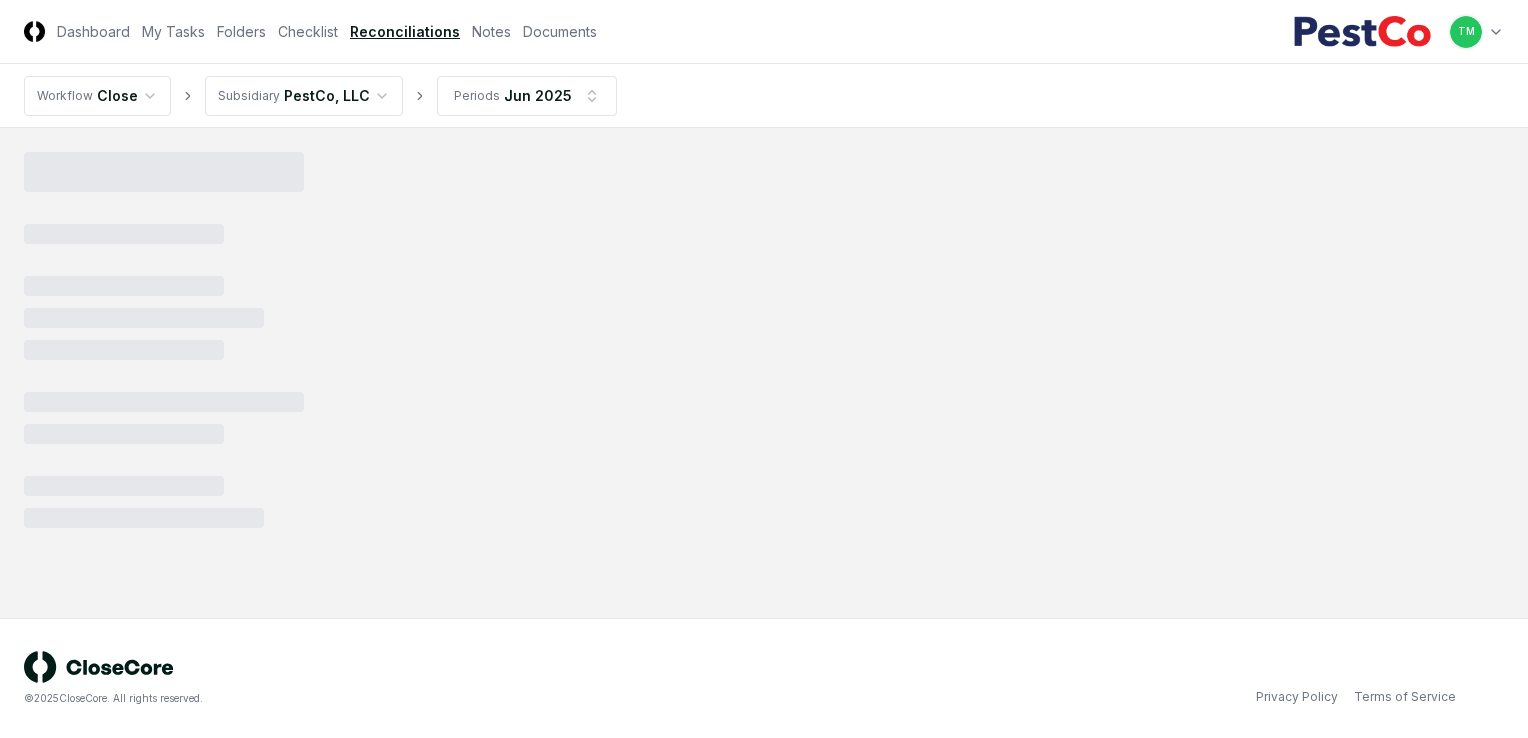 scroll, scrollTop: 0, scrollLeft: 0, axis: both 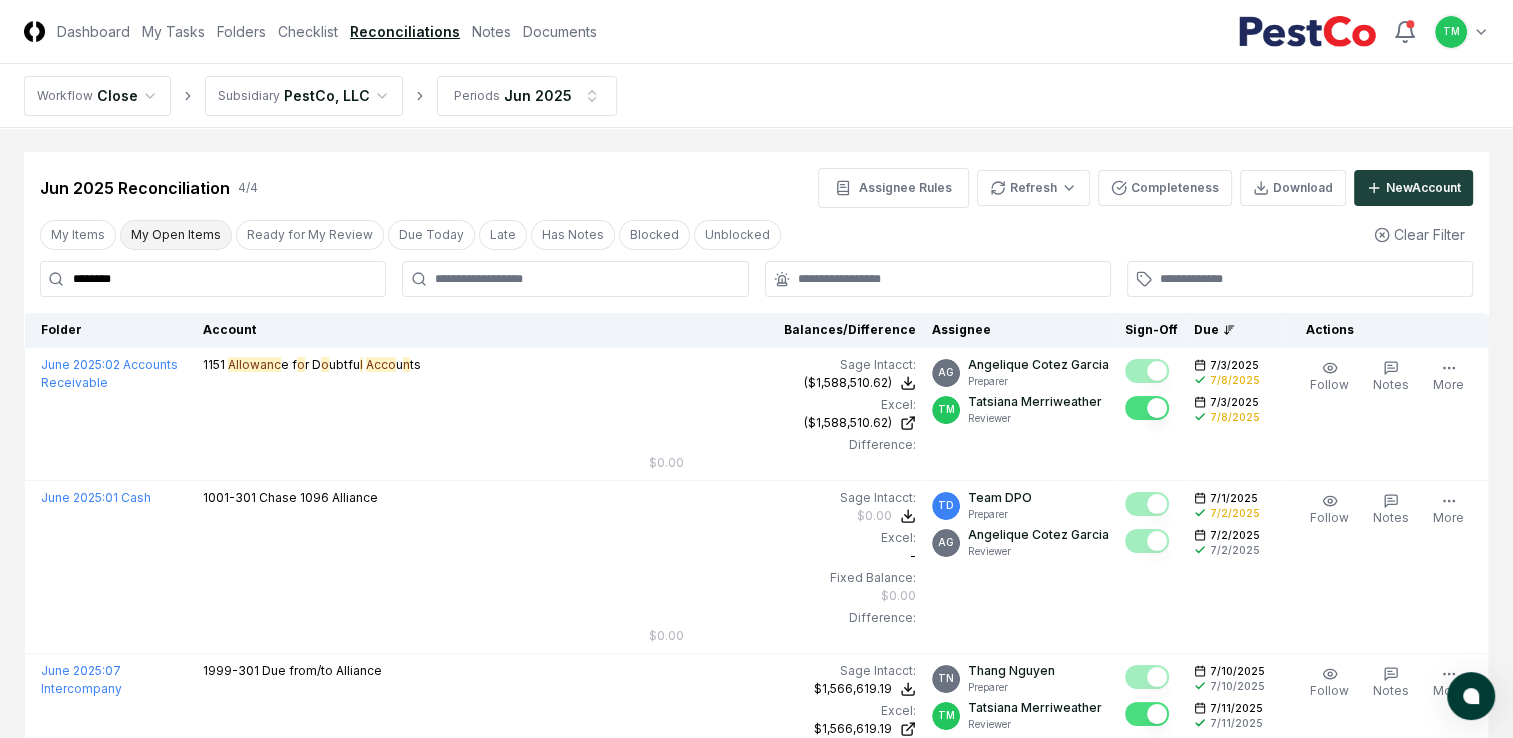 click on "My Open Items" at bounding box center (176, 235) 